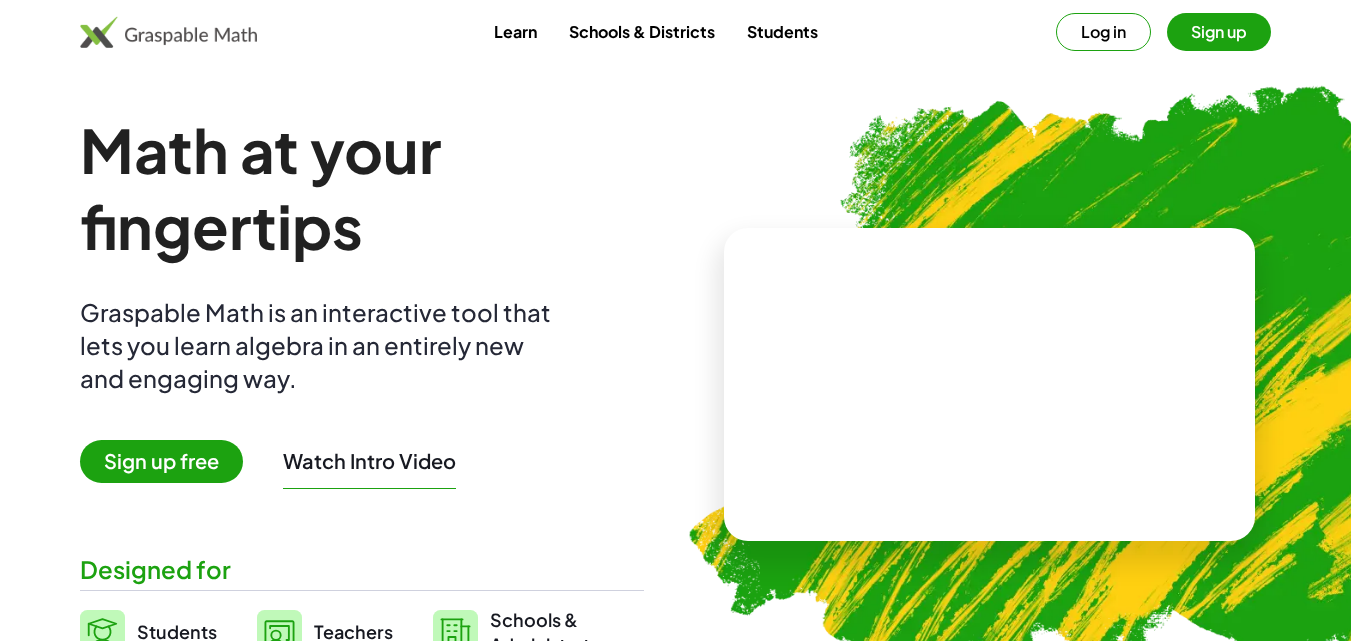 scroll, scrollTop: 0, scrollLeft: 0, axis: both 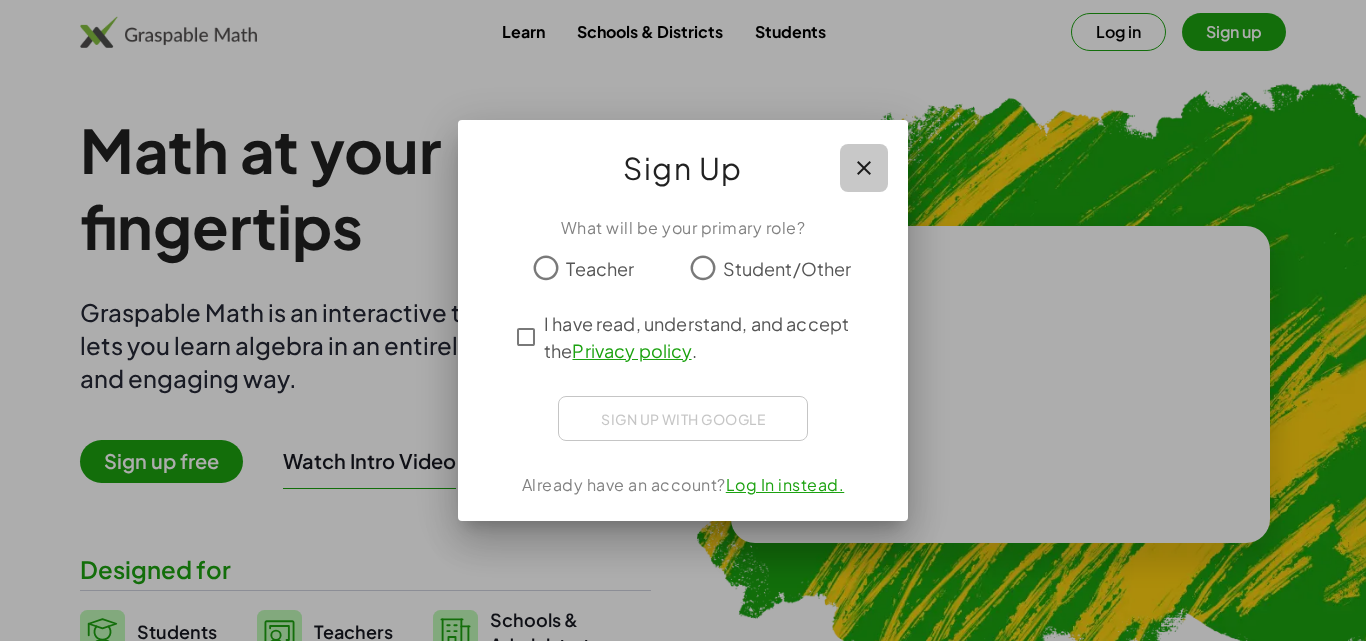 click 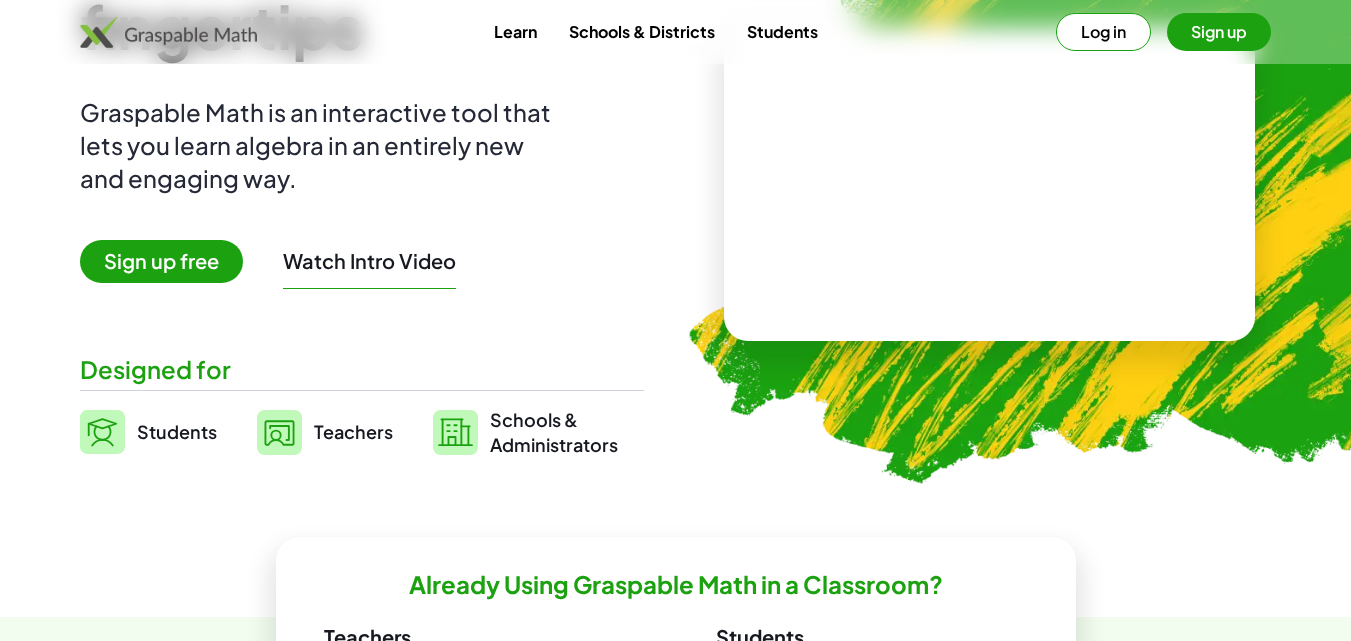 scroll, scrollTop: 100, scrollLeft: 0, axis: vertical 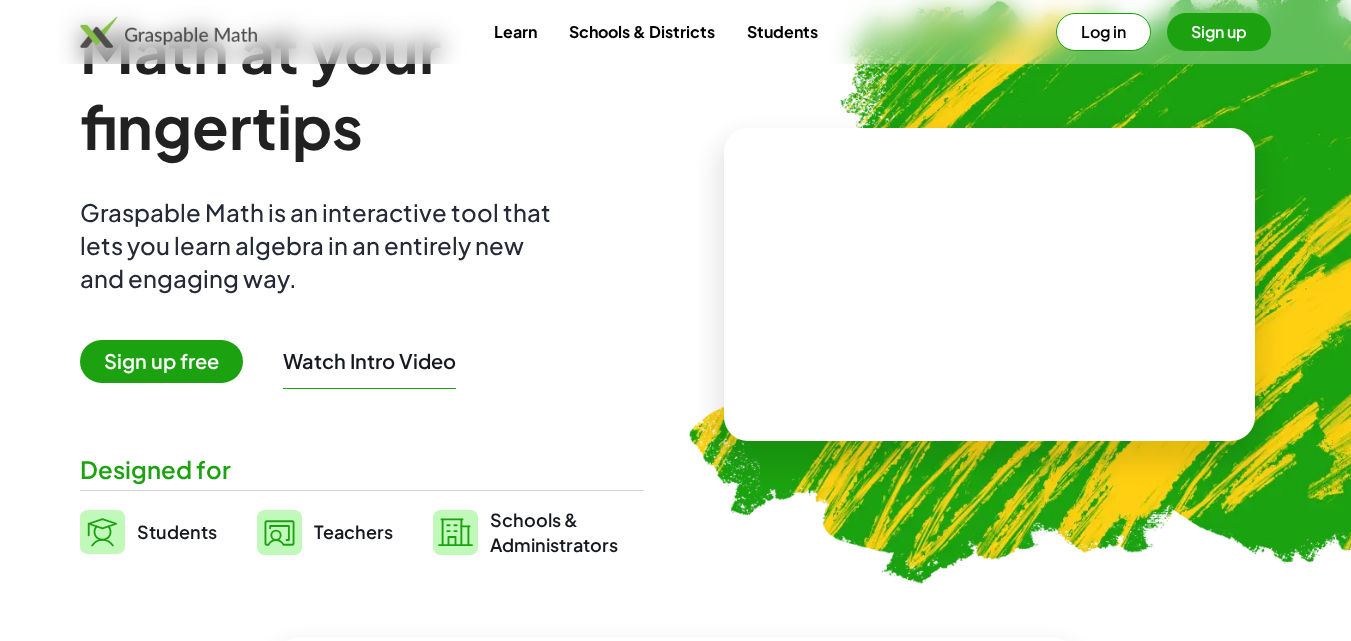 click on "Watch Intro Video" at bounding box center [369, 361] 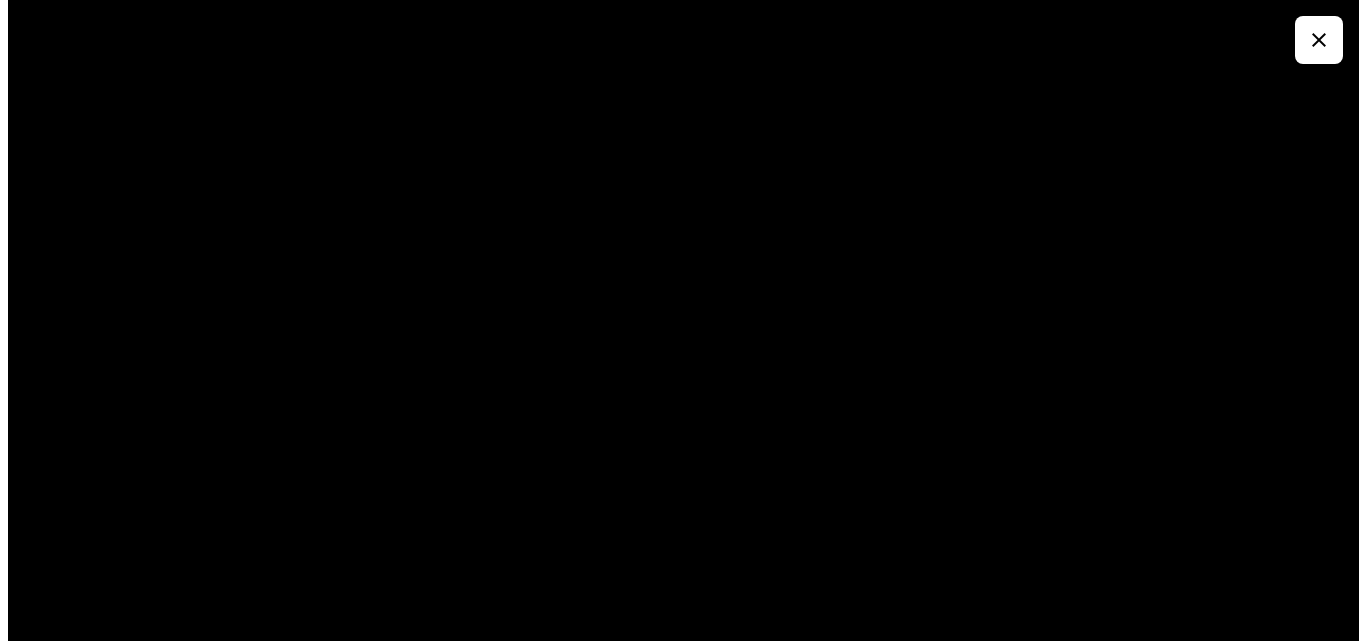 scroll, scrollTop: 0, scrollLeft: 0, axis: both 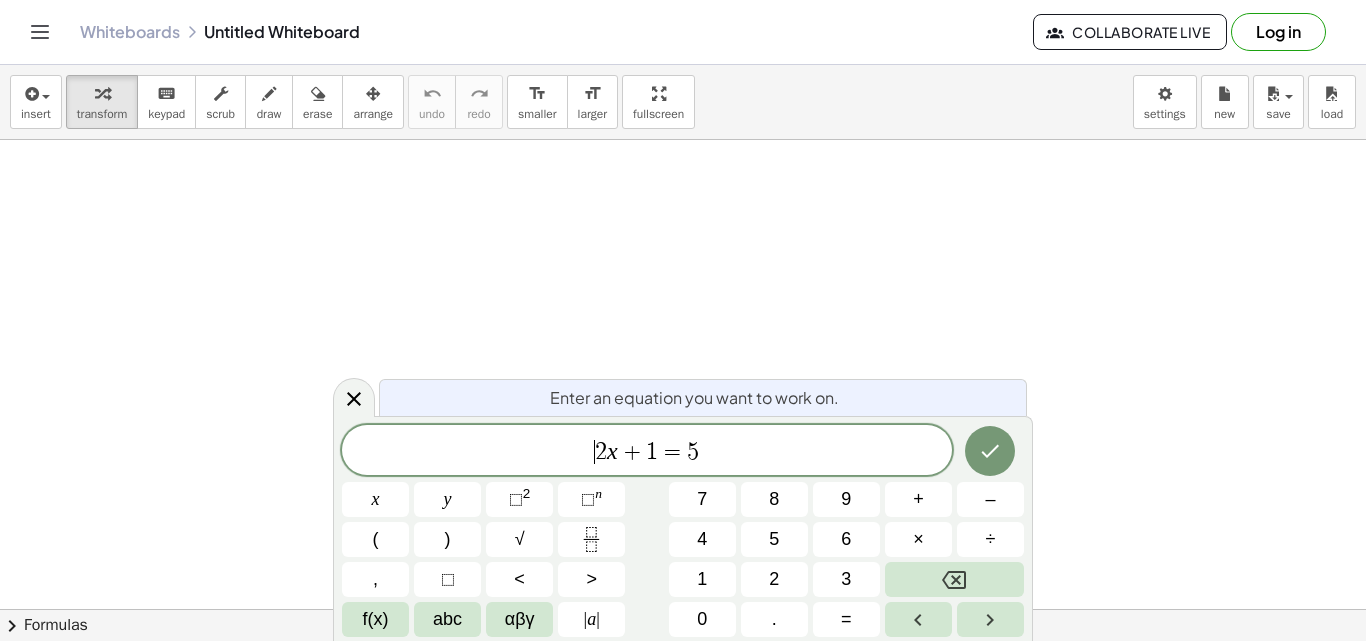 drag, startPoint x: 650, startPoint y: 442, endPoint x: 588, endPoint y: 448, distance: 62.289646 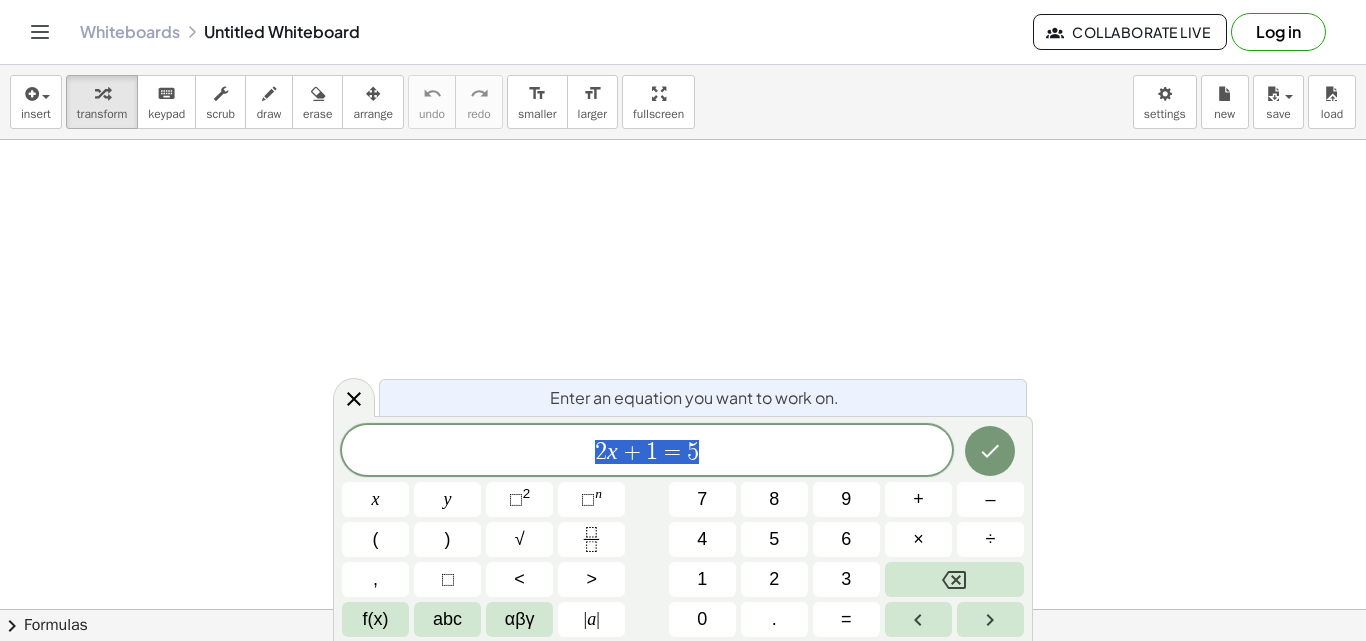 drag, startPoint x: 588, startPoint y: 448, endPoint x: 697, endPoint y: 442, distance: 109.165016 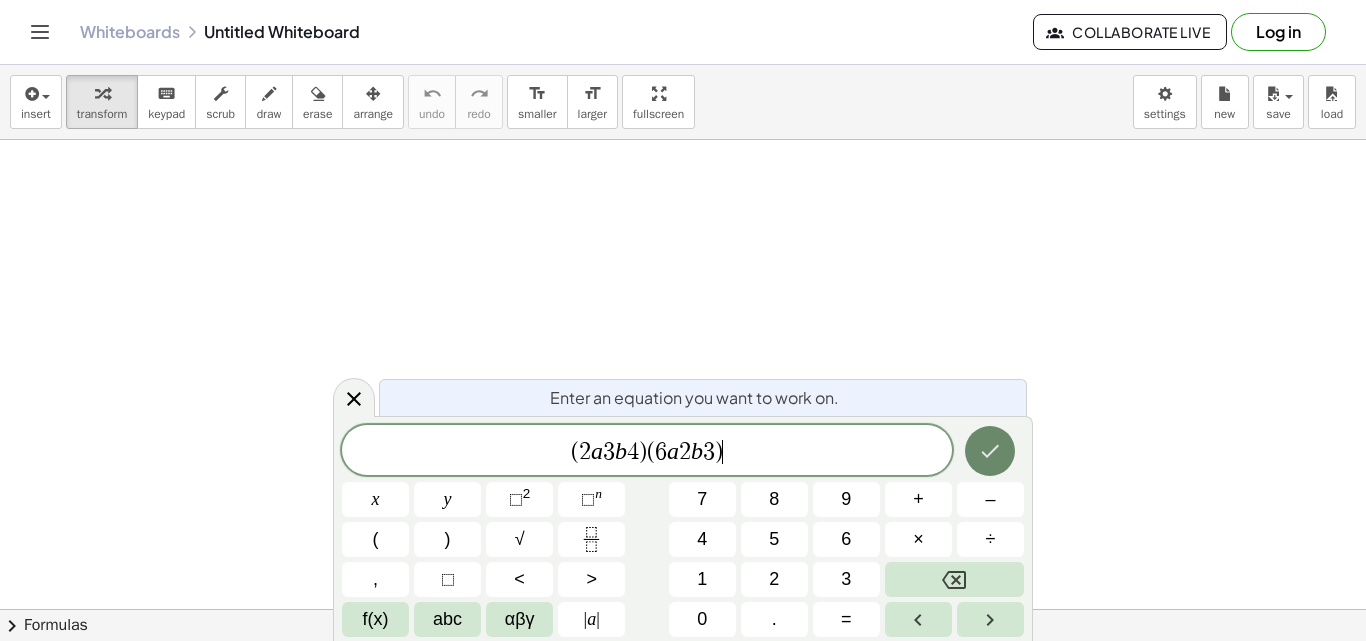 click 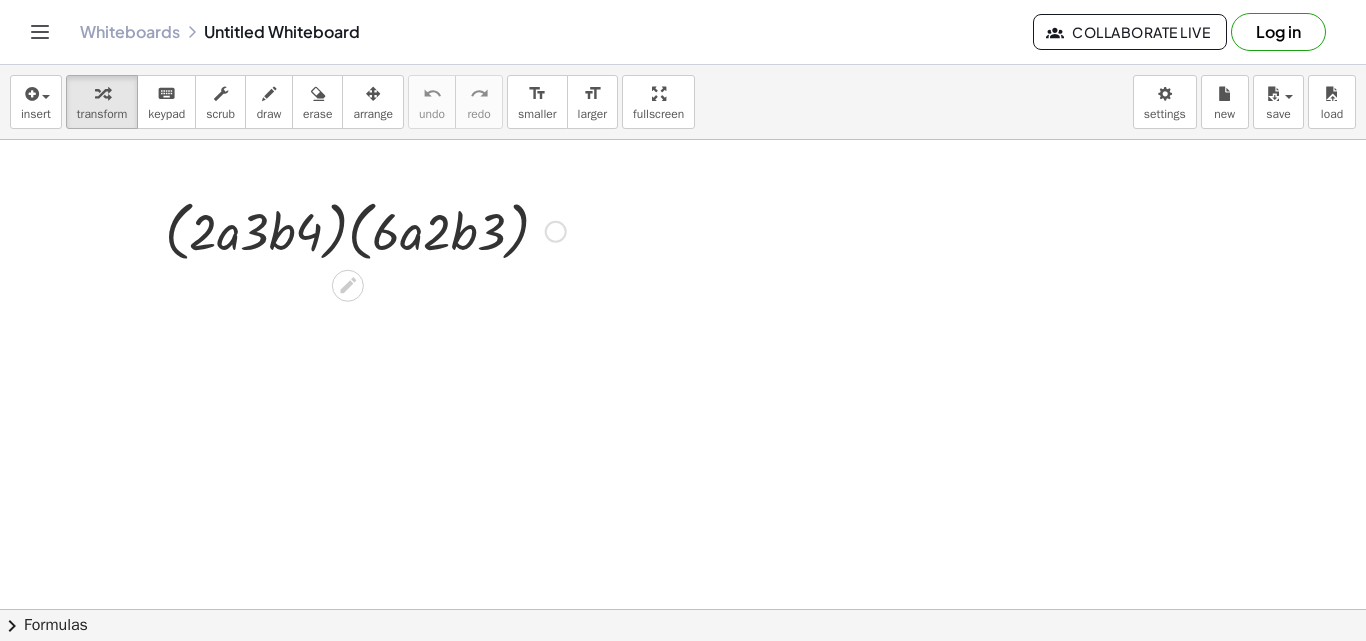 click at bounding box center [365, 230] 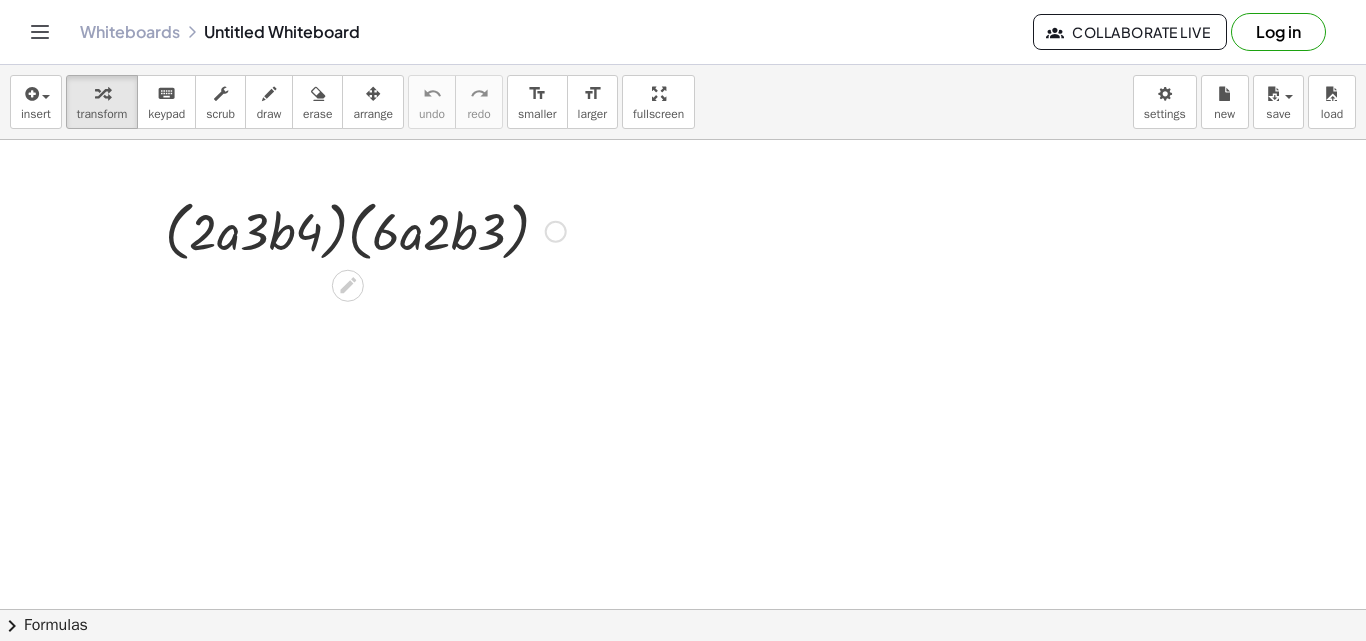 click at bounding box center [365, 230] 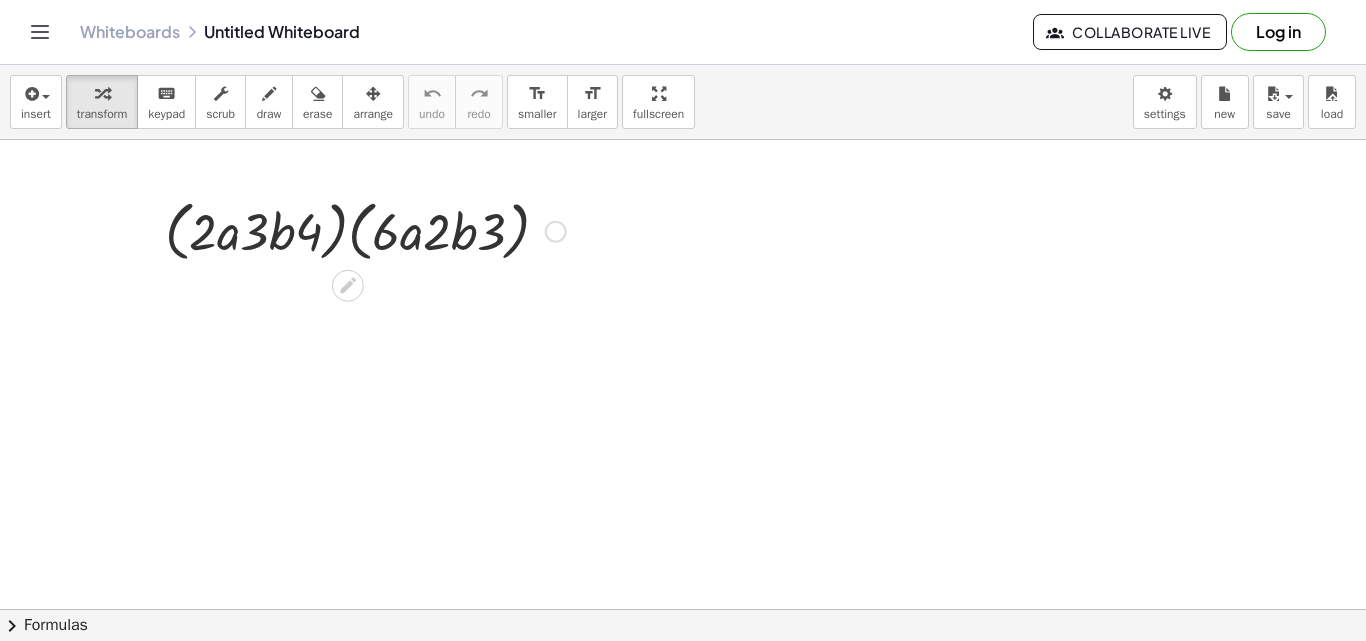 click at bounding box center (365, 230) 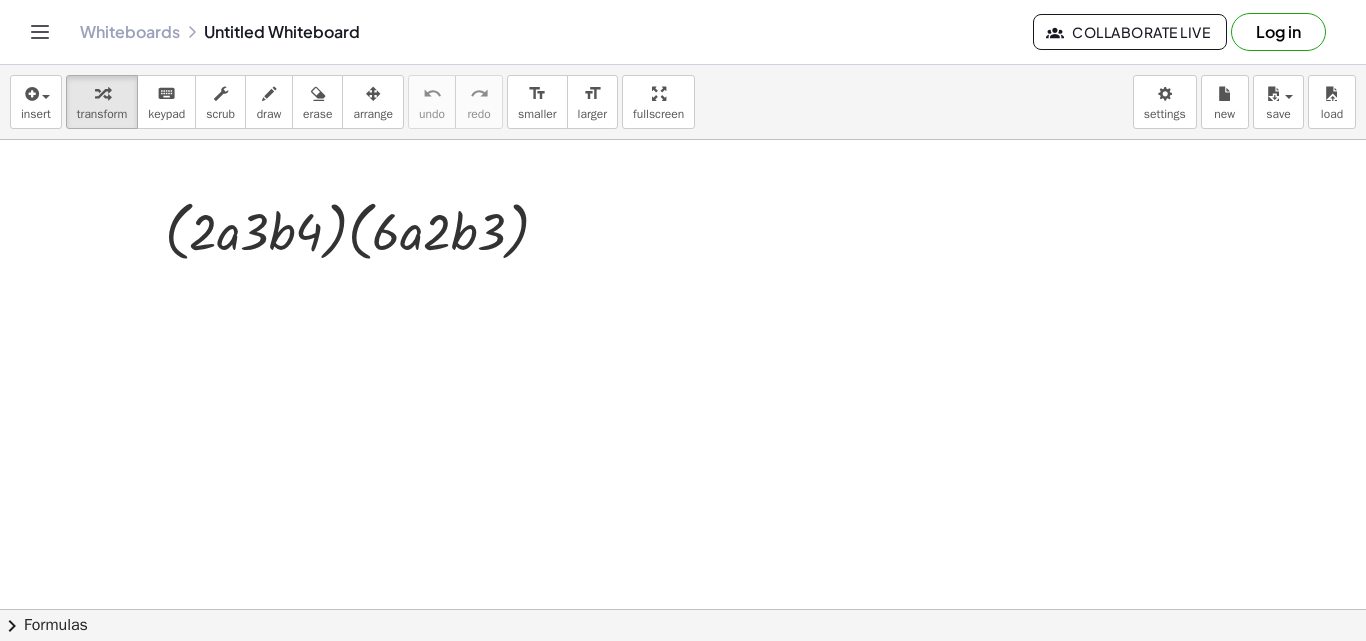 drag, startPoint x: 256, startPoint y: 228, endPoint x: 740, endPoint y: 228, distance: 484 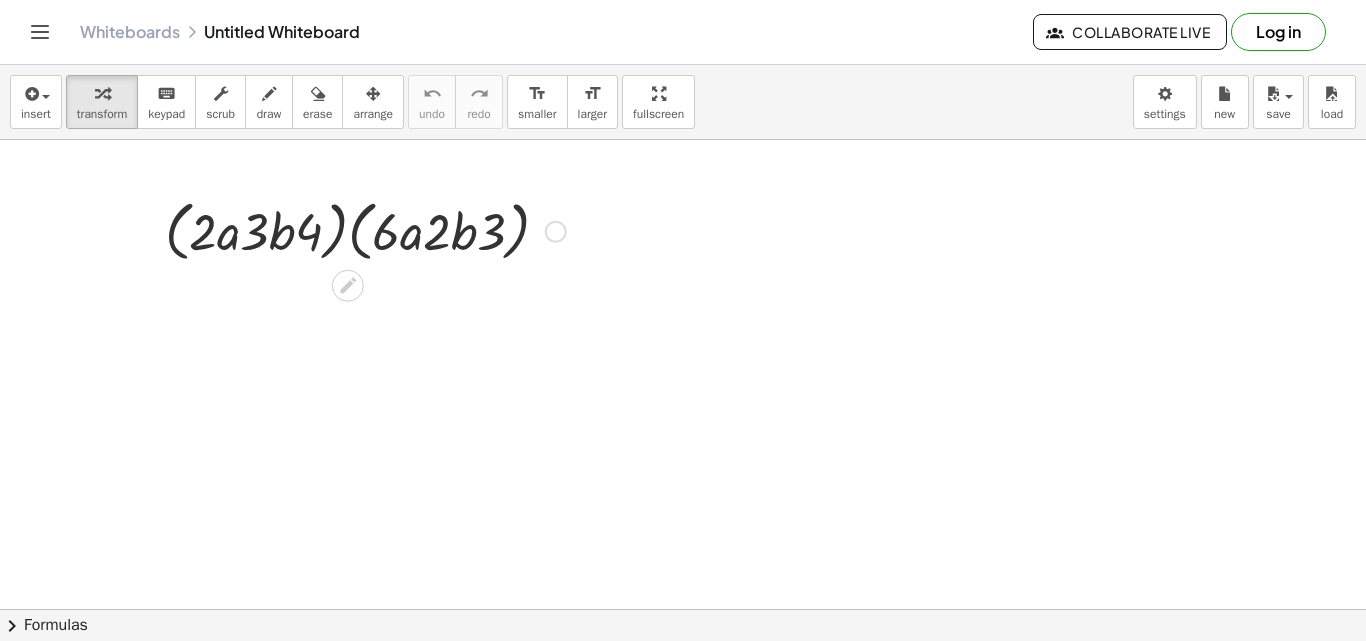 click at bounding box center (556, 232) 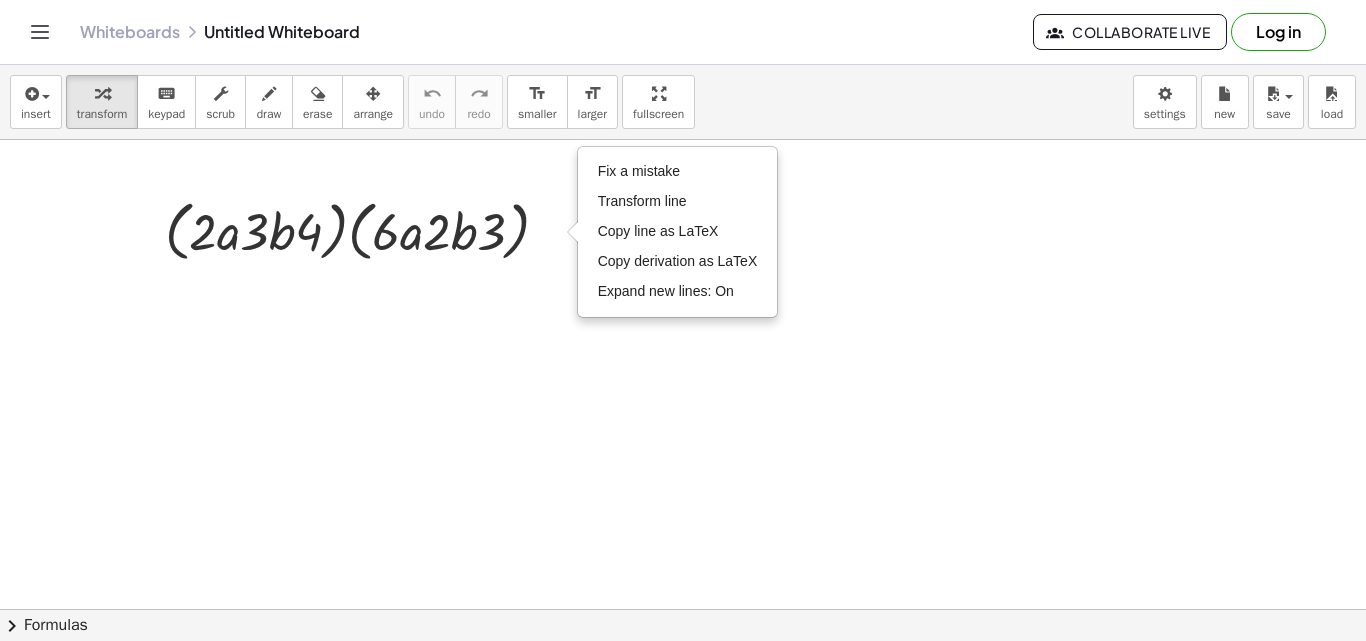 click at bounding box center (683, 674) 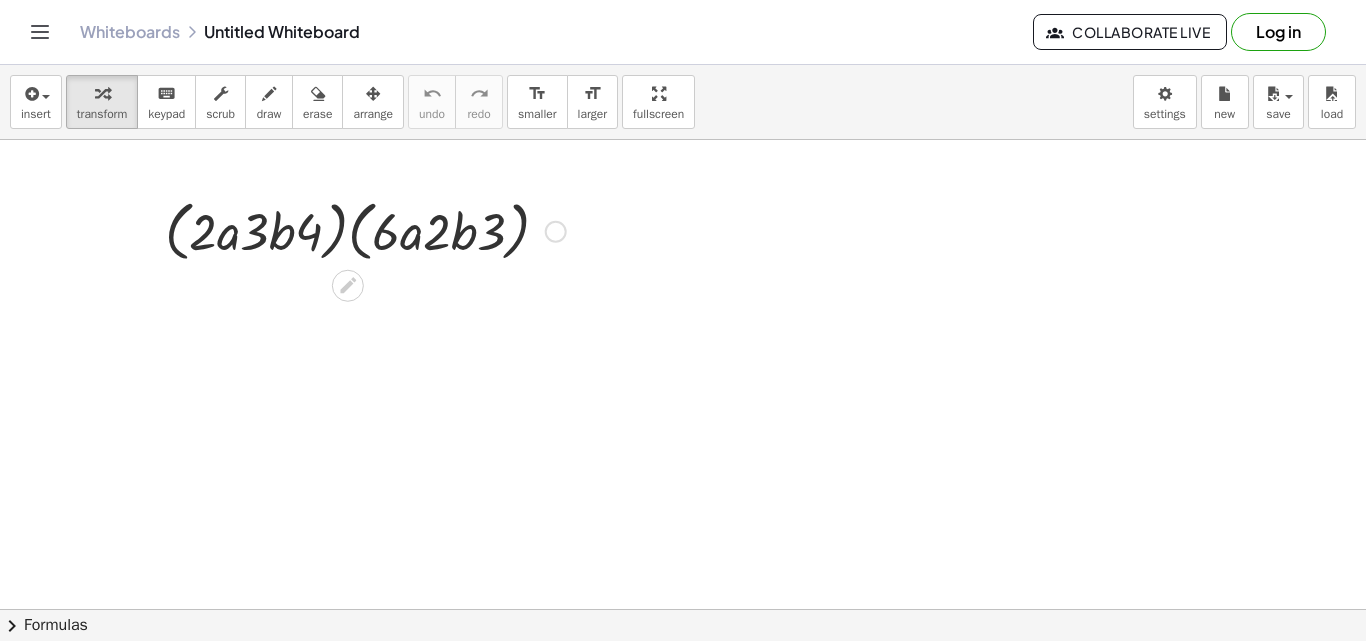 click at bounding box center [365, 230] 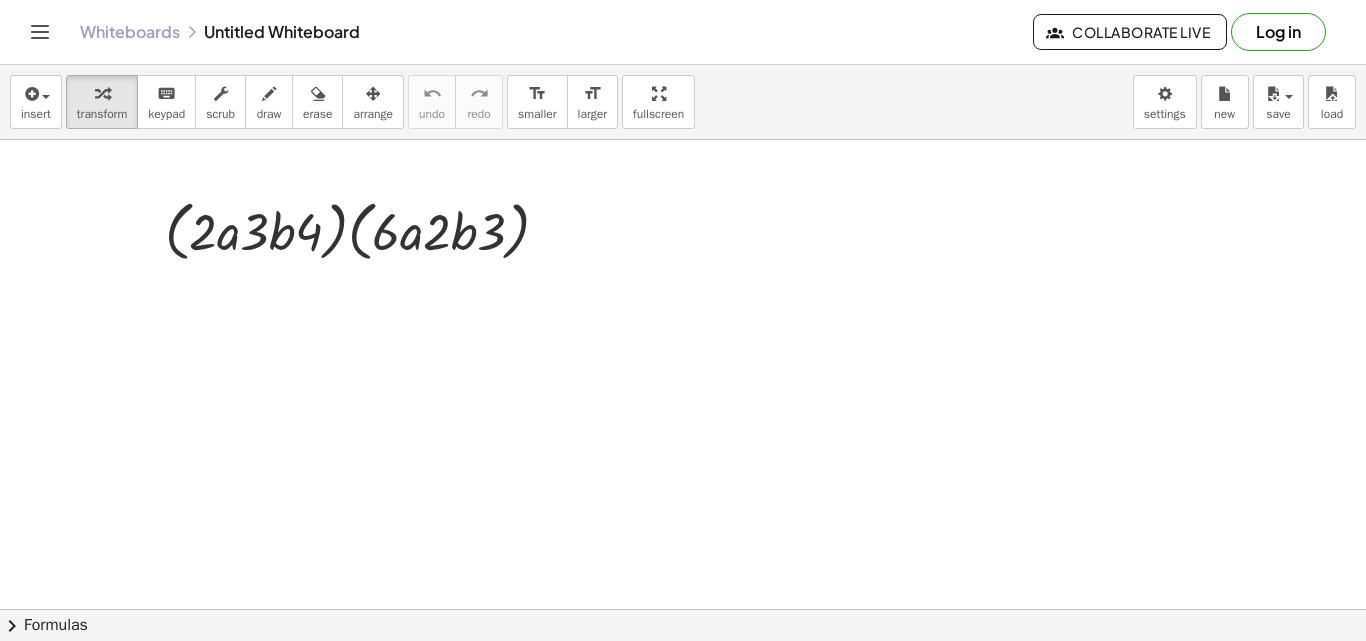 drag, startPoint x: 137, startPoint y: 176, endPoint x: 549, endPoint y: 281, distance: 425.16937 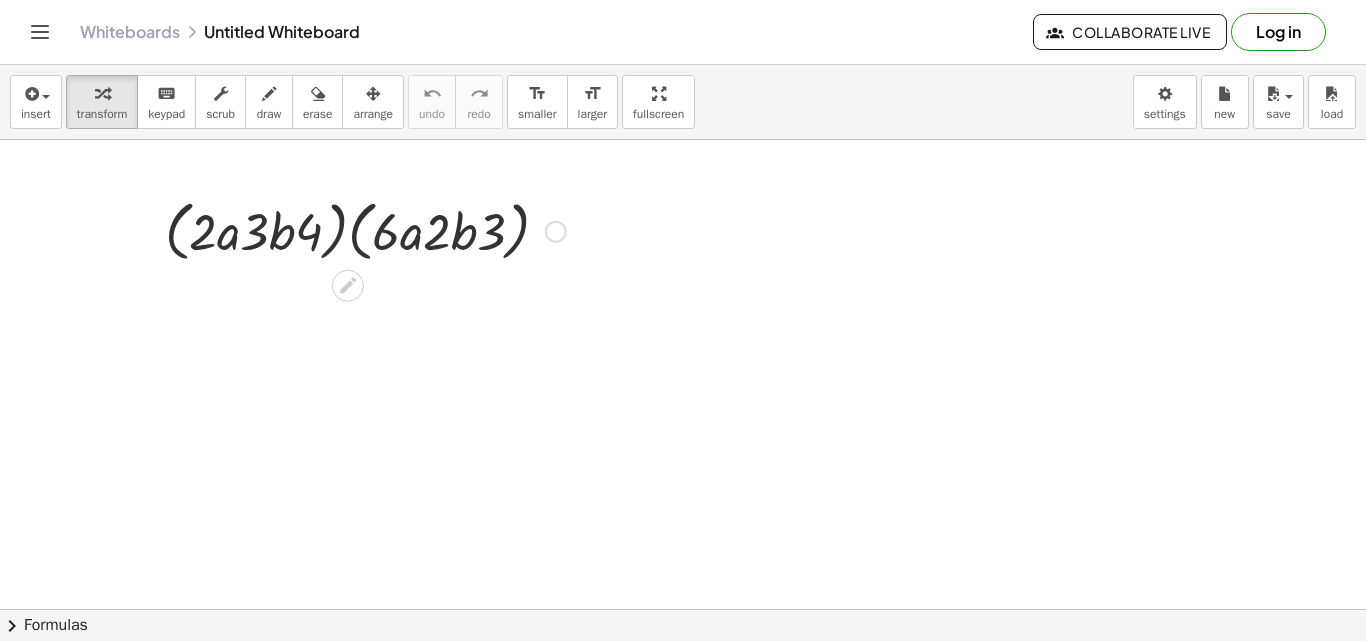 click on "Fix a mistake Transform line Copy line as LaTeX Copy derivation as LaTeX Expand new lines: On" at bounding box center (556, 232) 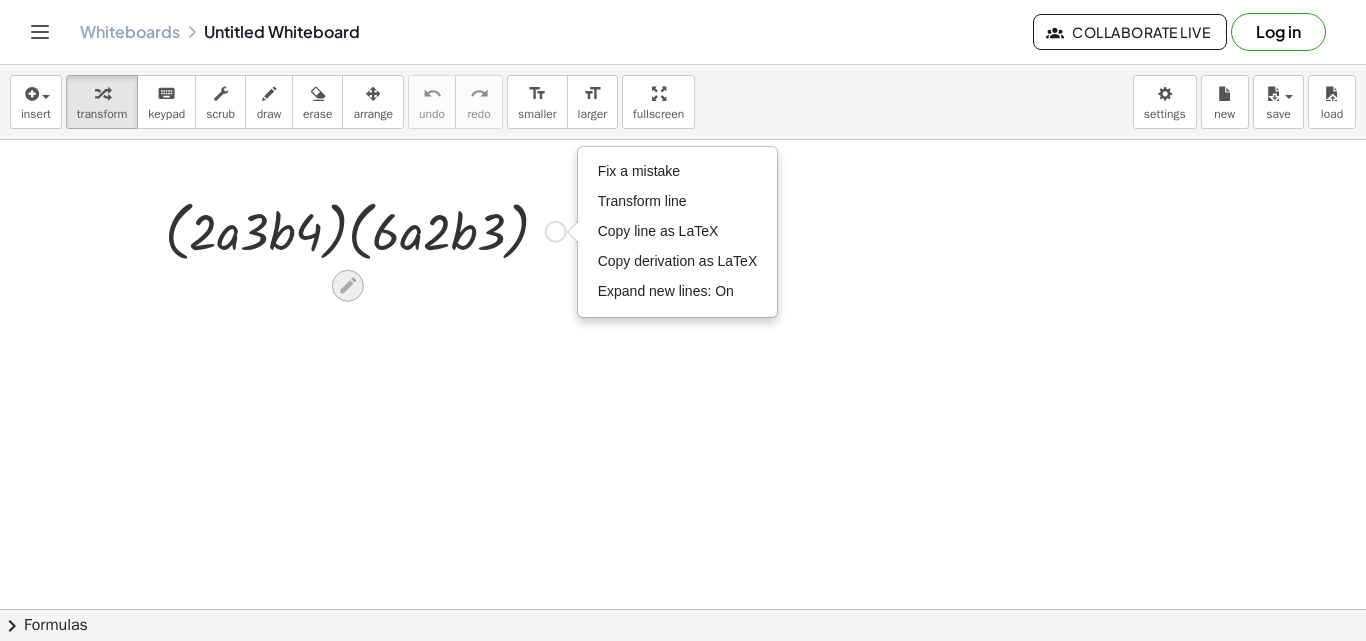 click 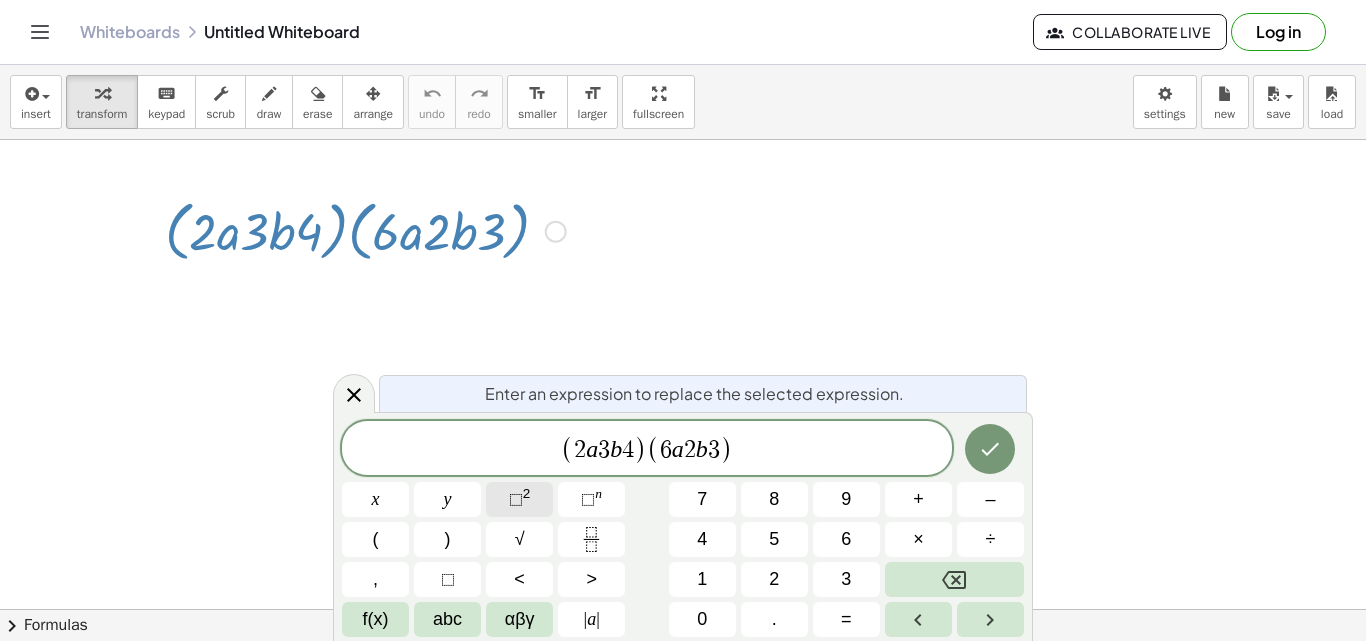 click on "⬚ 2" 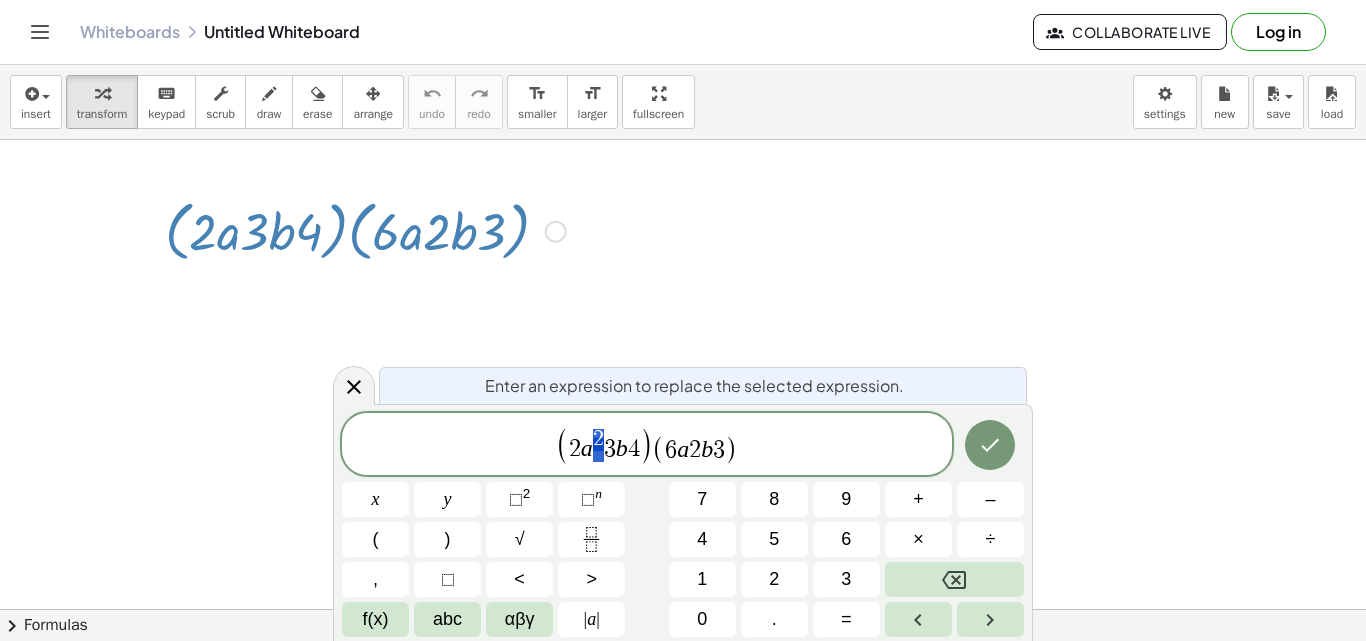 click on "2 a 2 3 b 4" at bounding box center [604, 445] 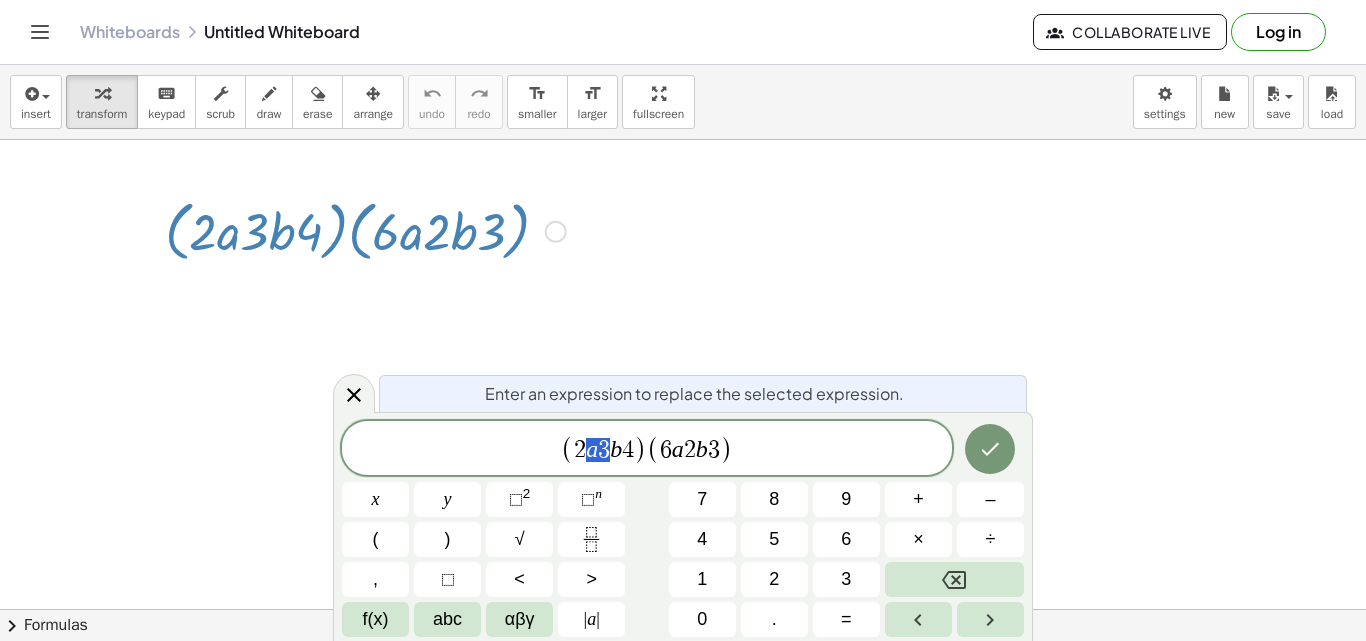 drag, startPoint x: 605, startPoint y: 449, endPoint x: 588, endPoint y: 448, distance: 17.029387 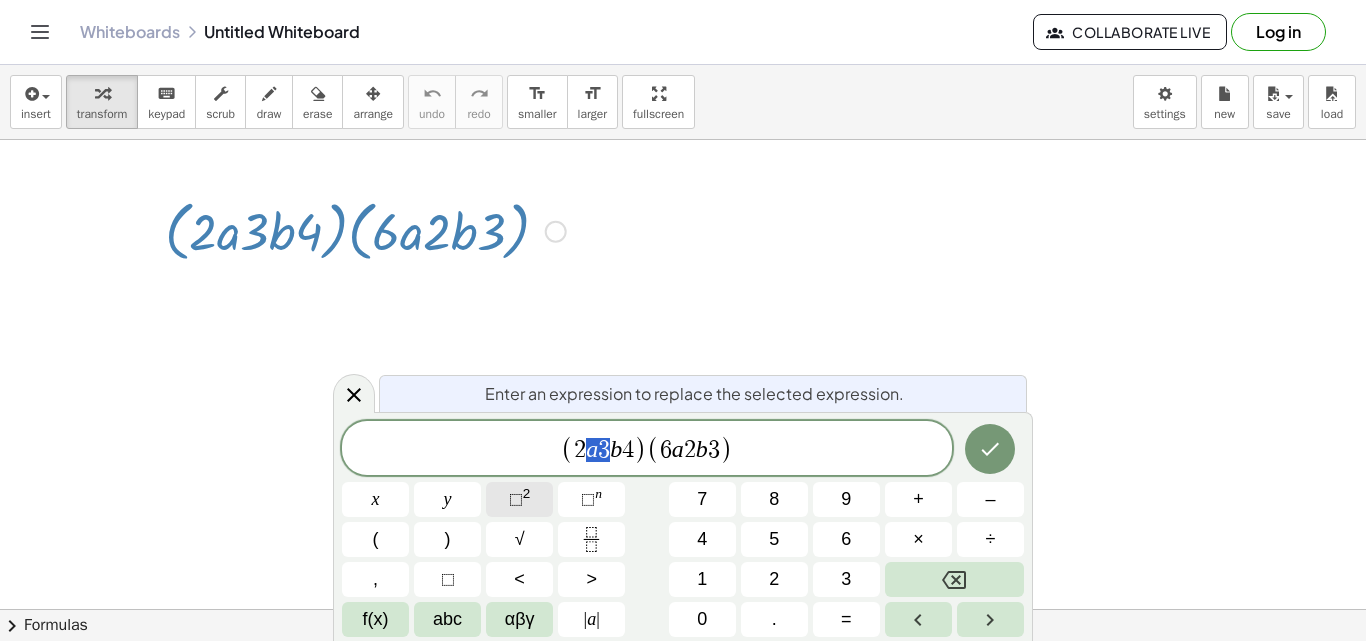 click on "2" at bounding box center [527, 493] 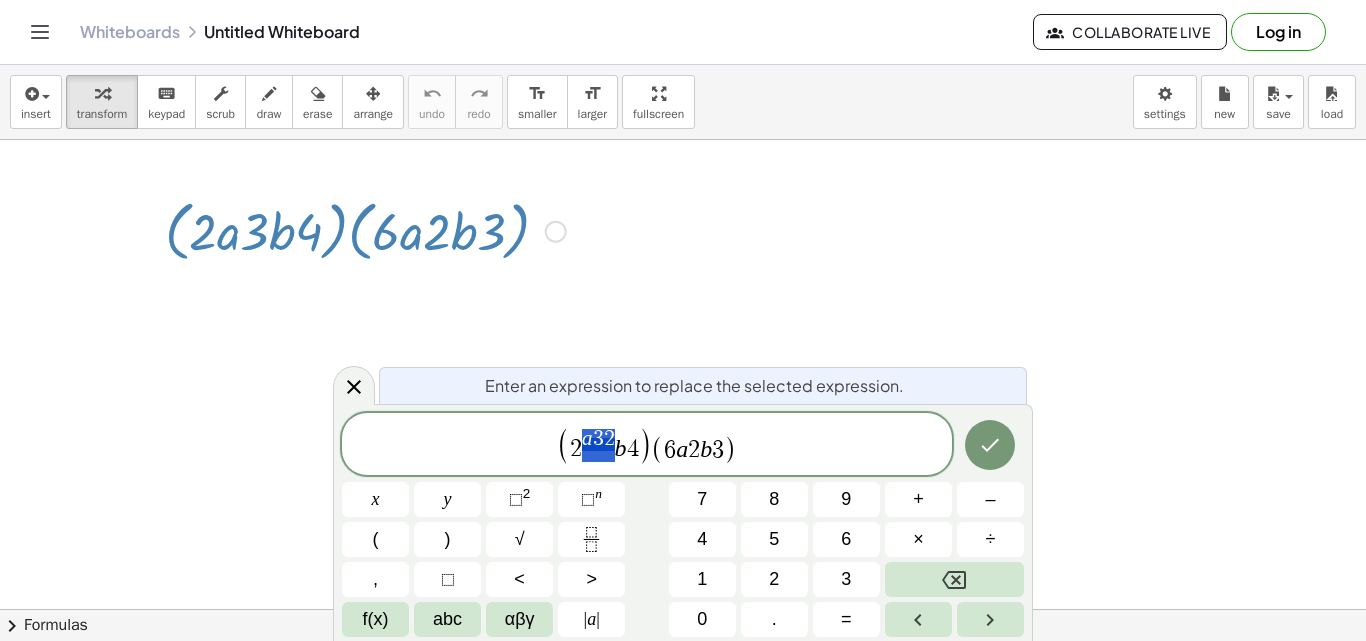 click on "2 a 3 2 b 4" at bounding box center (604, 445) 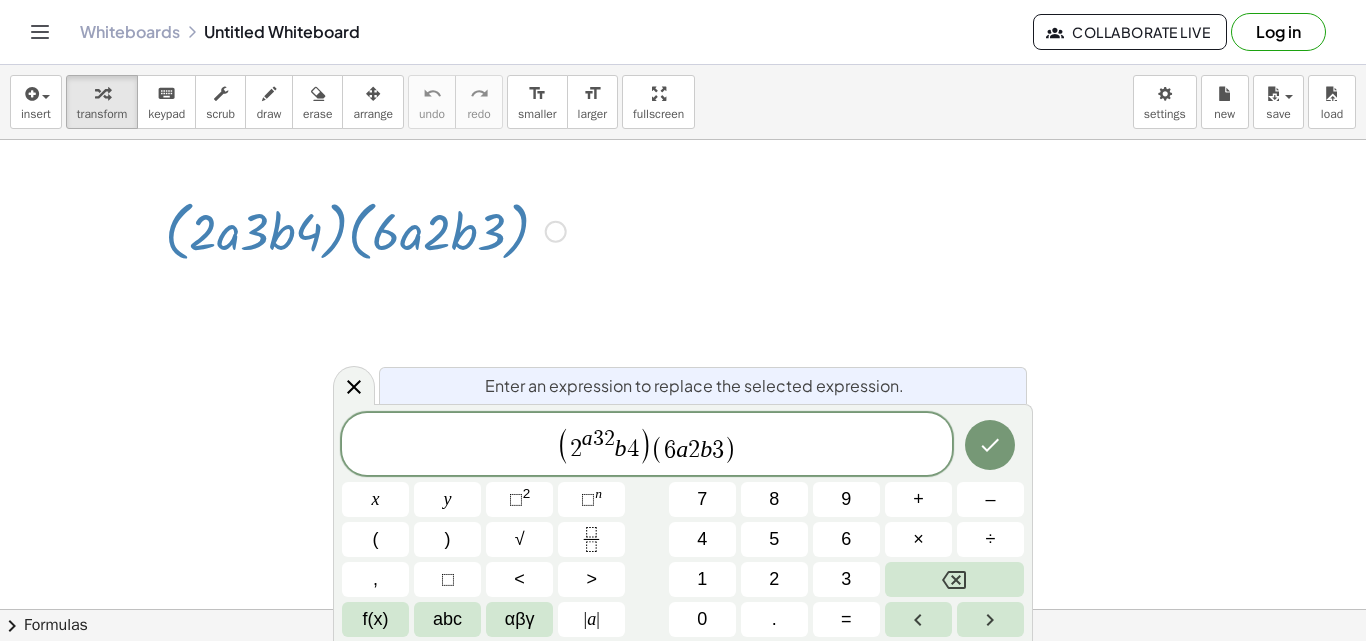 click at bounding box center (683, 674) 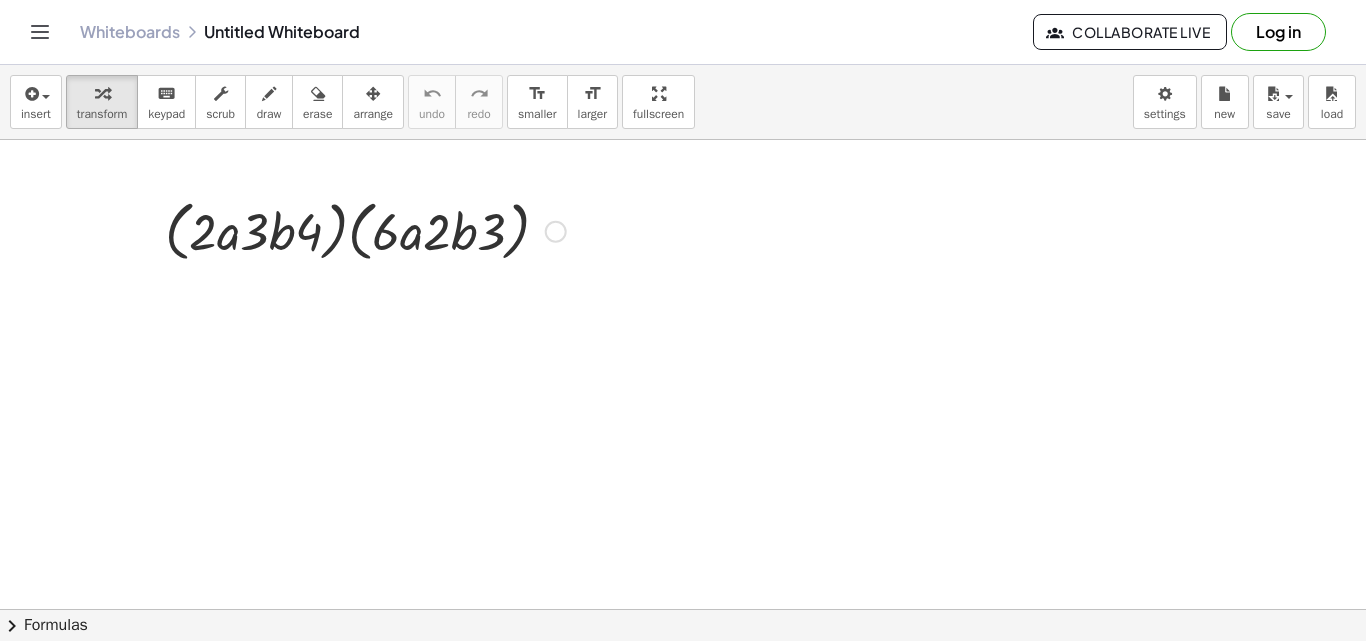click at bounding box center [365, 230] 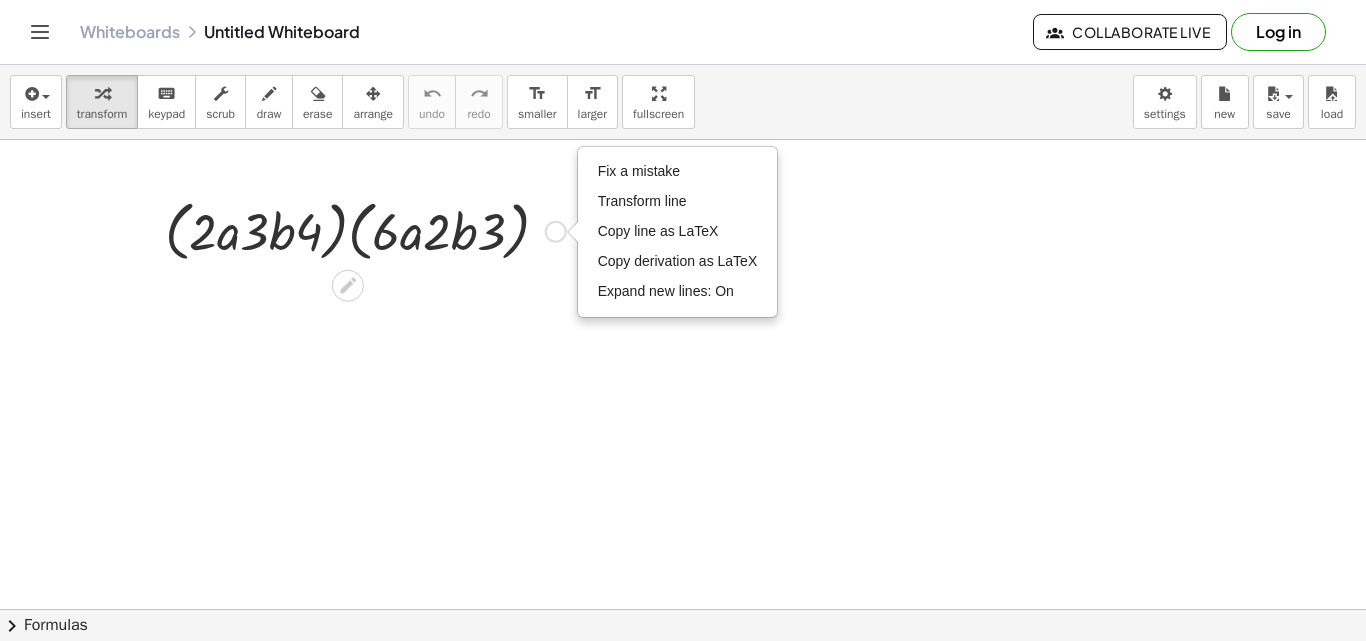 click at bounding box center [365, 230] 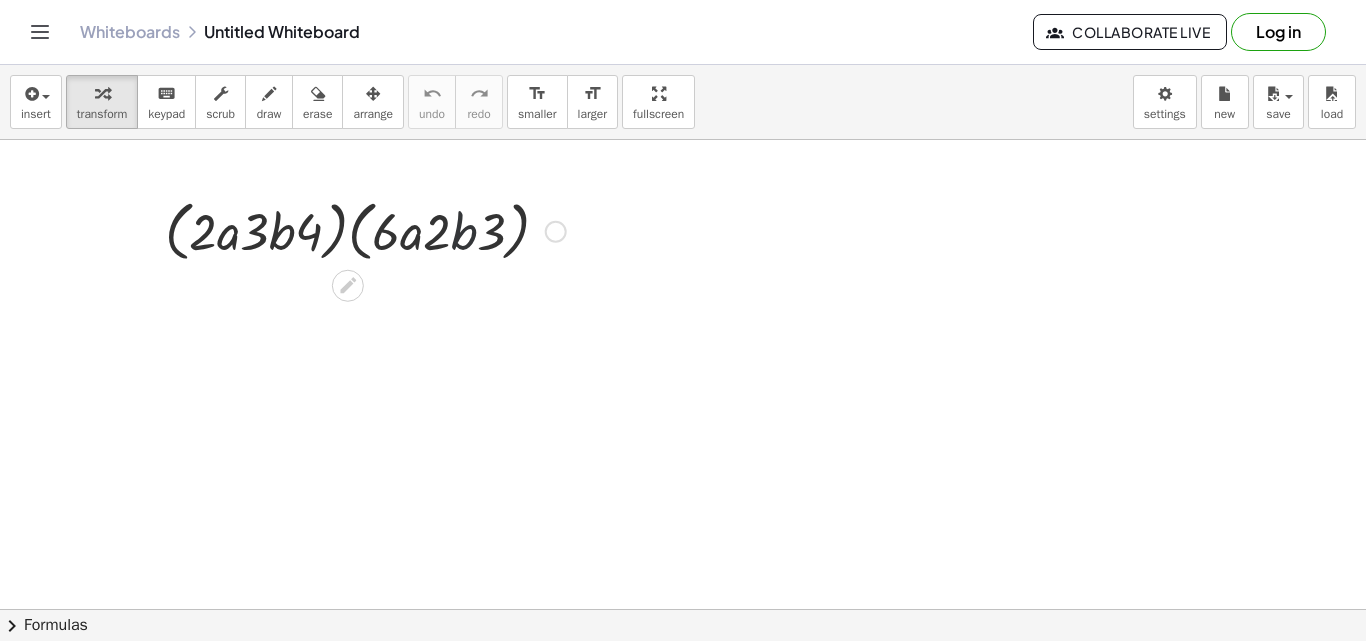 click at bounding box center [365, 230] 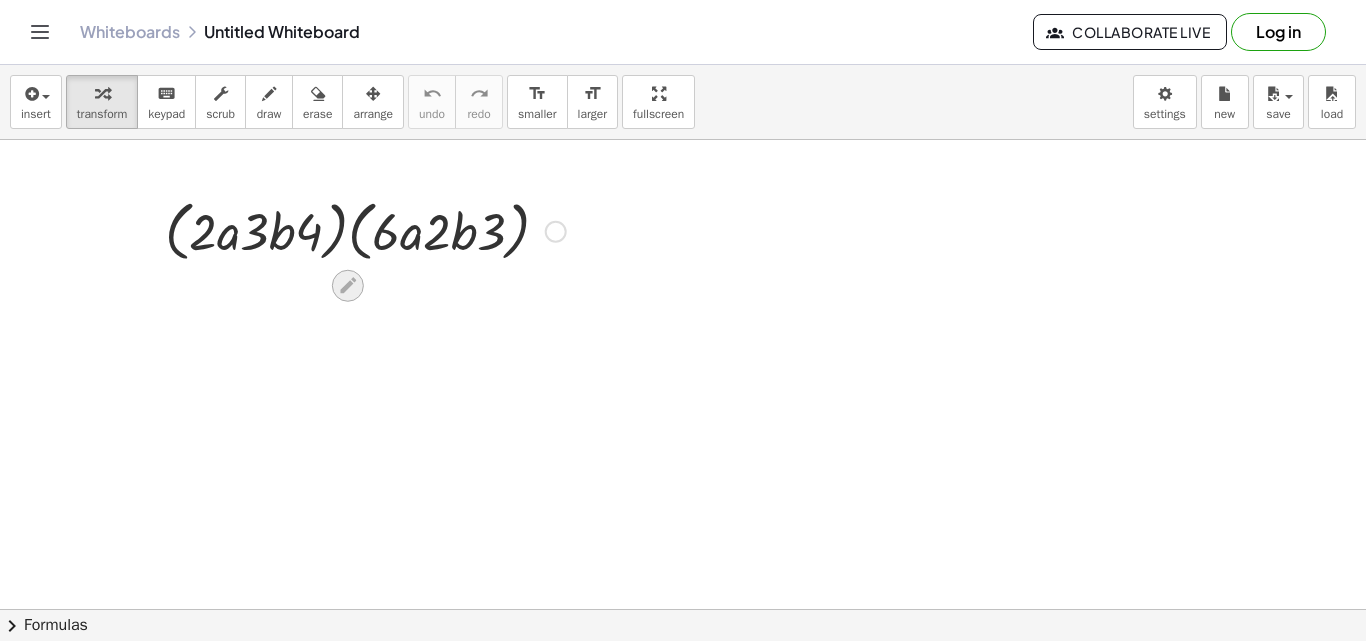 click 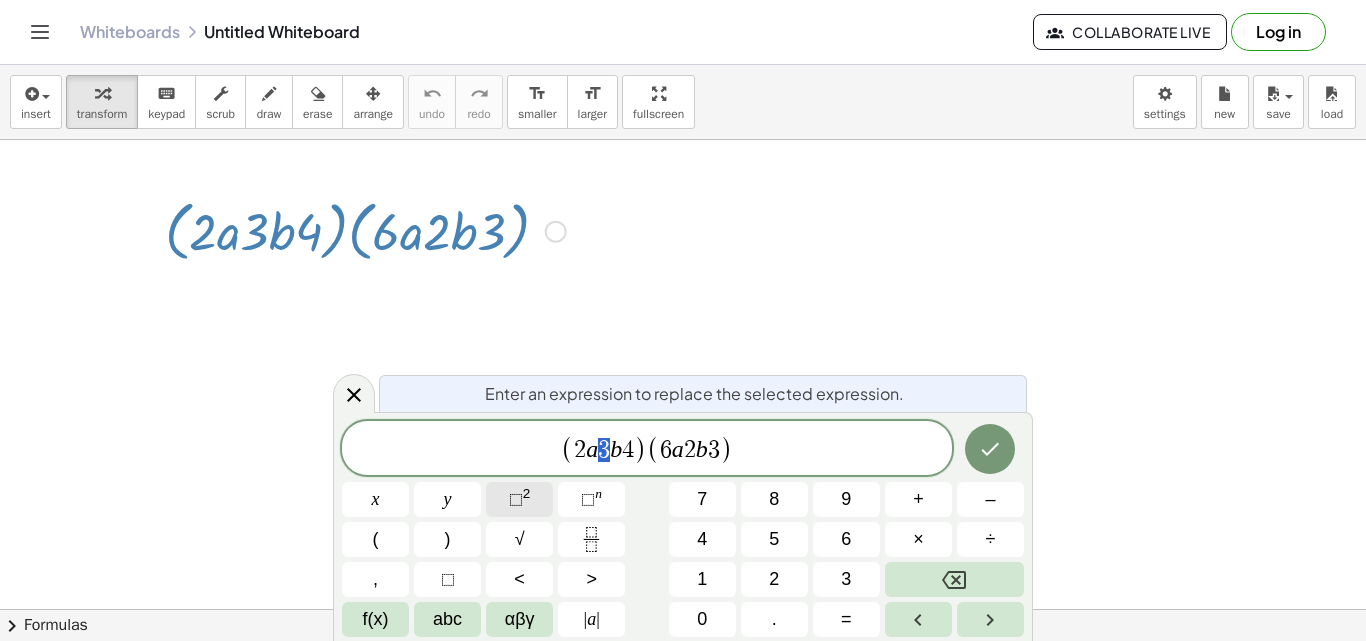 click on "2" at bounding box center (527, 493) 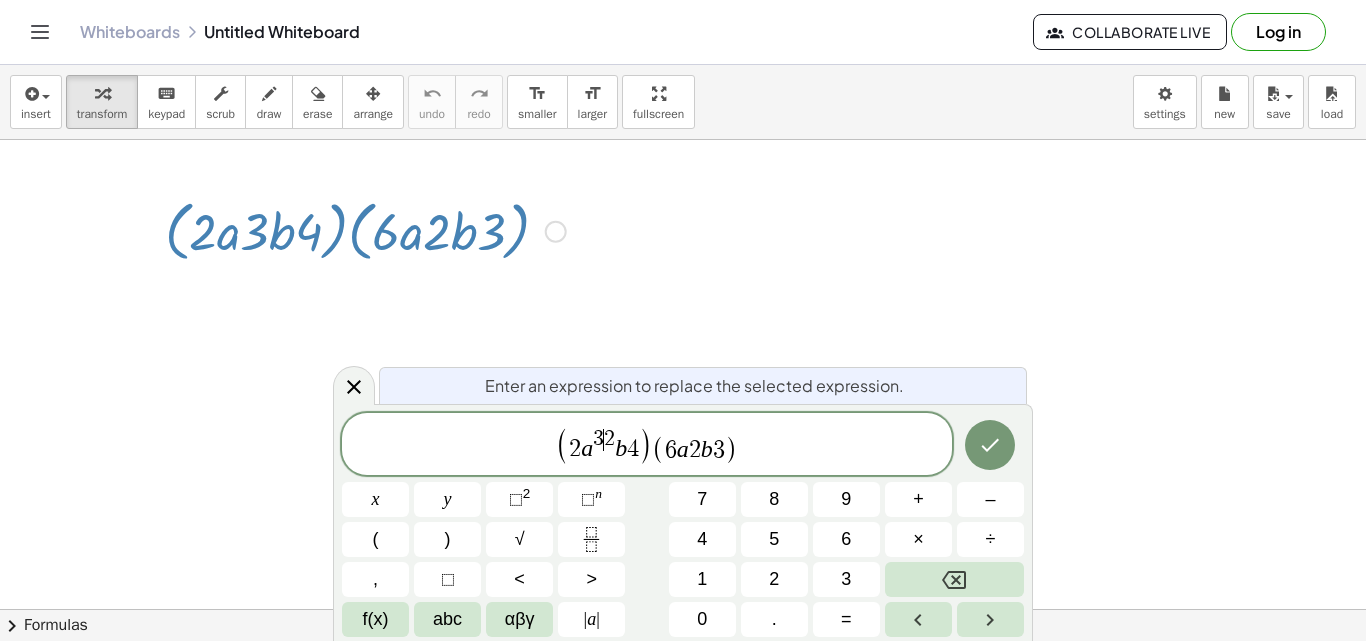 click on "2" at bounding box center (609, 439) 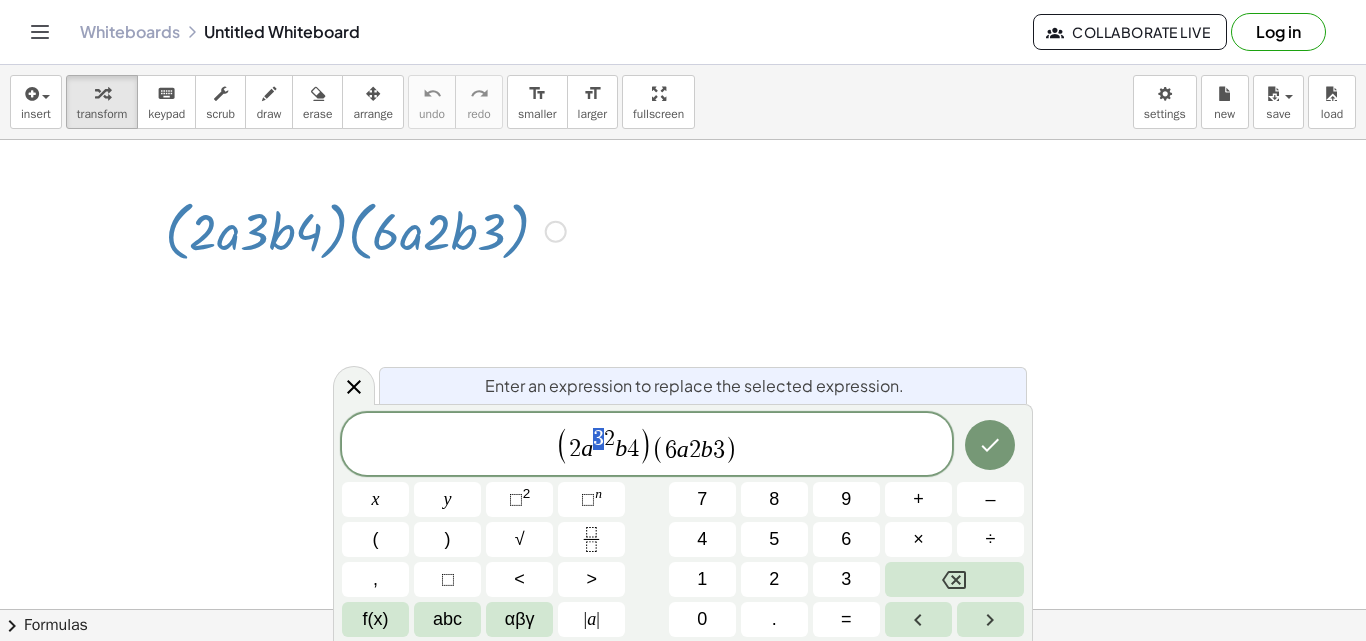 click on "3 2" at bounding box center [604, 440] 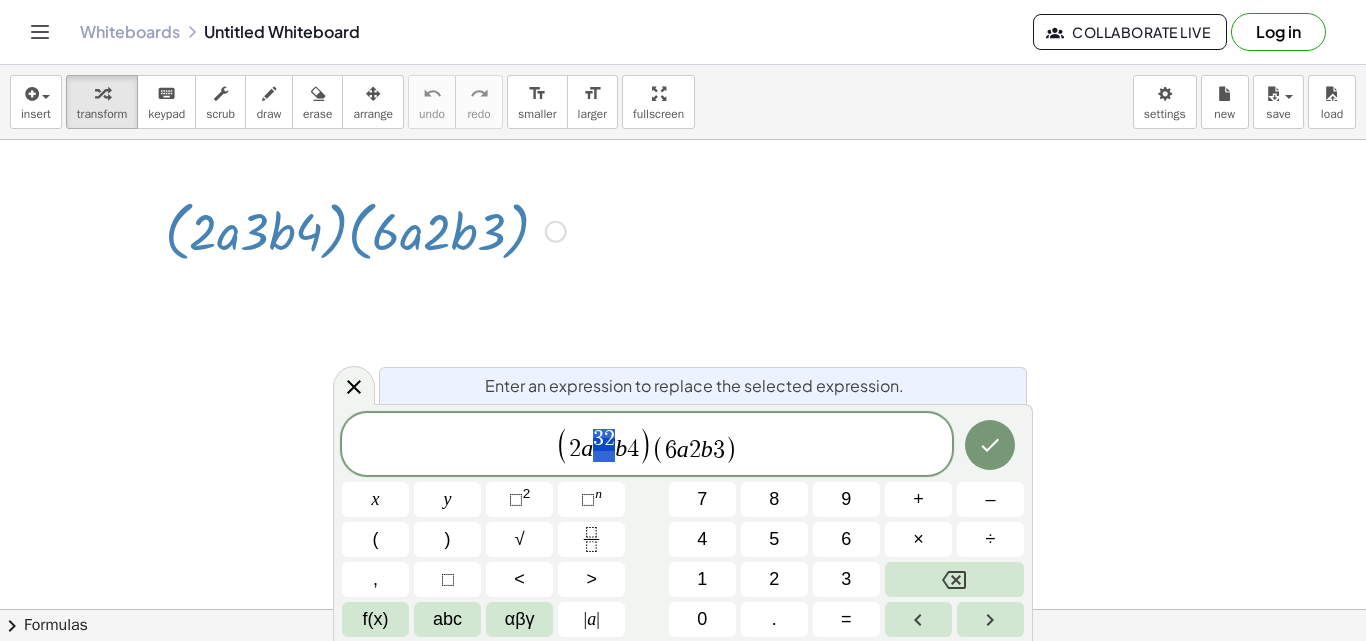 click on "2 a 3 2 b 4" at bounding box center [604, 445] 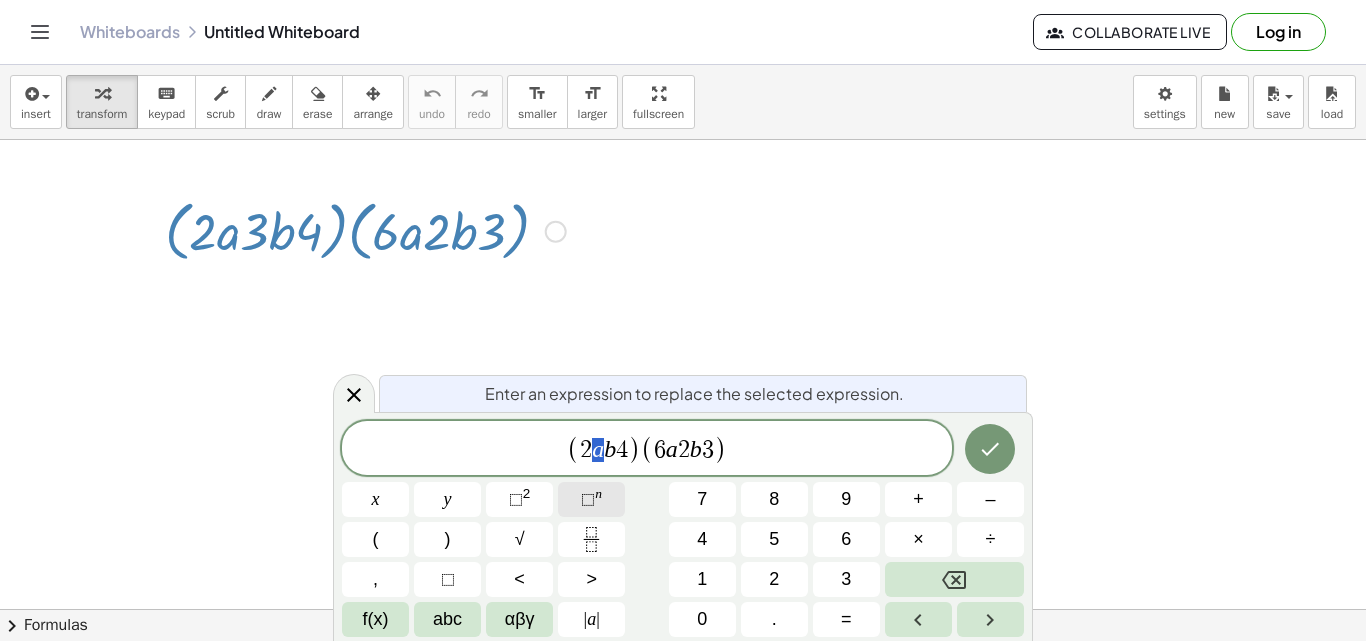 click on "⬚" at bounding box center (588, 499) 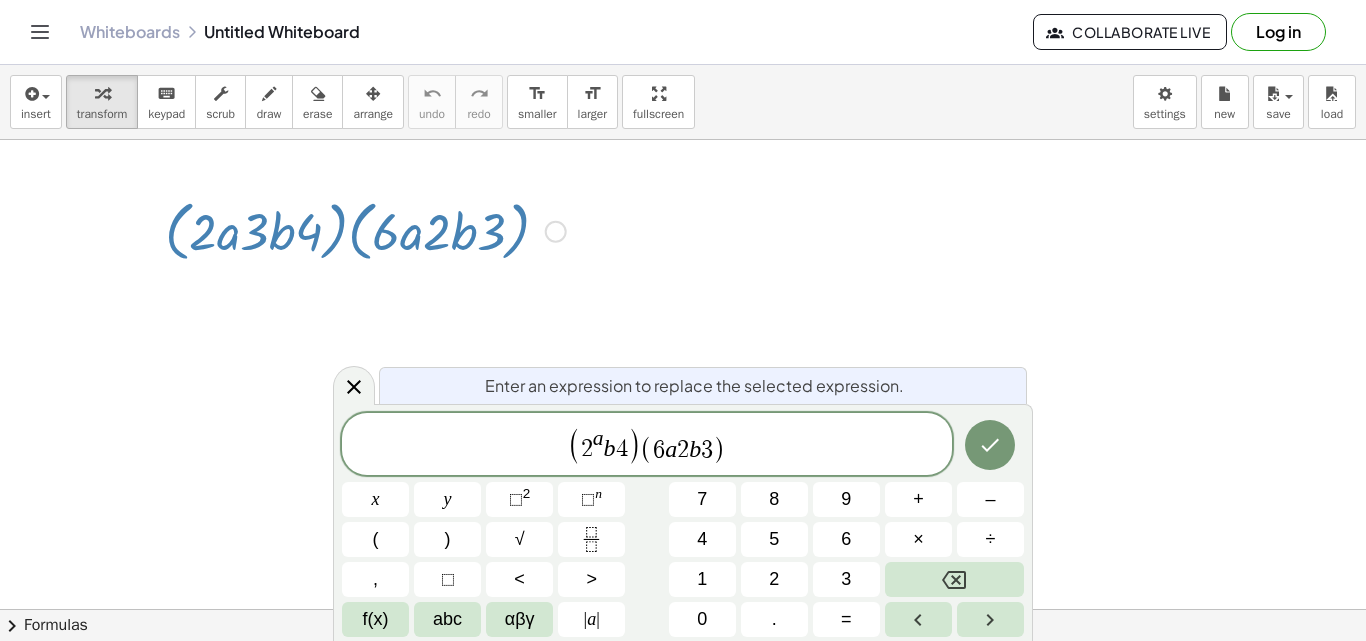click at bounding box center (365, 230) 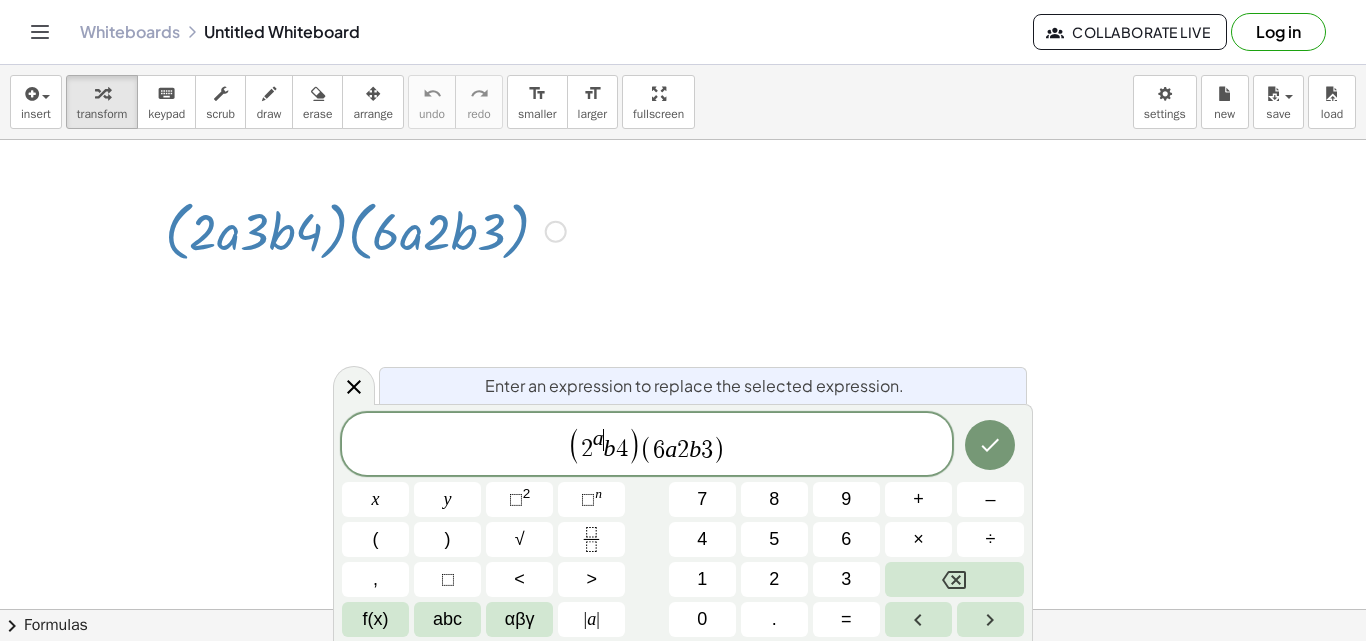 click 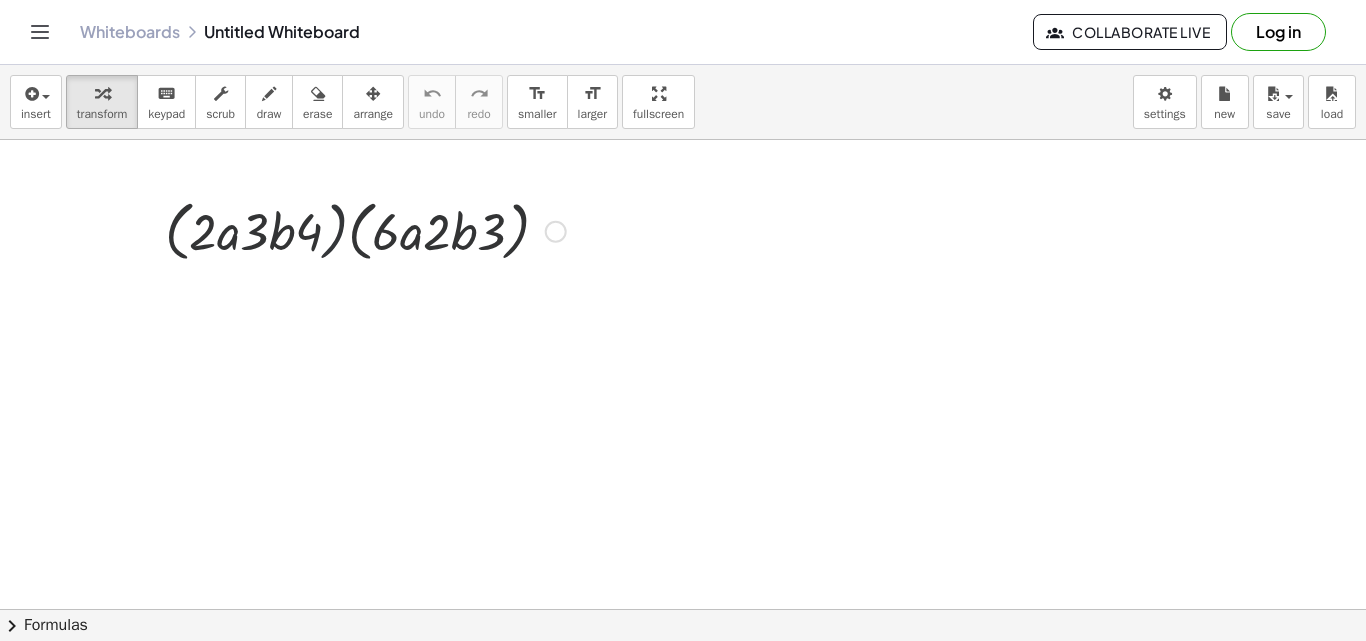 click at bounding box center [365, 230] 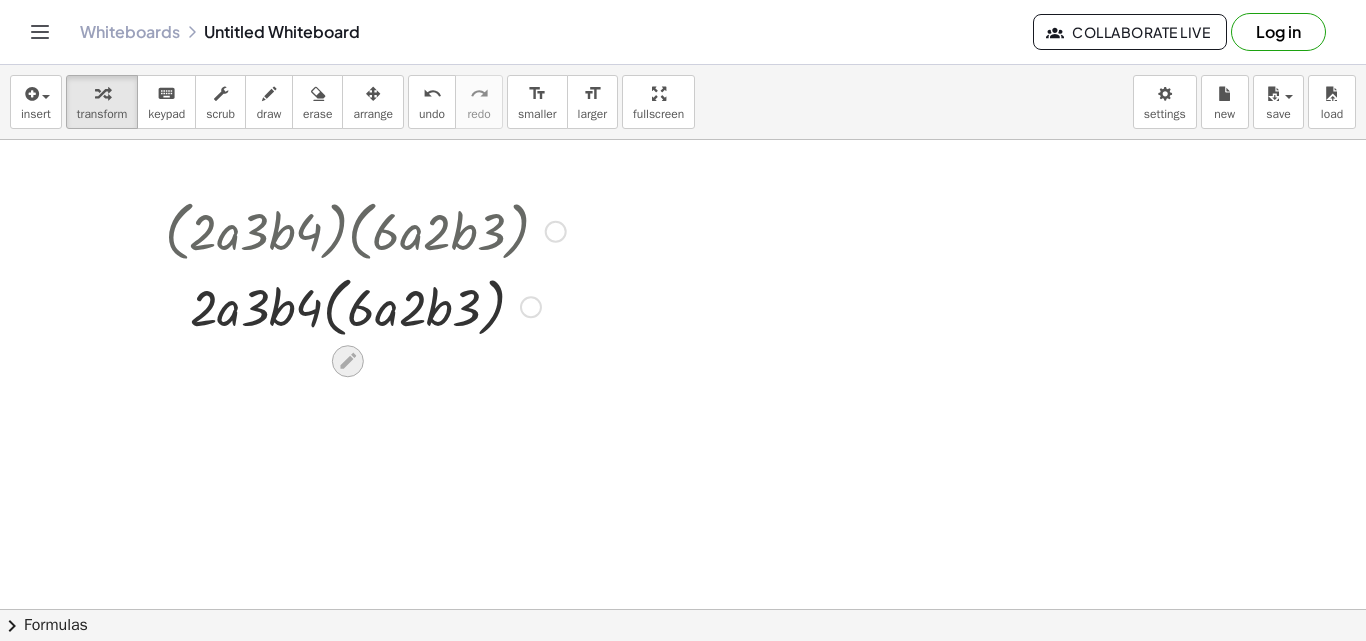 click 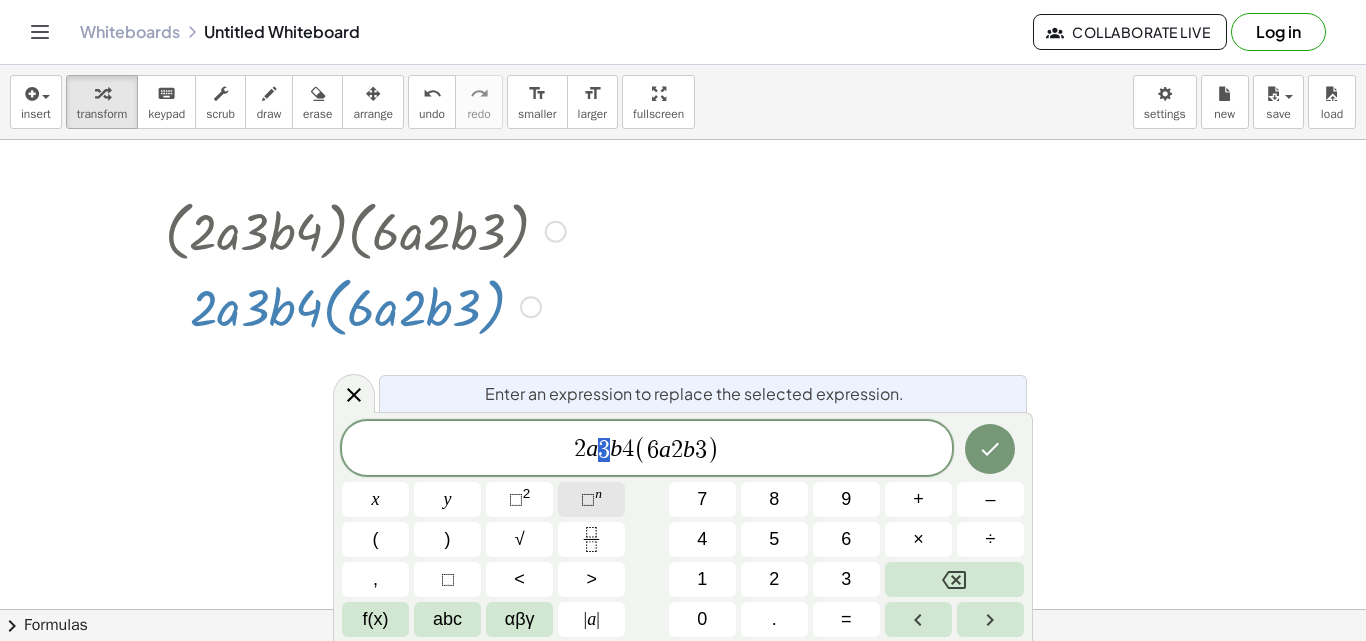 click on "n" at bounding box center (598, 493) 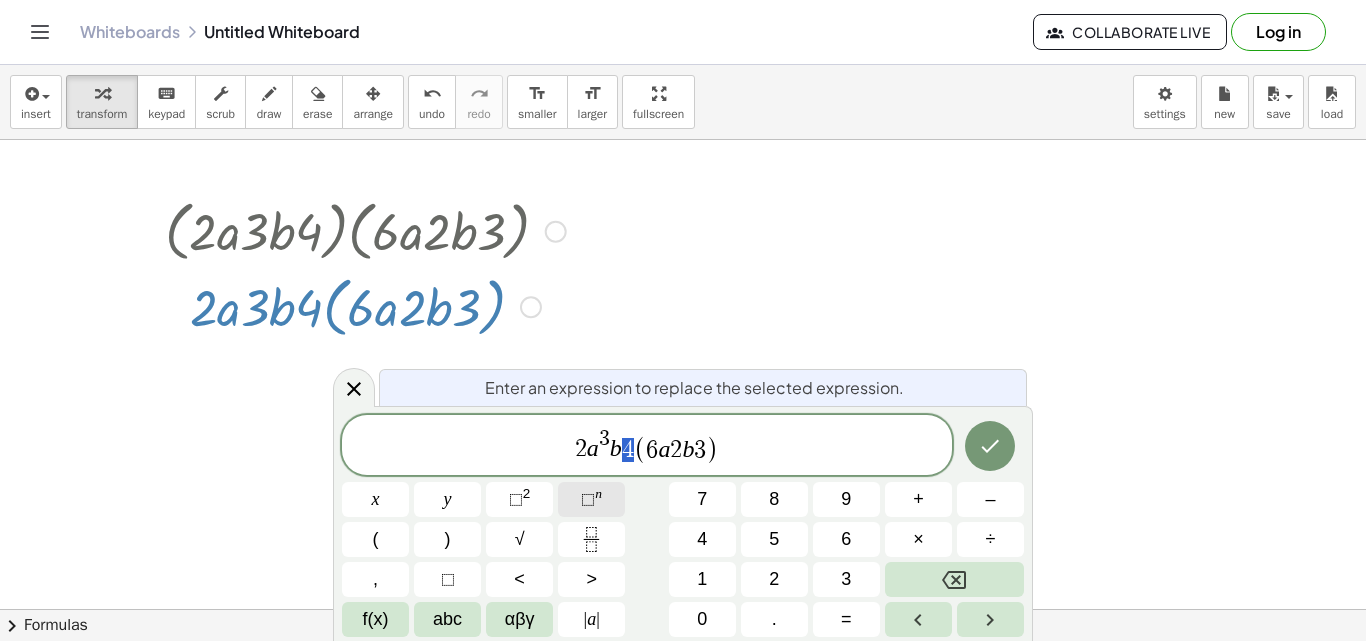 click on "⬚" at bounding box center (588, 499) 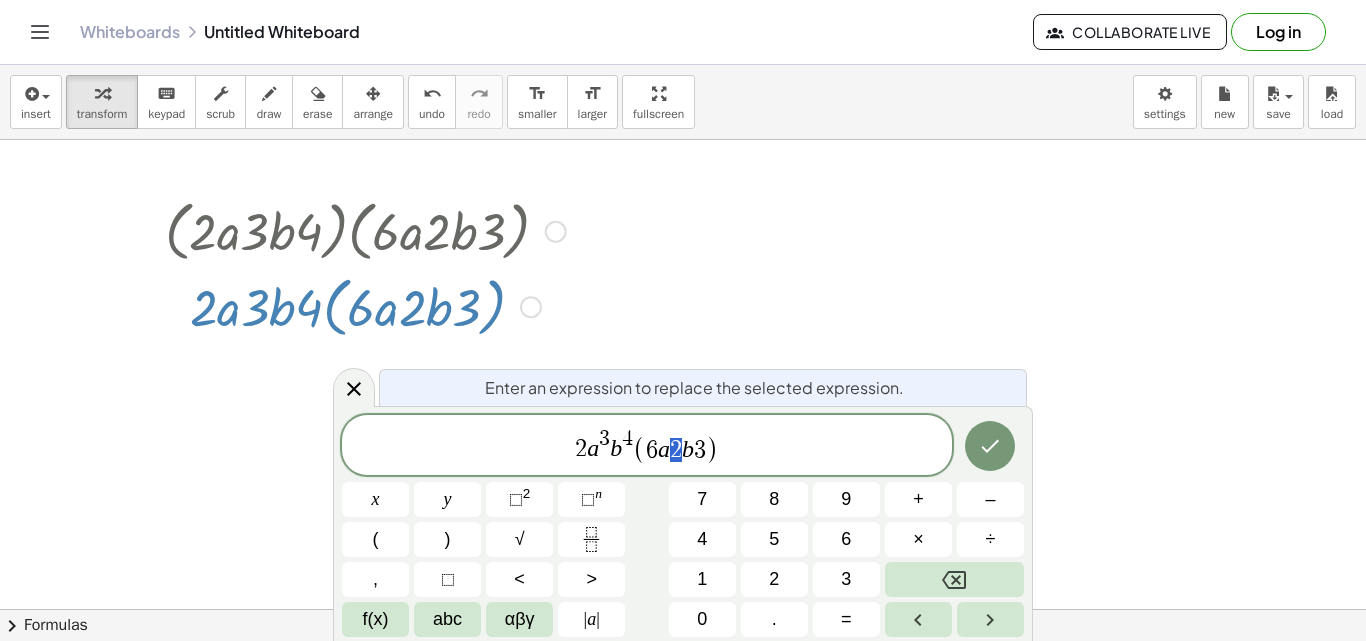 click on "6 a 2 b 3" at bounding box center [676, 450] 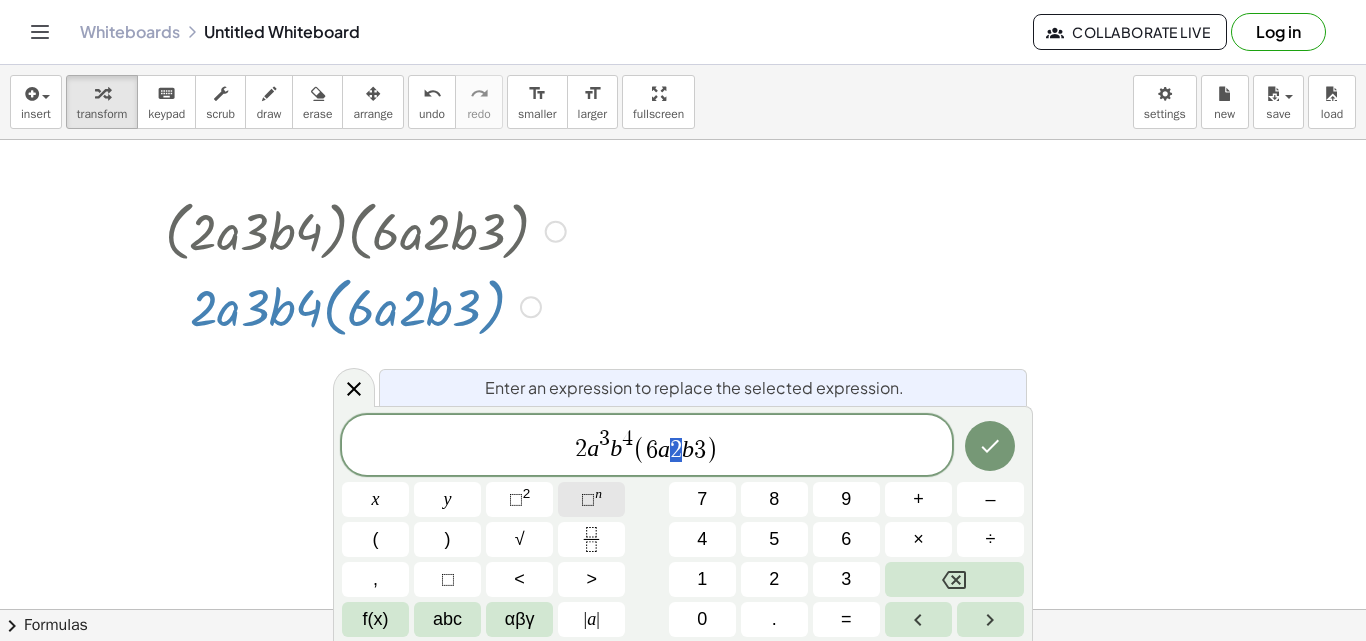 click on "⬚" at bounding box center (588, 499) 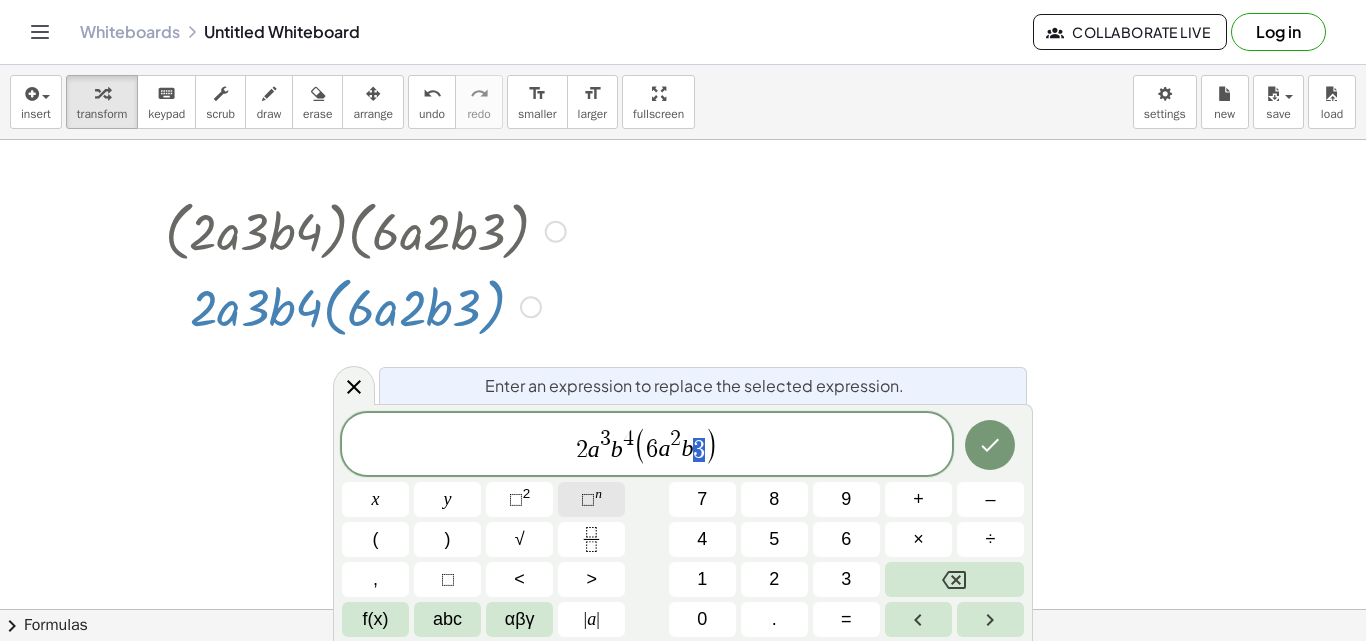 click on "⬚" at bounding box center (588, 499) 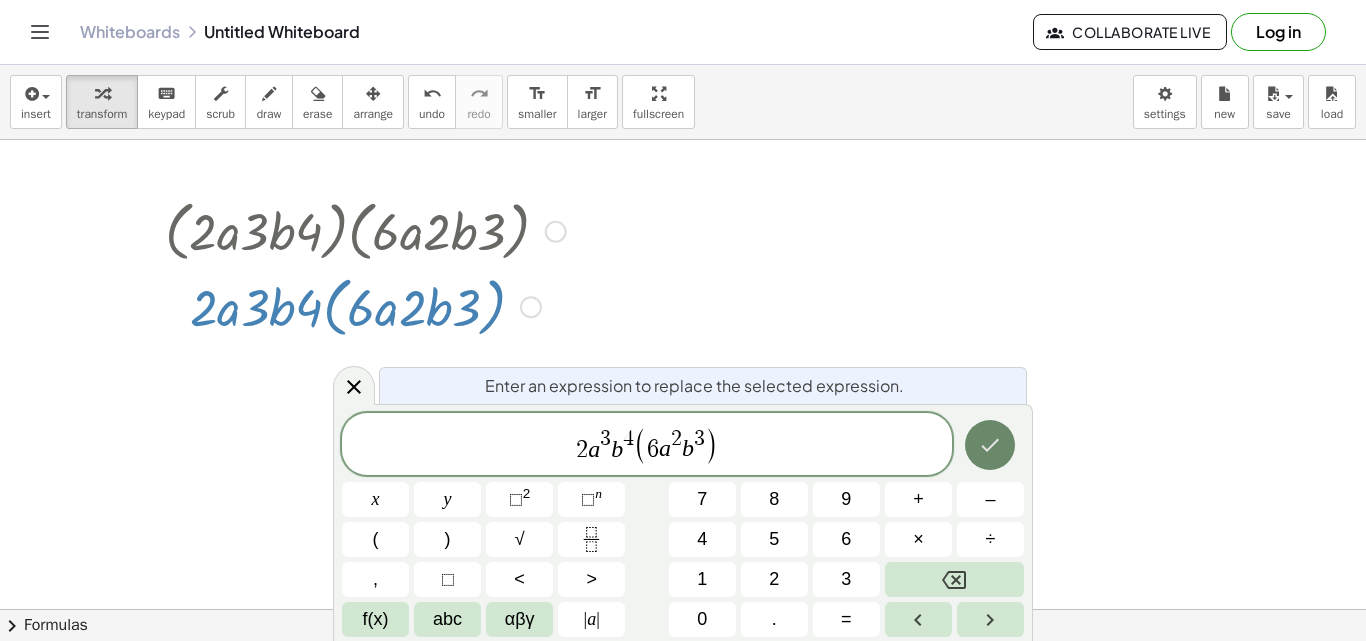 click 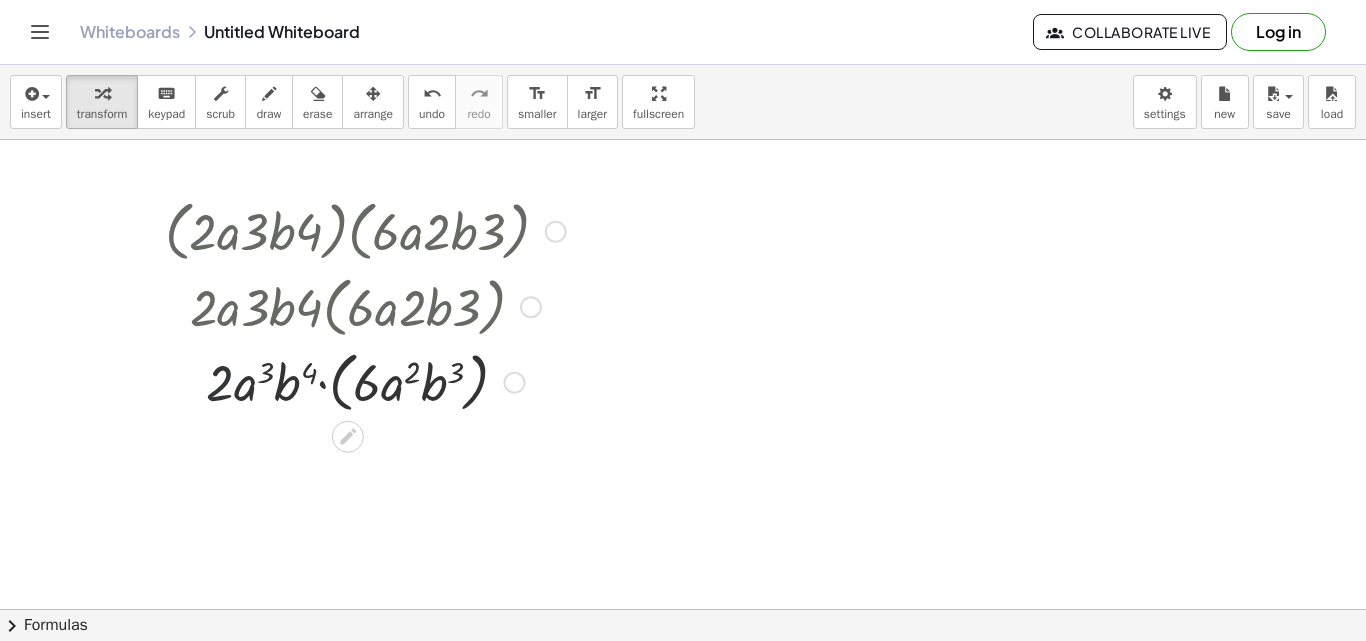 click at bounding box center (365, 381) 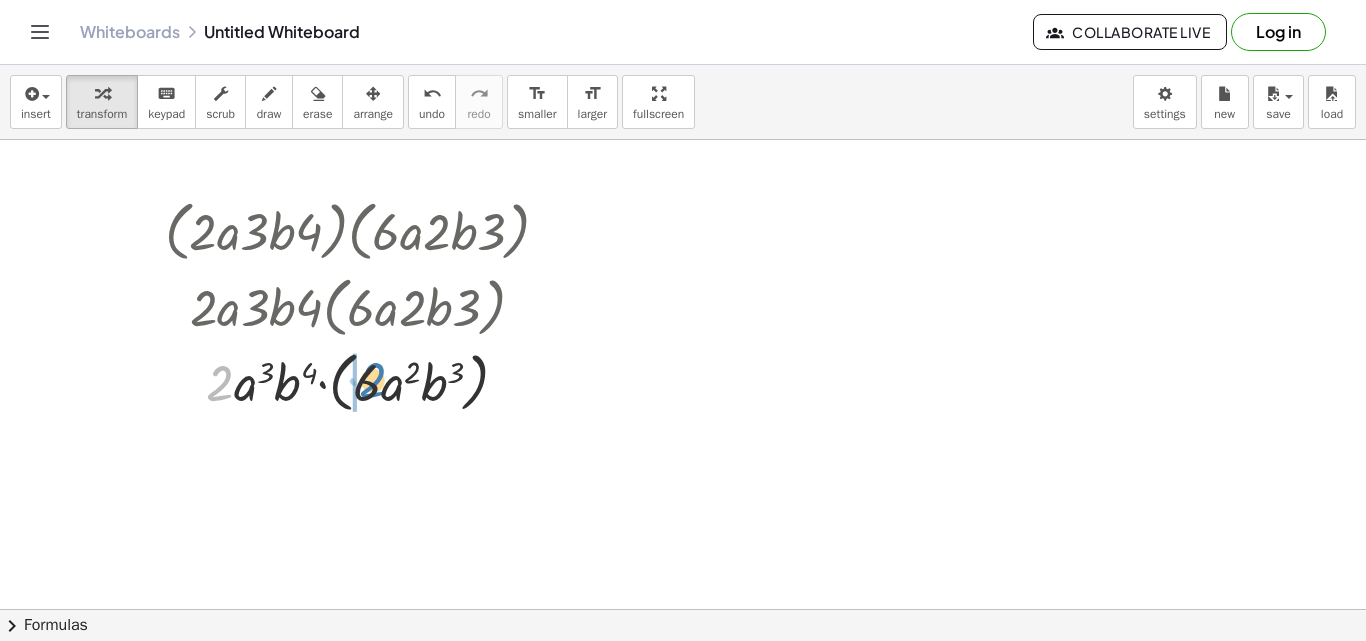 drag, startPoint x: 222, startPoint y: 384, endPoint x: 374, endPoint y: 381, distance: 152.0296 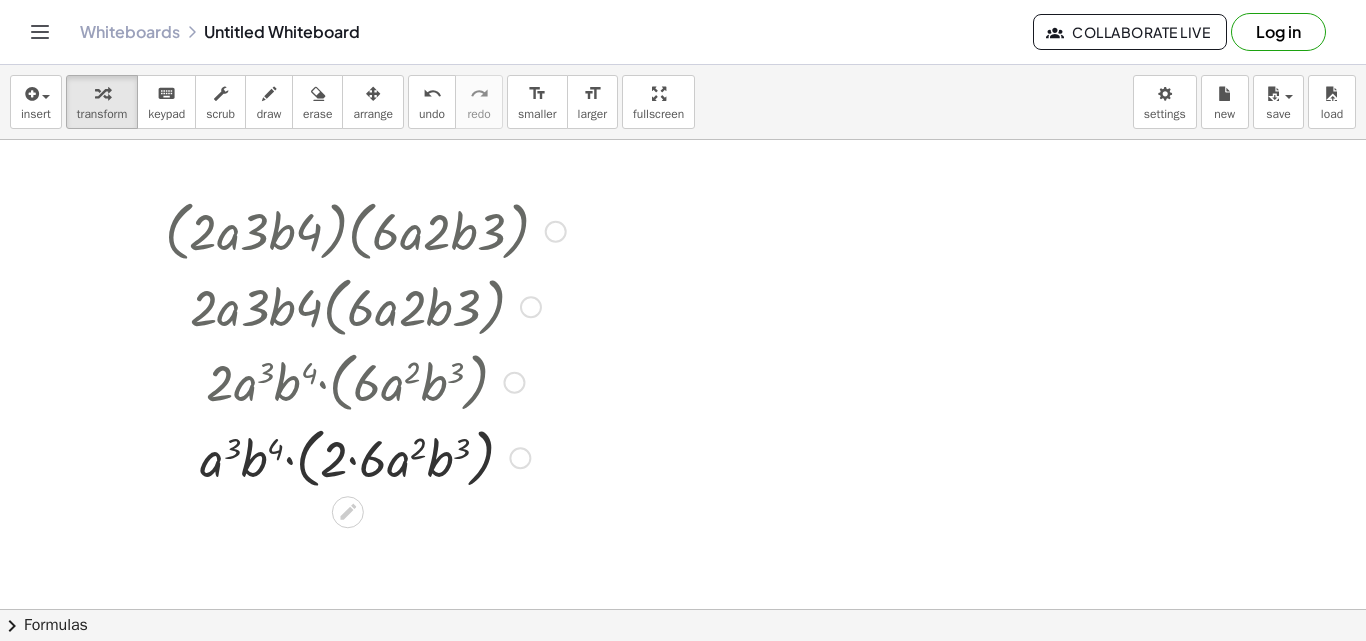 click at bounding box center (365, 457) 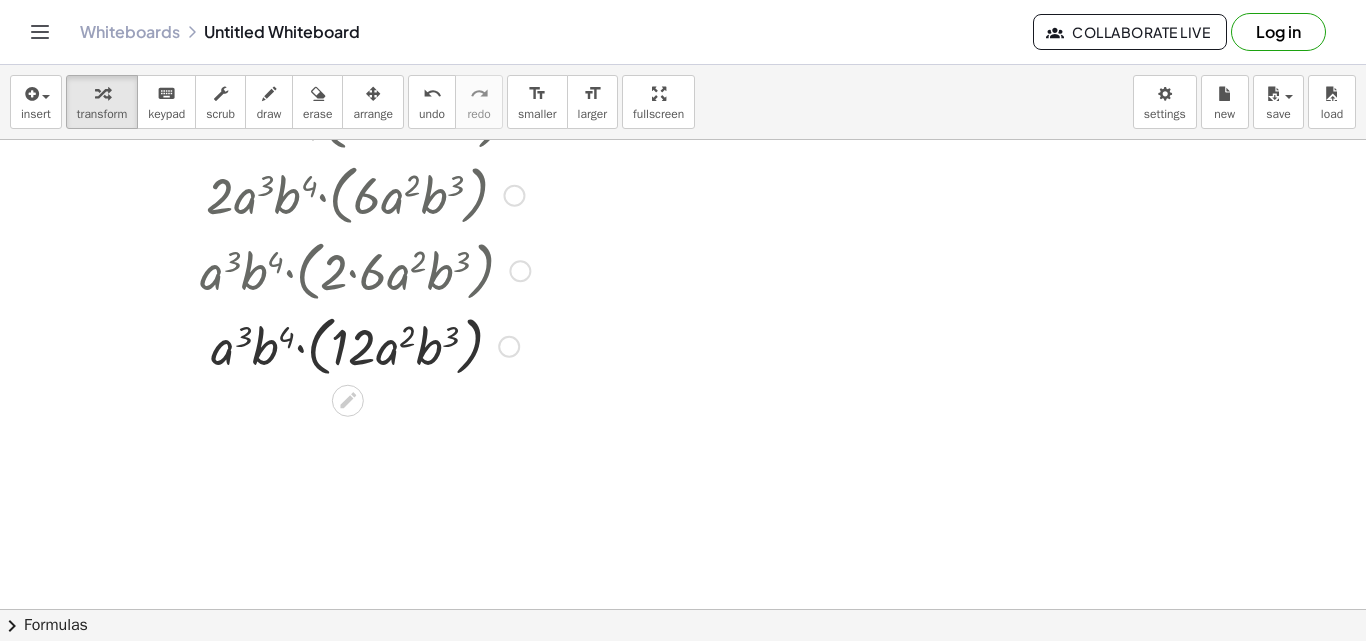 scroll, scrollTop: 200, scrollLeft: 0, axis: vertical 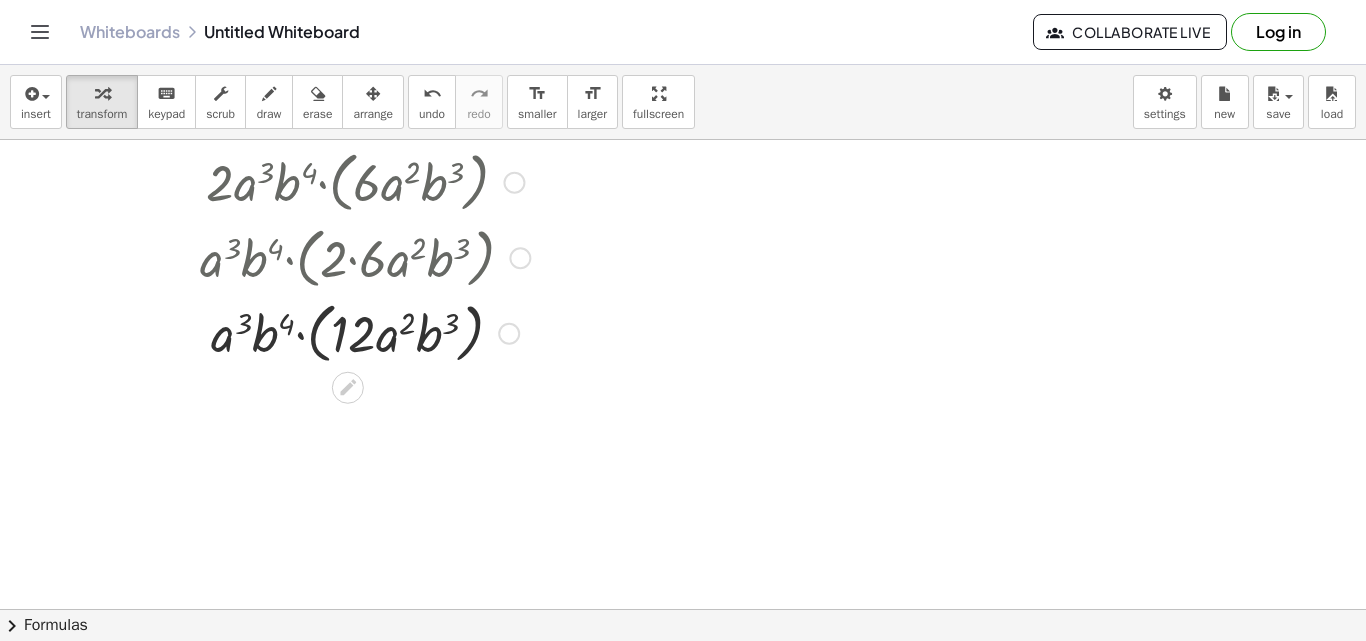 click at bounding box center (365, 332) 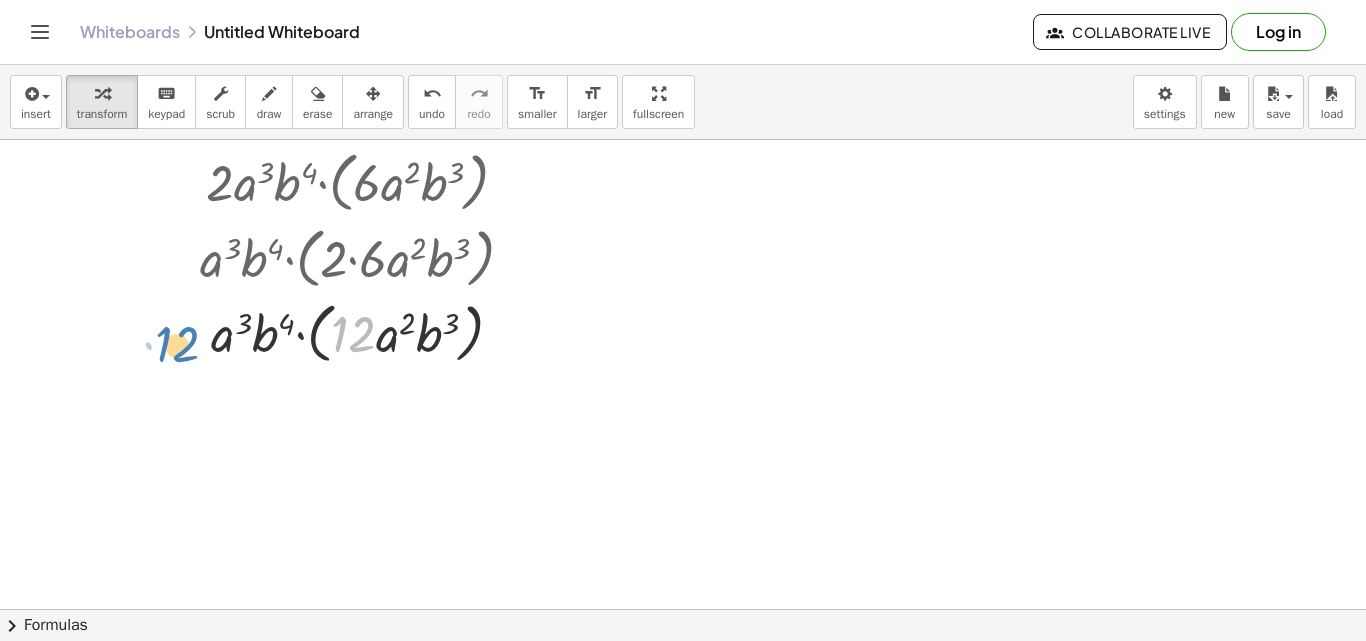 drag, startPoint x: 353, startPoint y: 338, endPoint x: 177, endPoint y: 348, distance: 176.28386 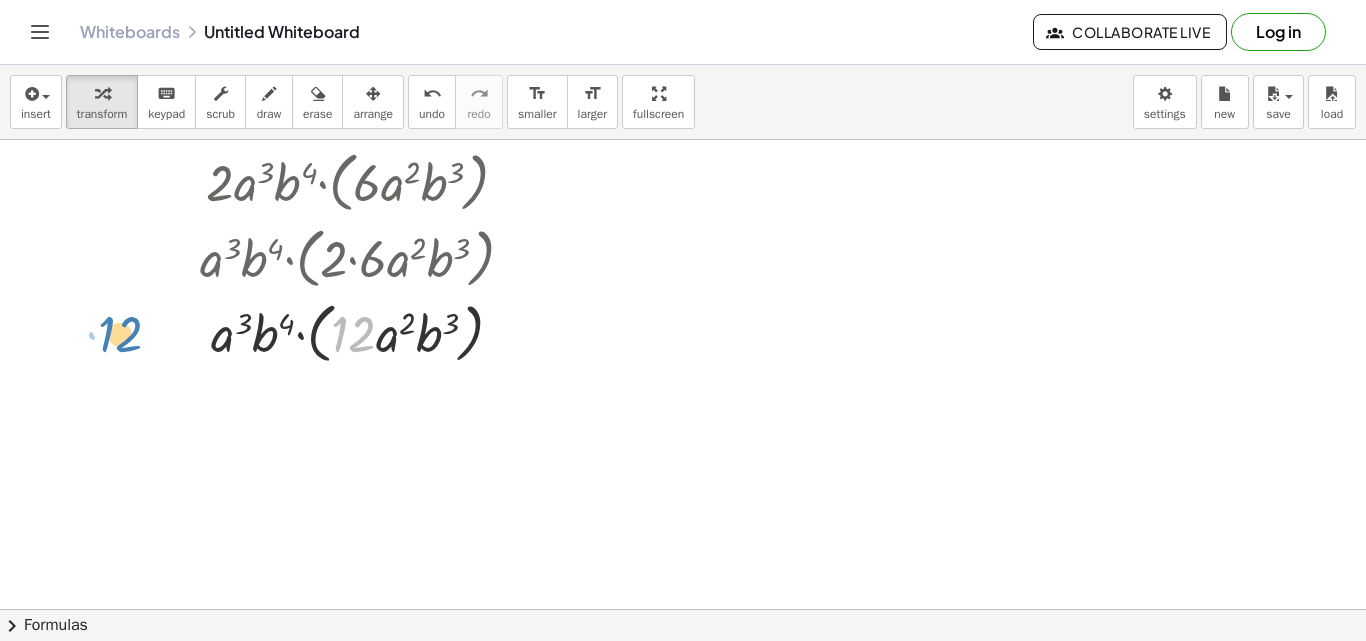 drag, startPoint x: 346, startPoint y: 341, endPoint x: 111, endPoint y: 342, distance: 235.00212 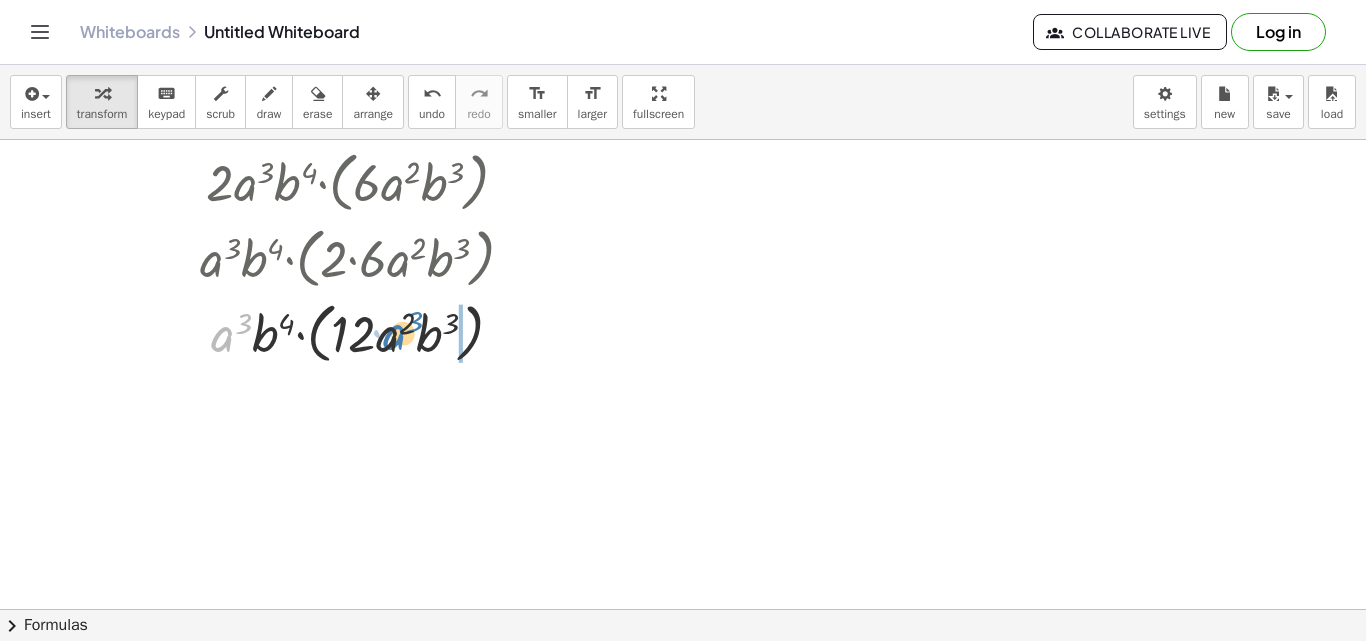 drag, startPoint x: 216, startPoint y: 345, endPoint x: 385, endPoint y: 344, distance: 169.00296 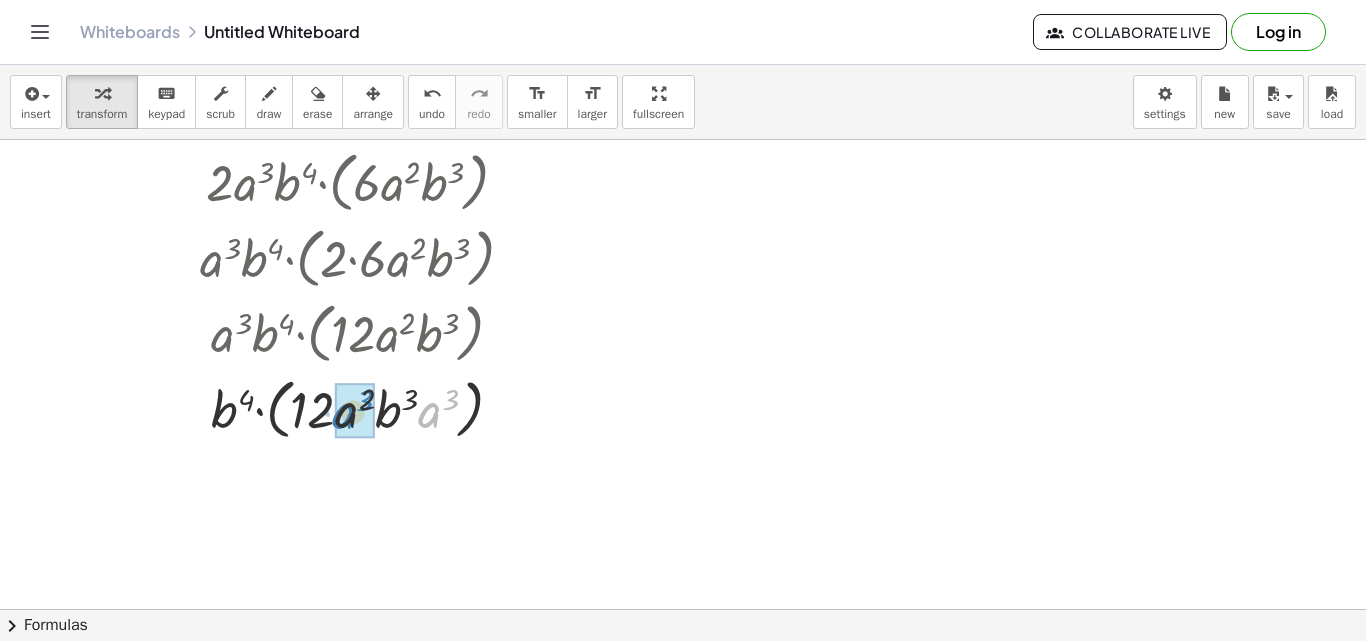 drag, startPoint x: 435, startPoint y: 423, endPoint x: 349, endPoint y: 424, distance: 86.00581 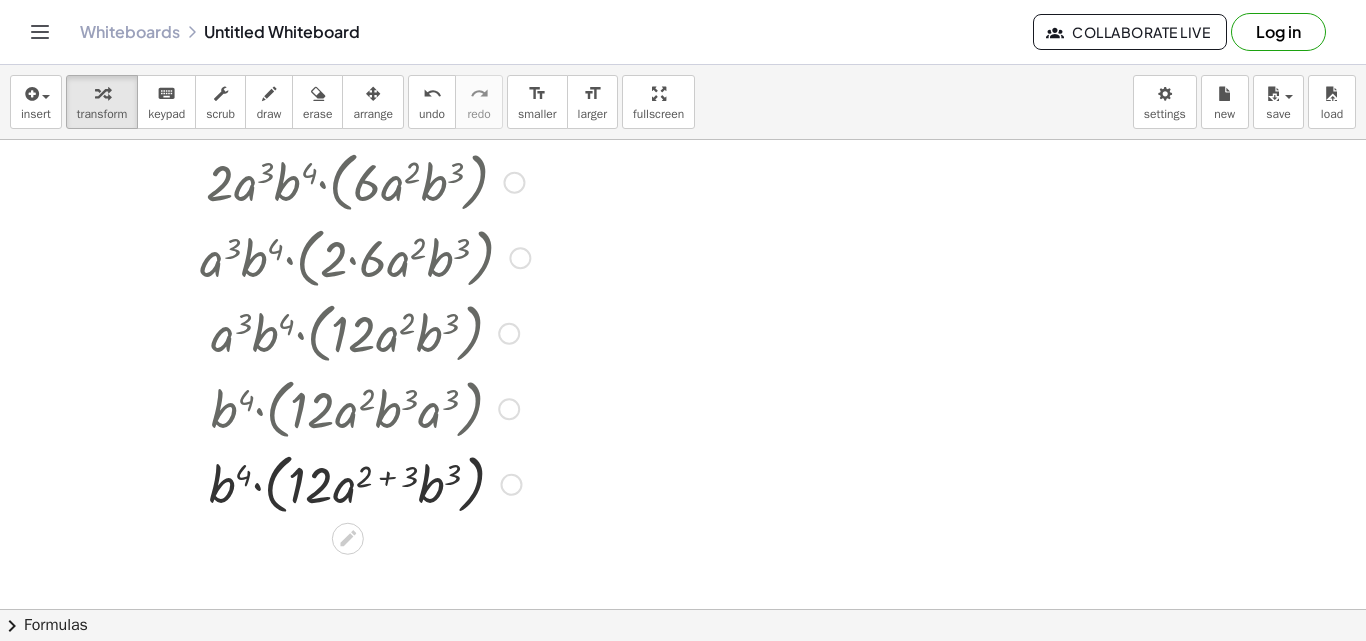 click at bounding box center (365, 483) 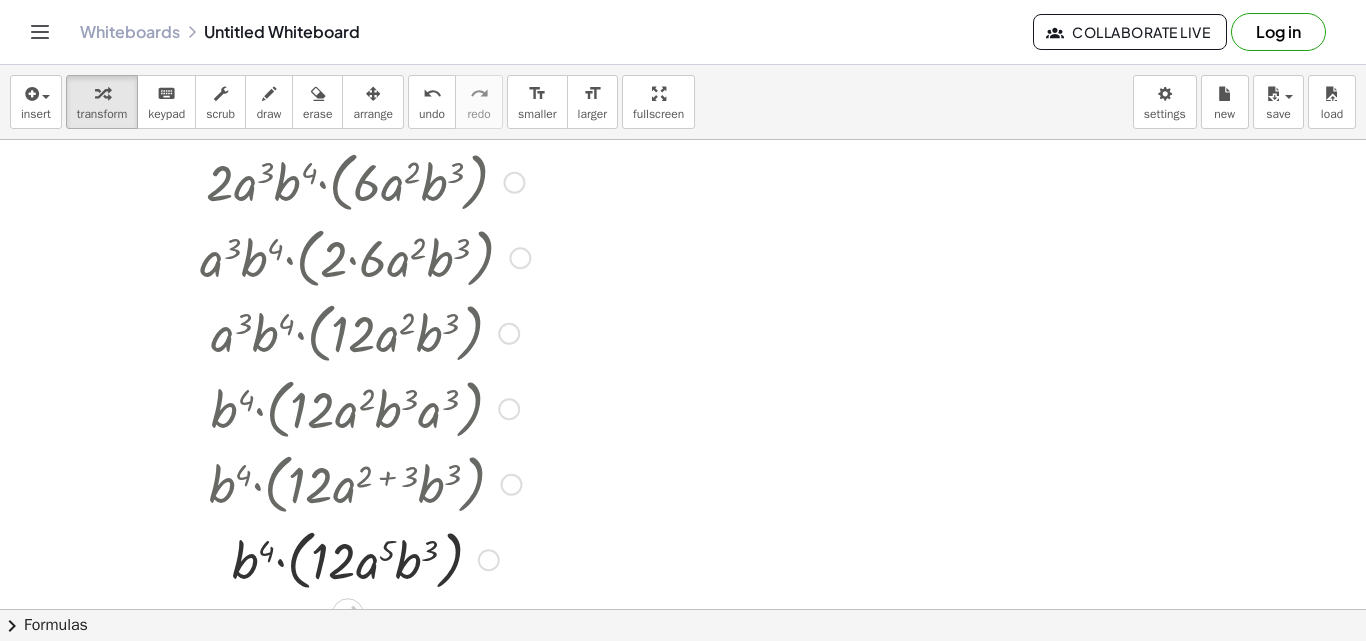 scroll, scrollTop: 300, scrollLeft: 0, axis: vertical 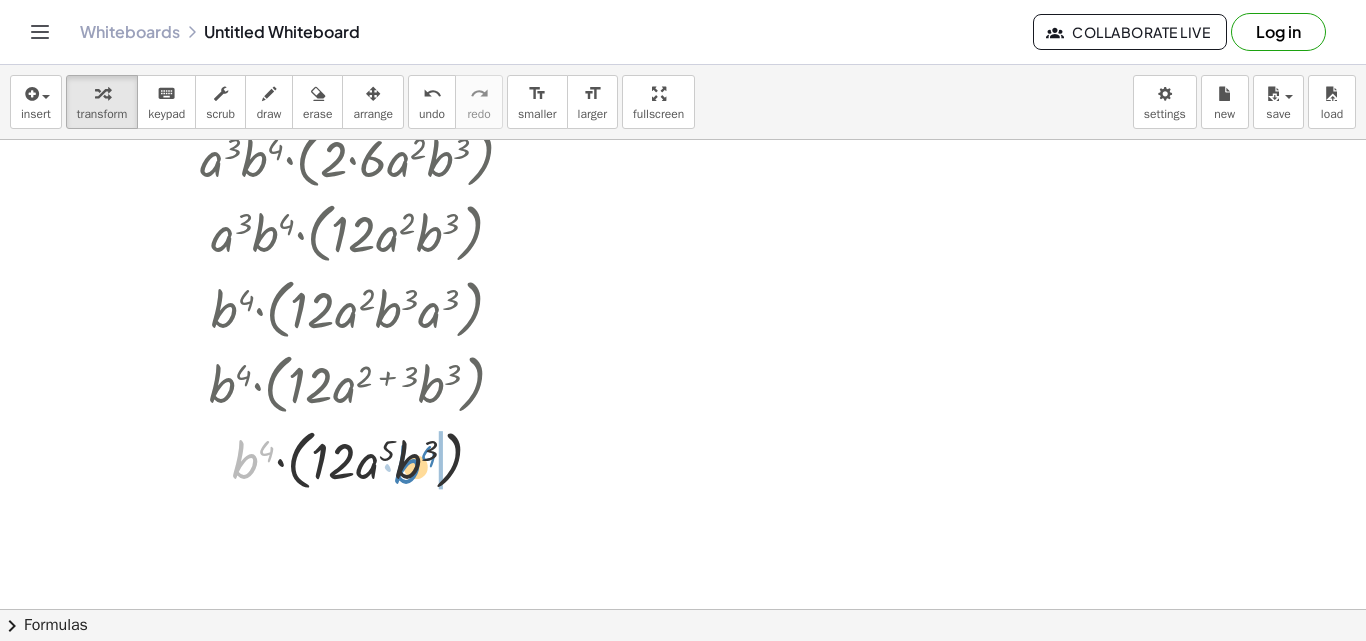 drag, startPoint x: 240, startPoint y: 465, endPoint x: 402, endPoint y: 470, distance: 162.07715 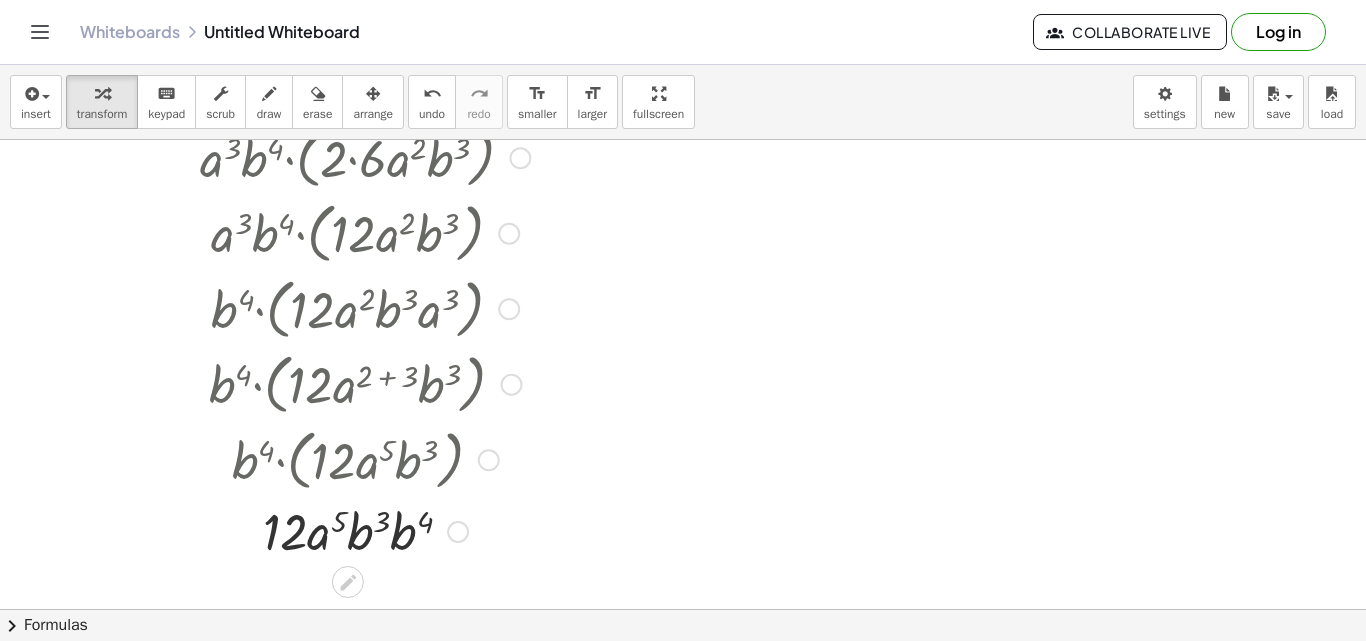 click at bounding box center (365, 530) 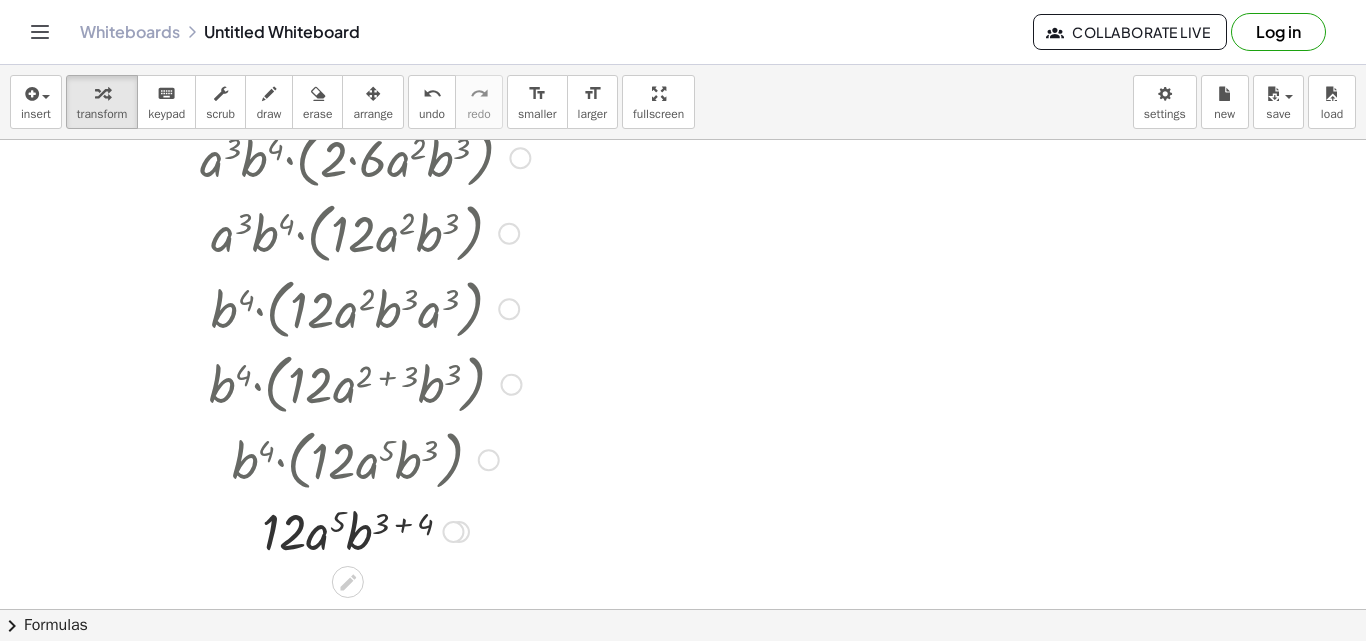 click at bounding box center (365, 530) 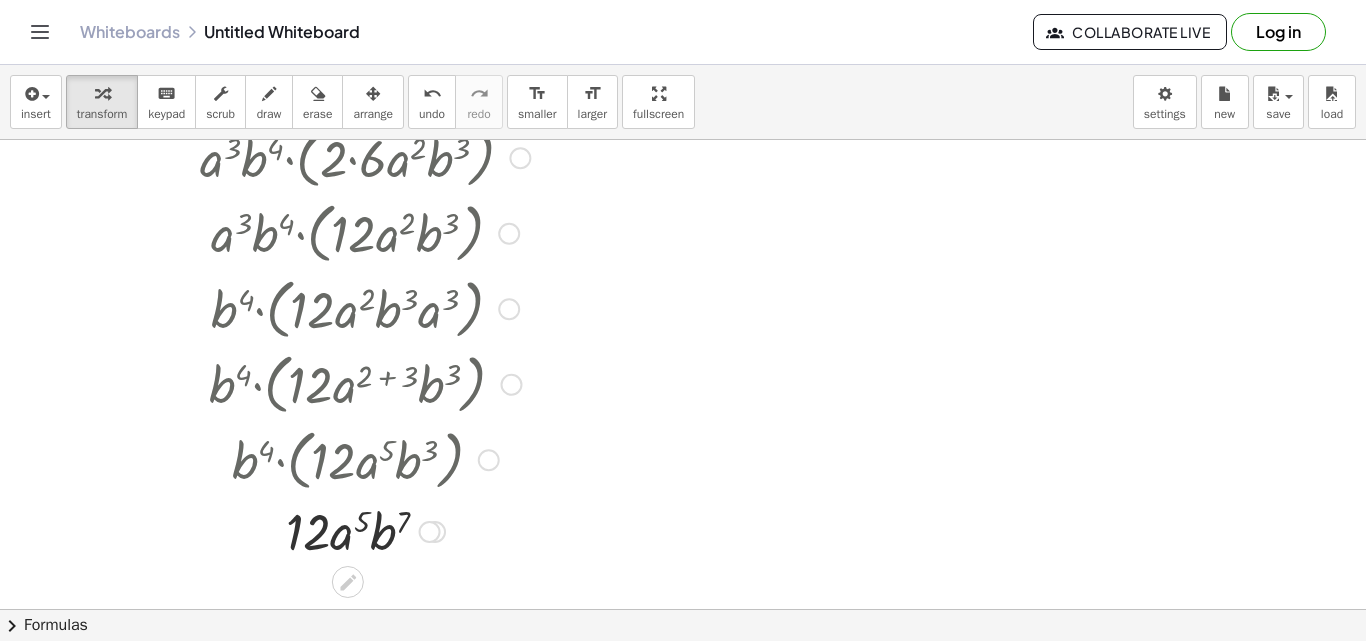 click at bounding box center (365, 530) 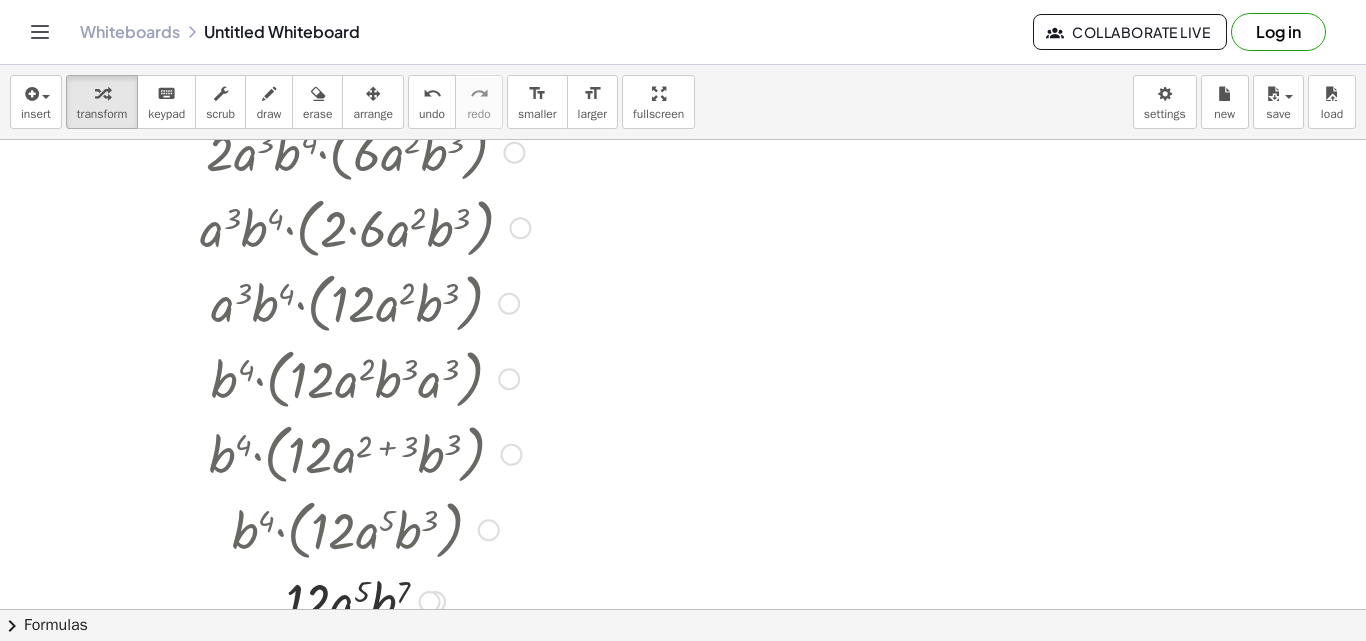 scroll, scrollTop: 200, scrollLeft: 0, axis: vertical 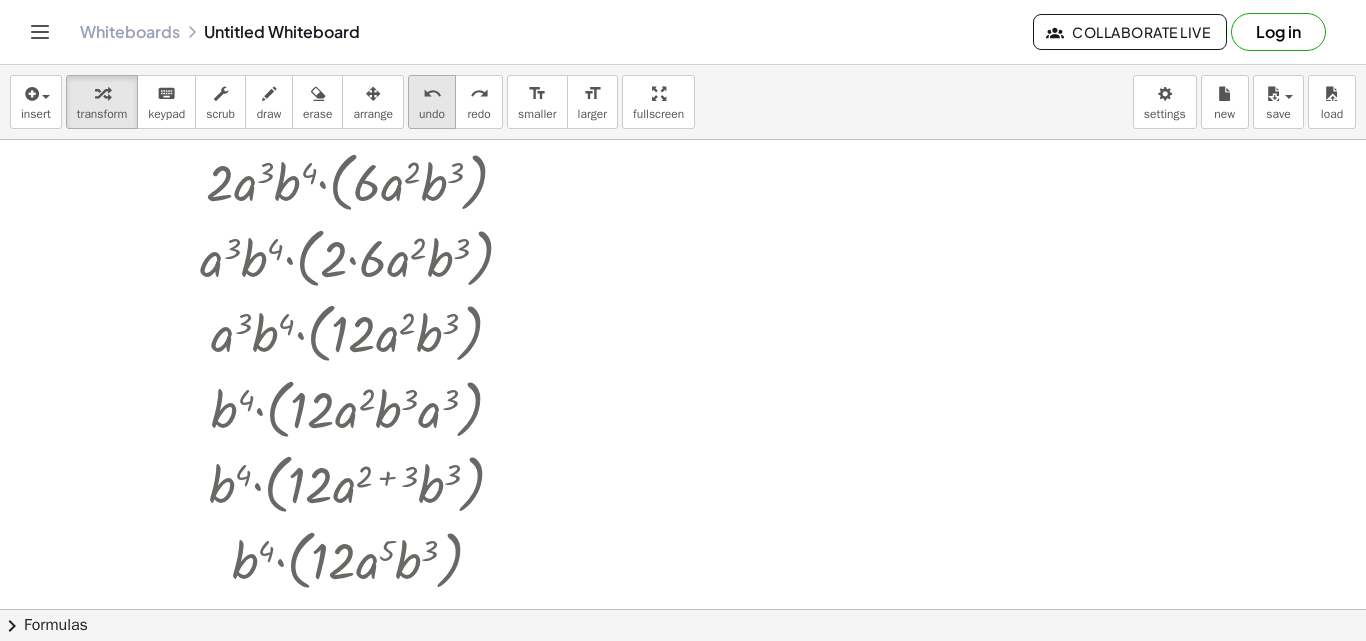 click on "undo" at bounding box center (432, 93) 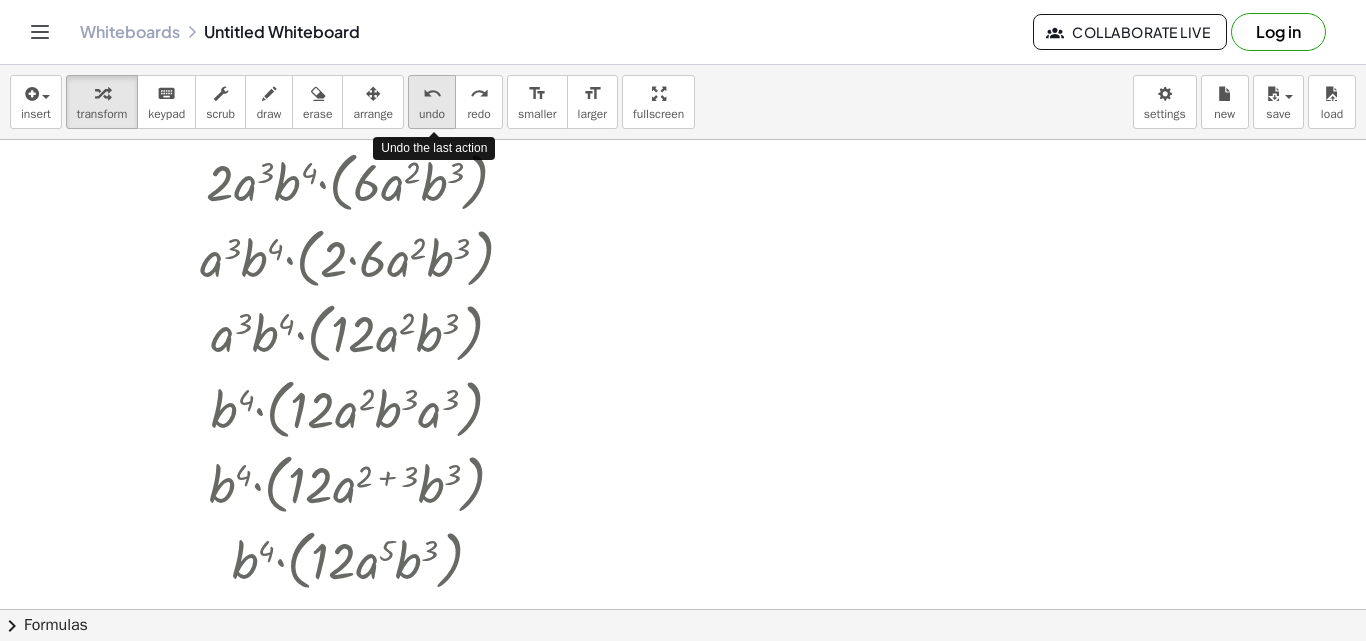 click on "undo" at bounding box center (432, 93) 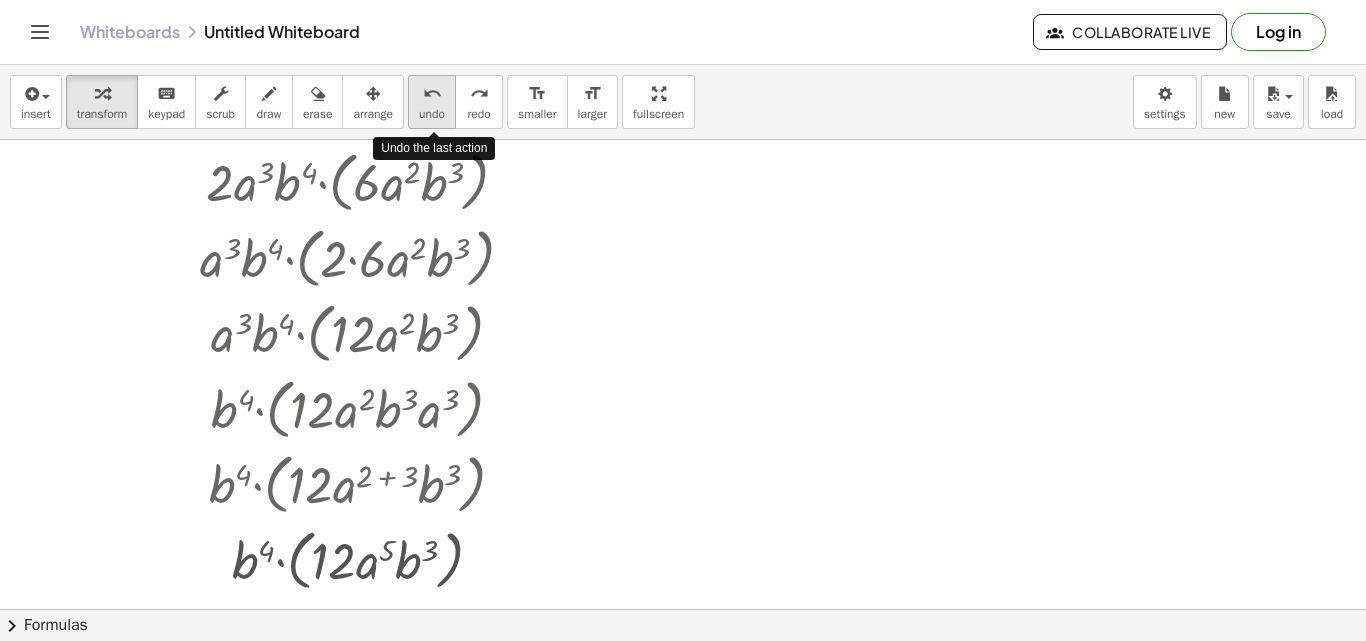 click on "undo" at bounding box center (432, 93) 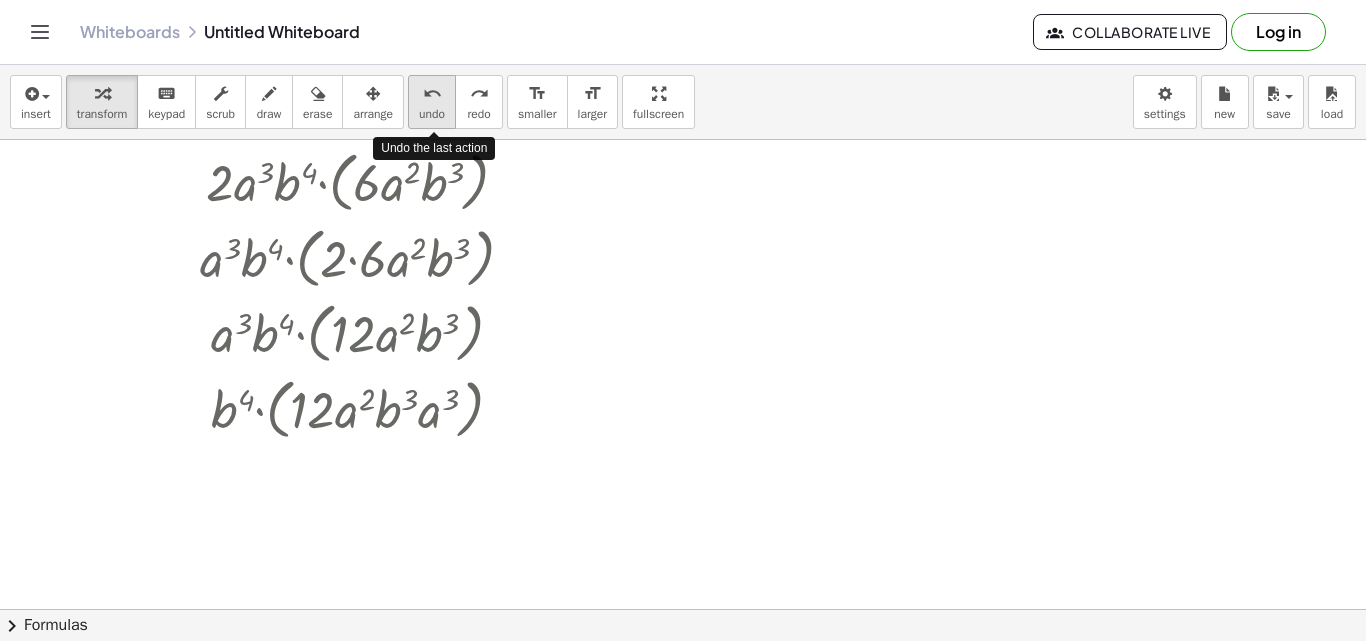 click on "undo" at bounding box center [432, 93] 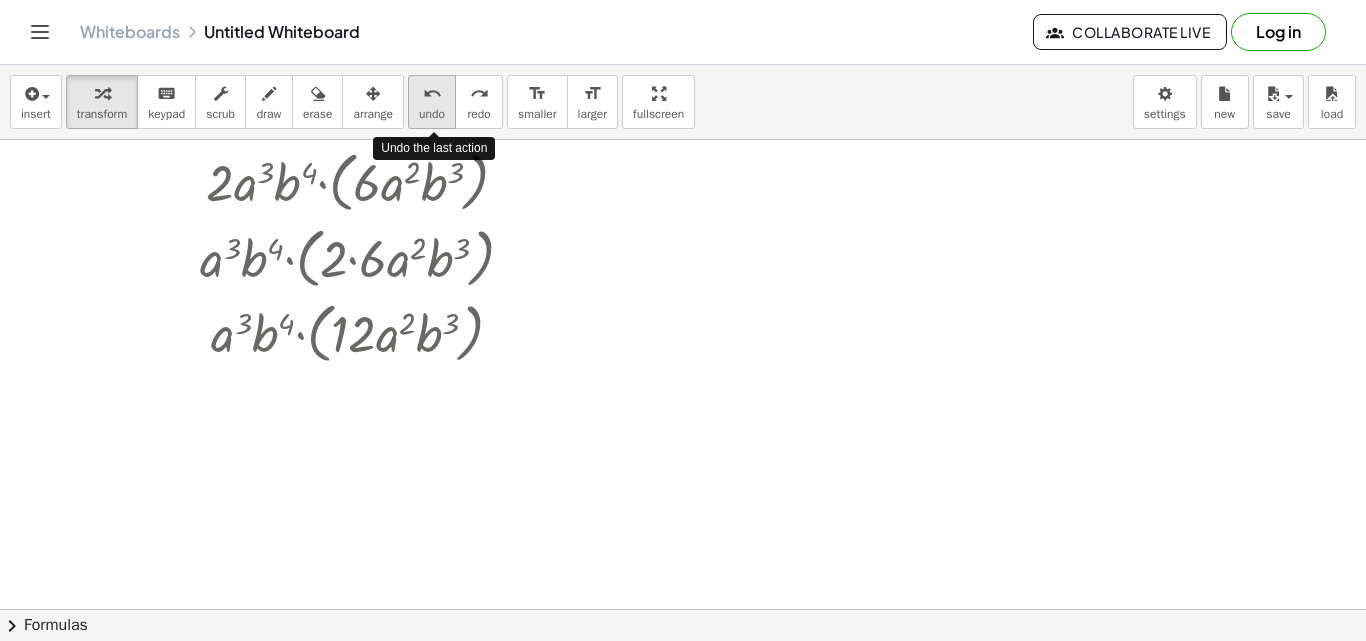 click on "undo" at bounding box center (432, 93) 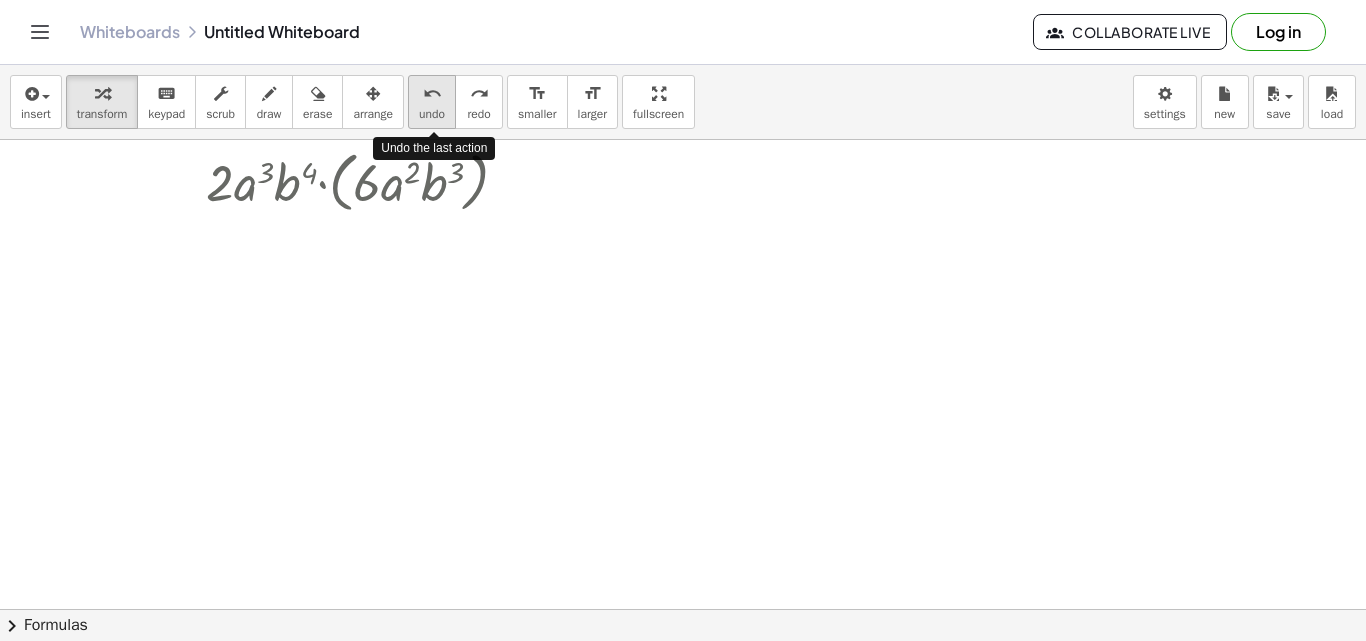 click on "undo" at bounding box center (432, 93) 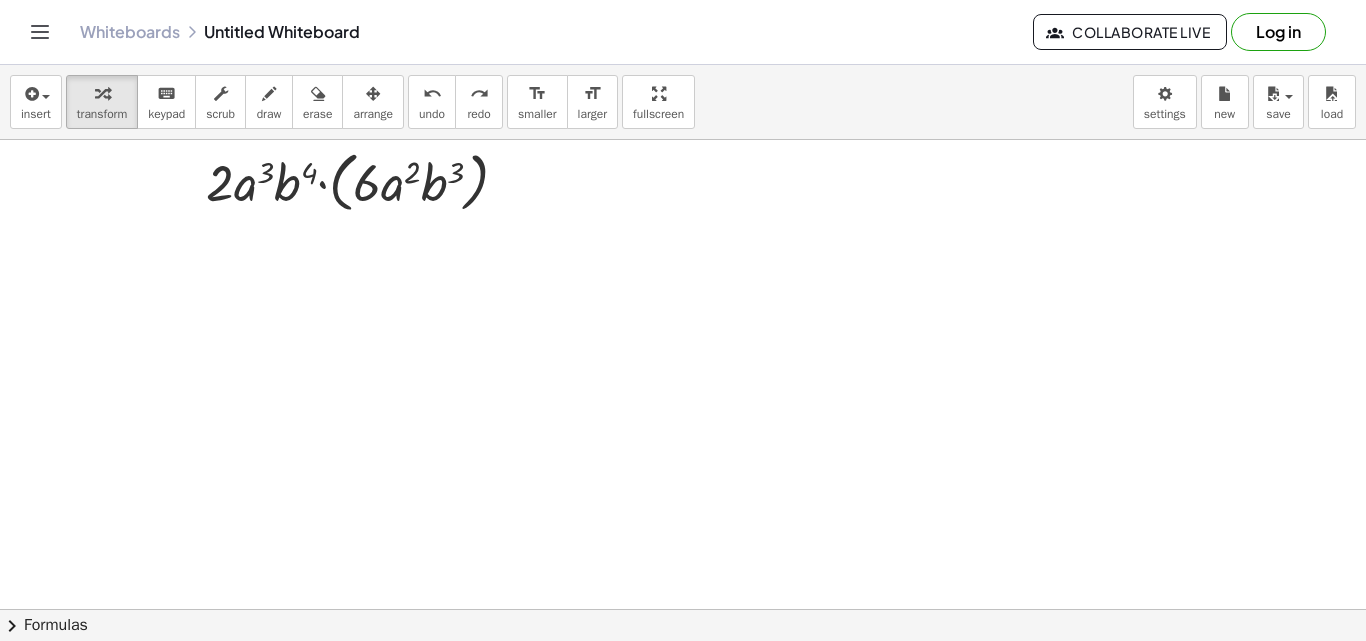 scroll, scrollTop: 0, scrollLeft: 0, axis: both 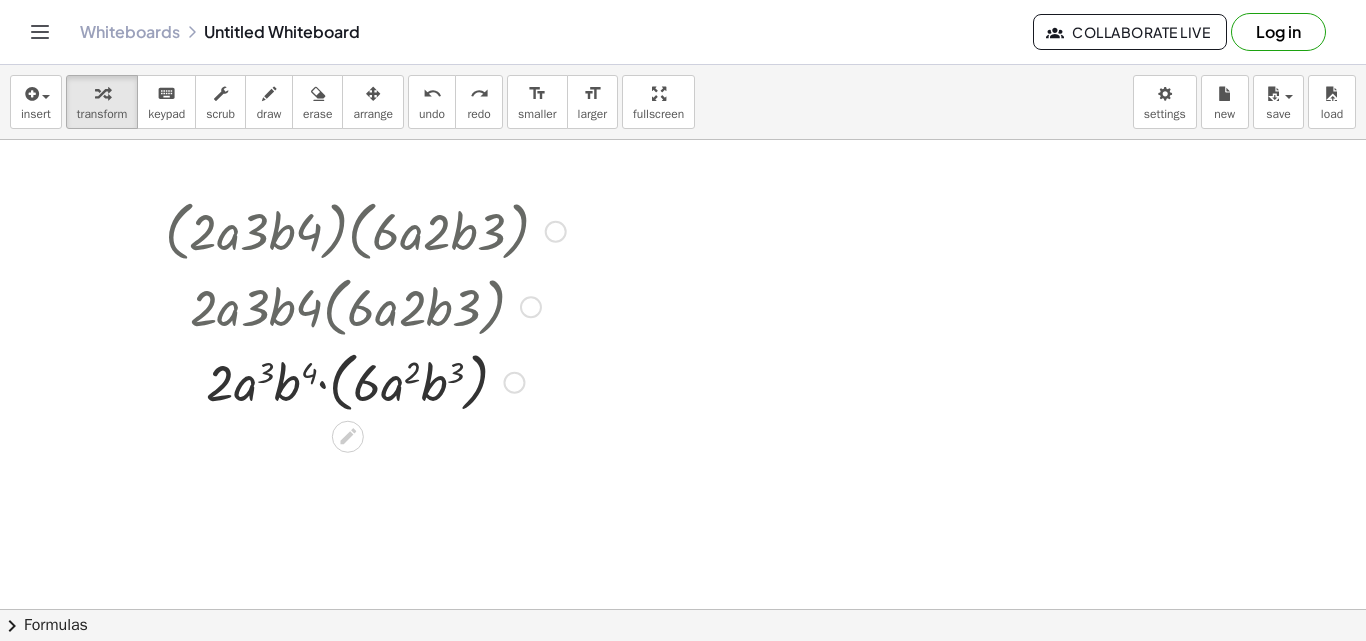 click at bounding box center (531, 307) 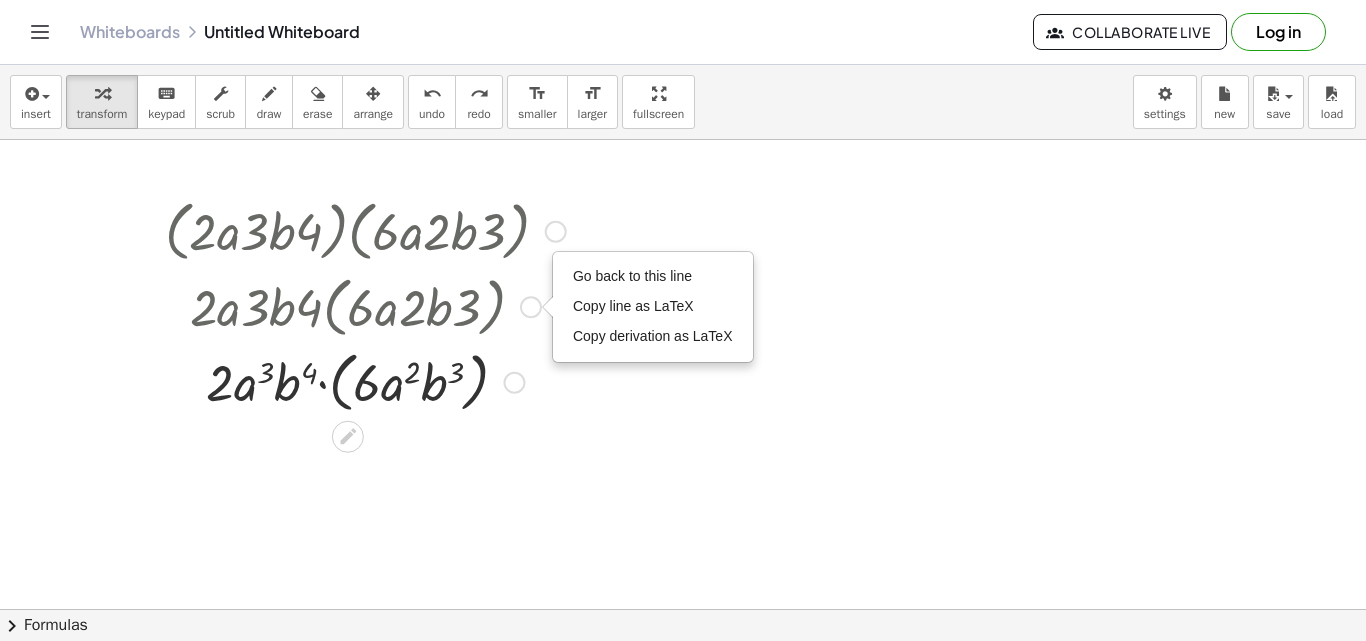 drag, startPoint x: 526, startPoint y: 306, endPoint x: 469, endPoint y: 307, distance: 57.00877 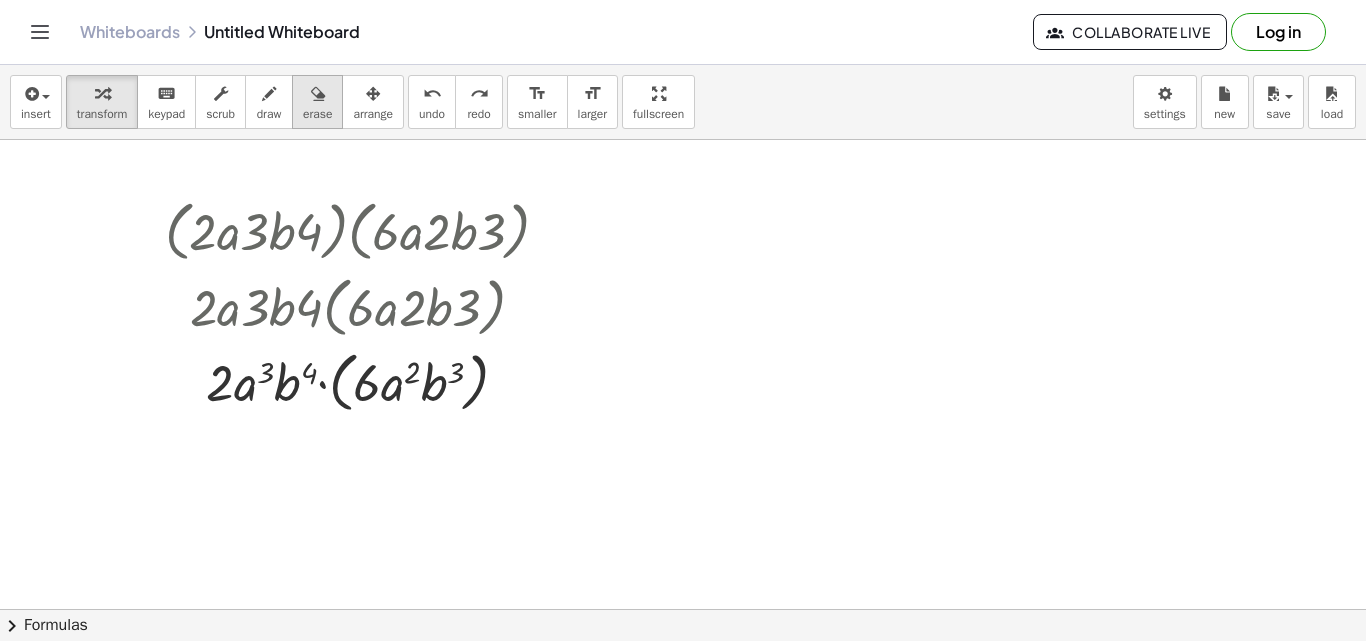 click at bounding box center [317, 93] 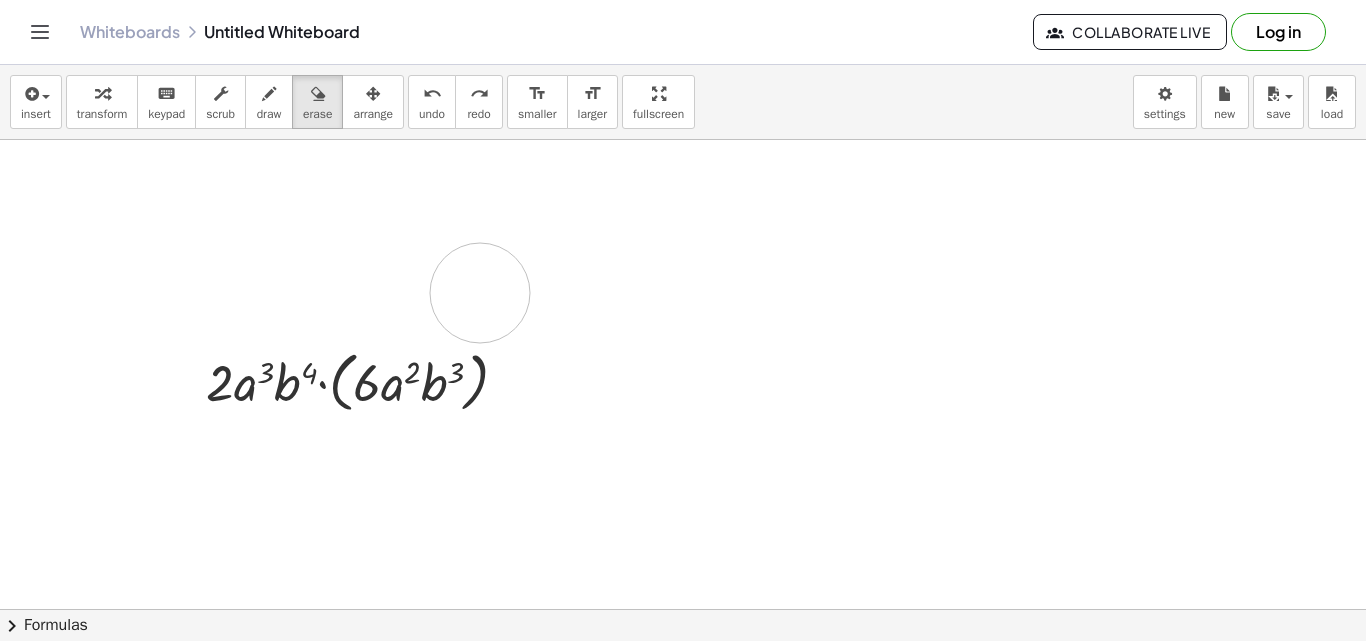 drag, startPoint x: 561, startPoint y: 214, endPoint x: 480, endPoint y: 293, distance: 113.14592 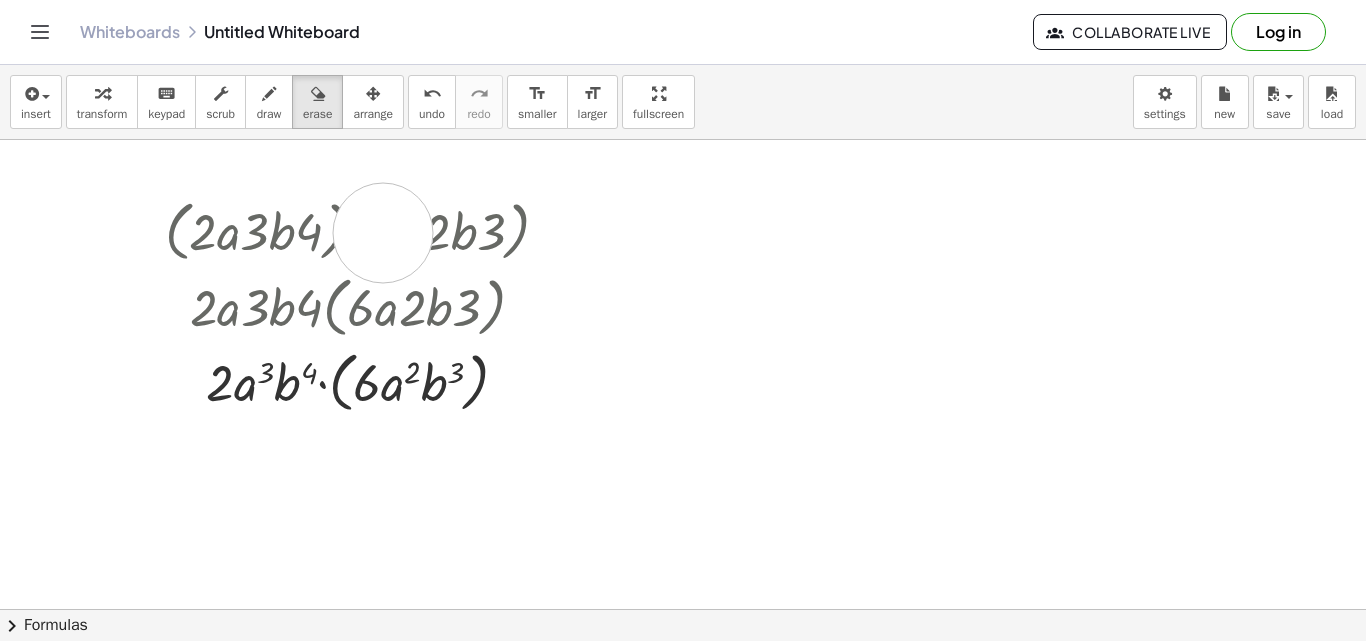 drag, startPoint x: 455, startPoint y: 238, endPoint x: 383, endPoint y: 233, distance: 72.1734 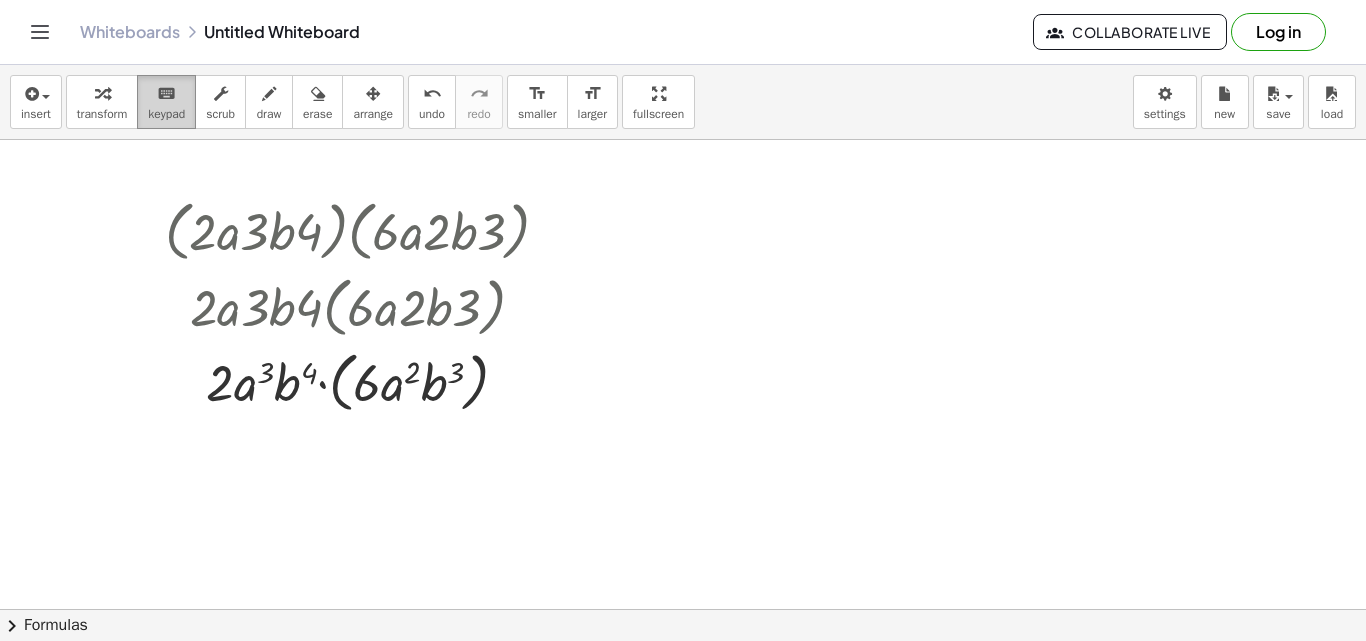 click on "keyboard" at bounding box center (166, 94) 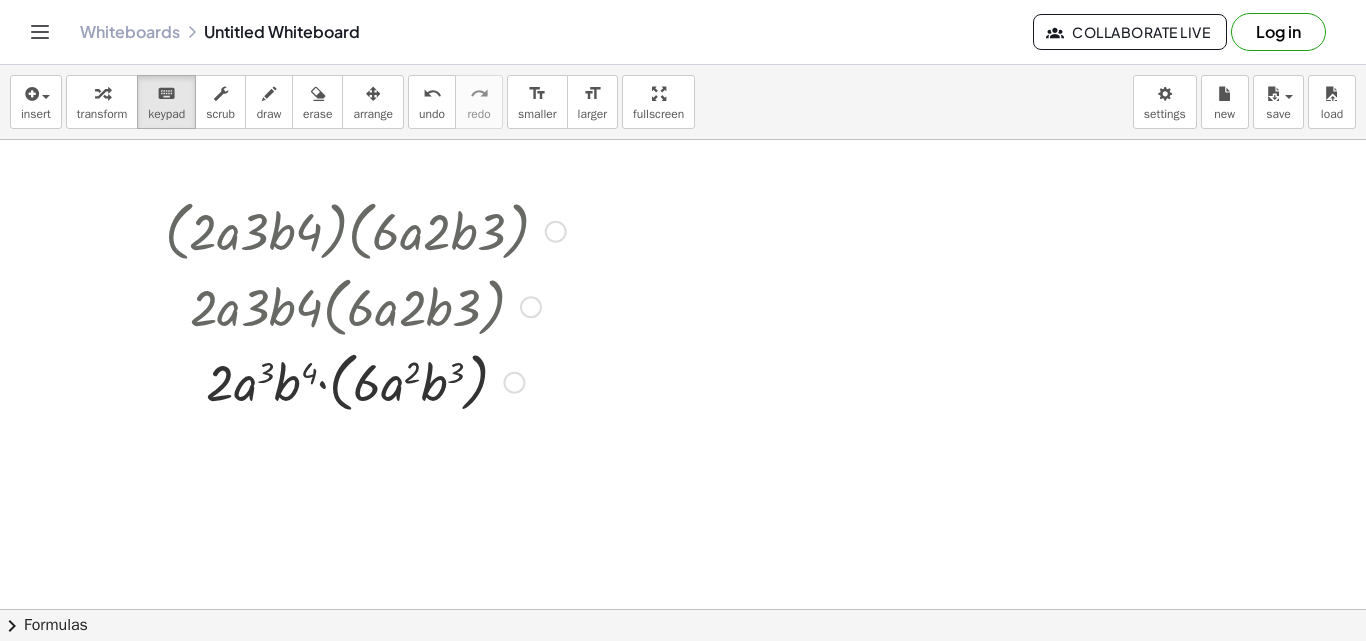 click at bounding box center [365, 306] 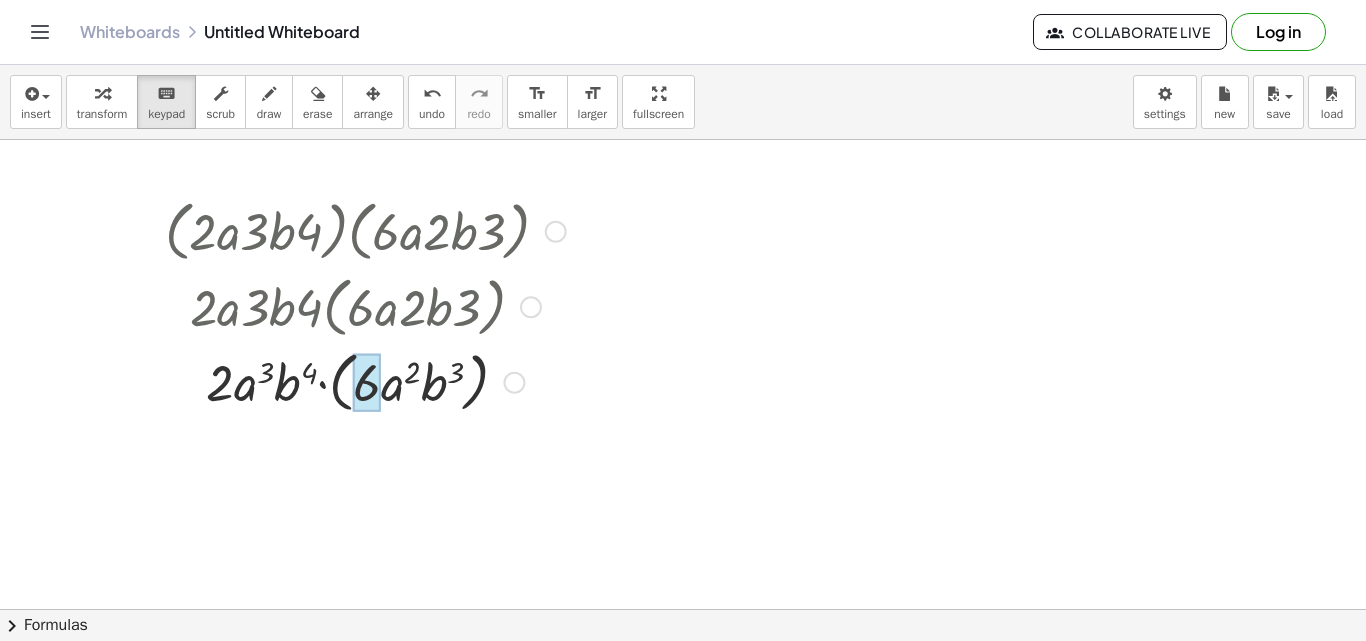 click at bounding box center (367, 383) 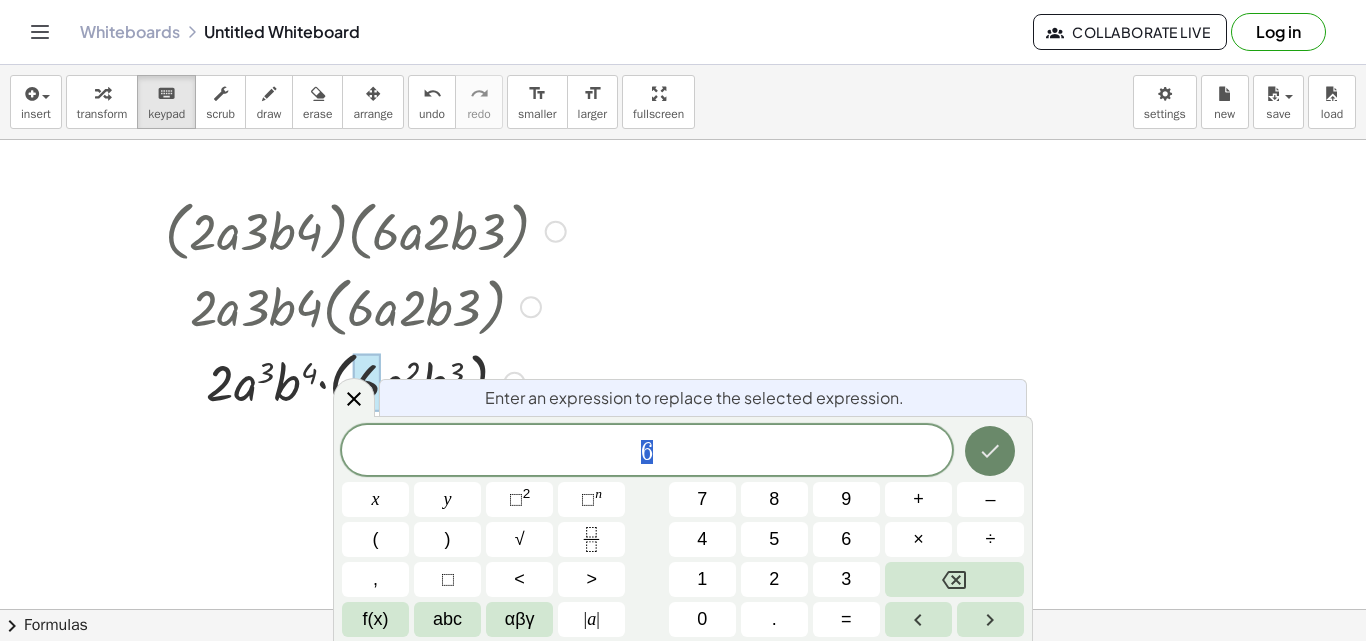 click 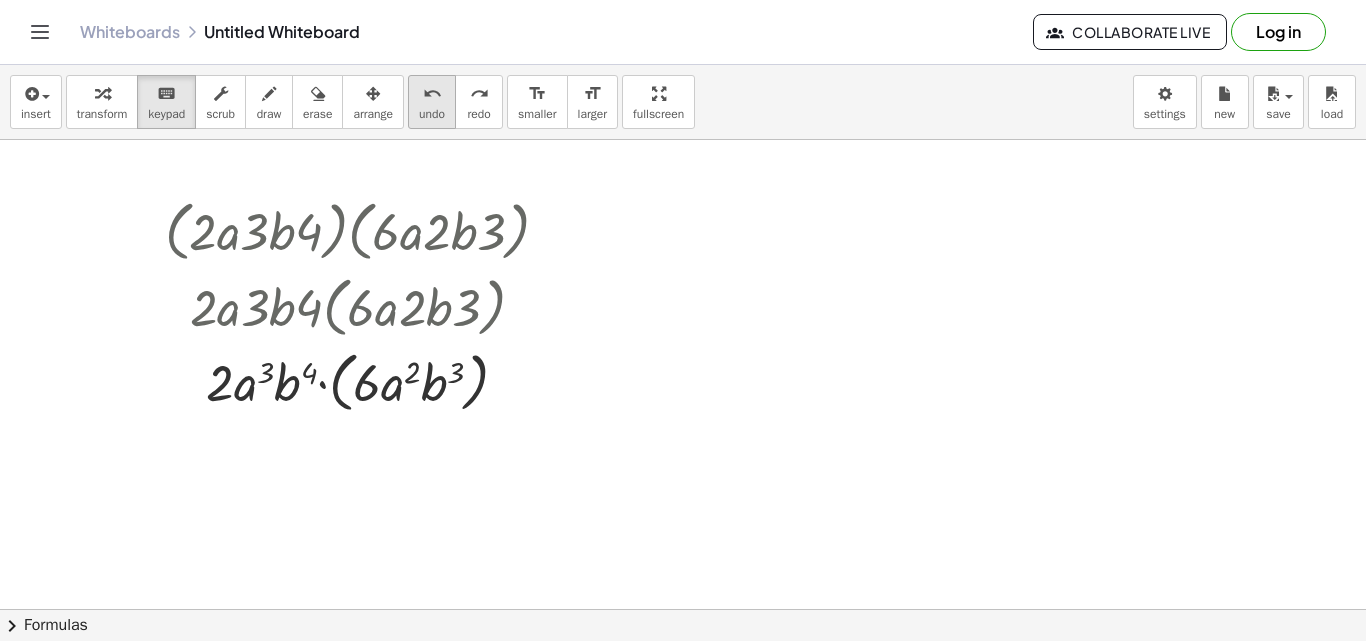 drag, startPoint x: 187, startPoint y: 260, endPoint x: 438, endPoint y: 86, distance: 305.41284 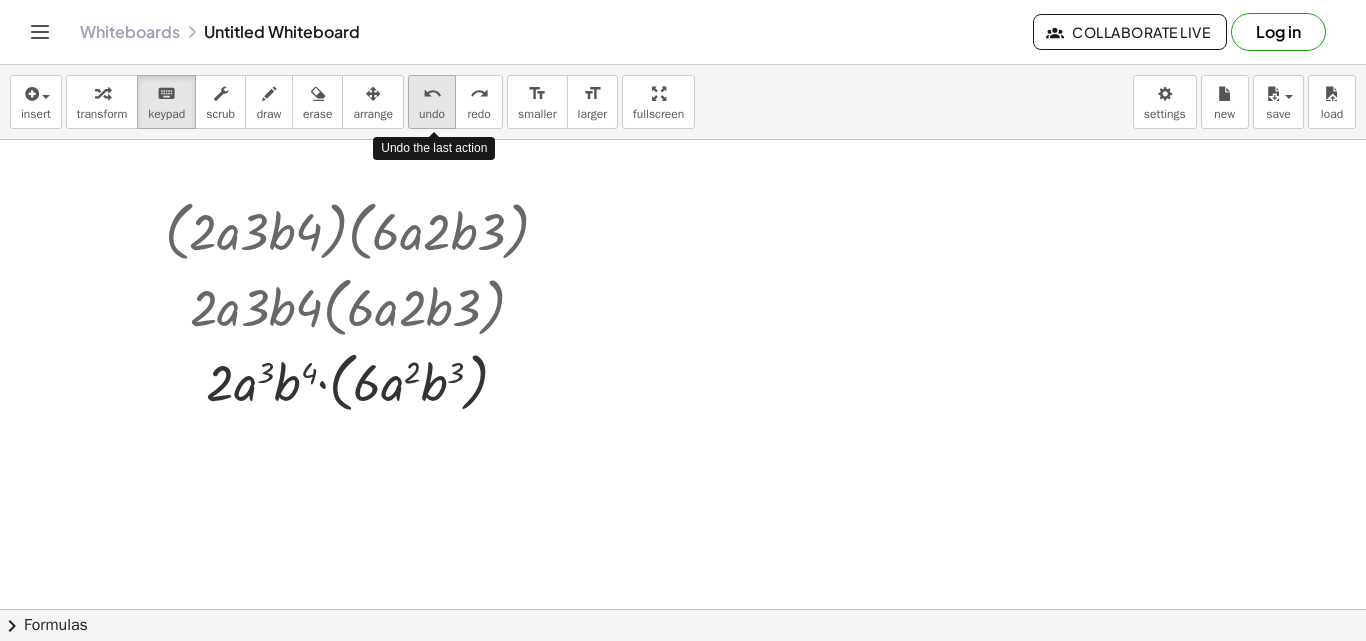 click on "undo" at bounding box center [432, 94] 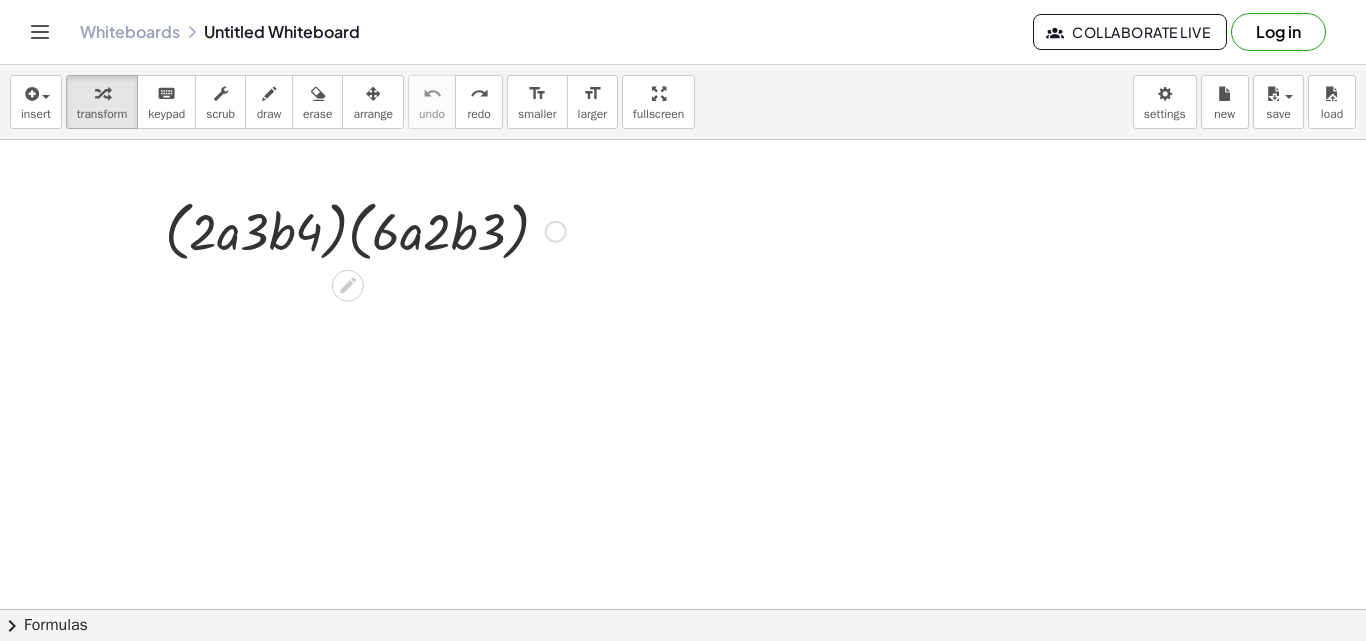 click at bounding box center [365, 230] 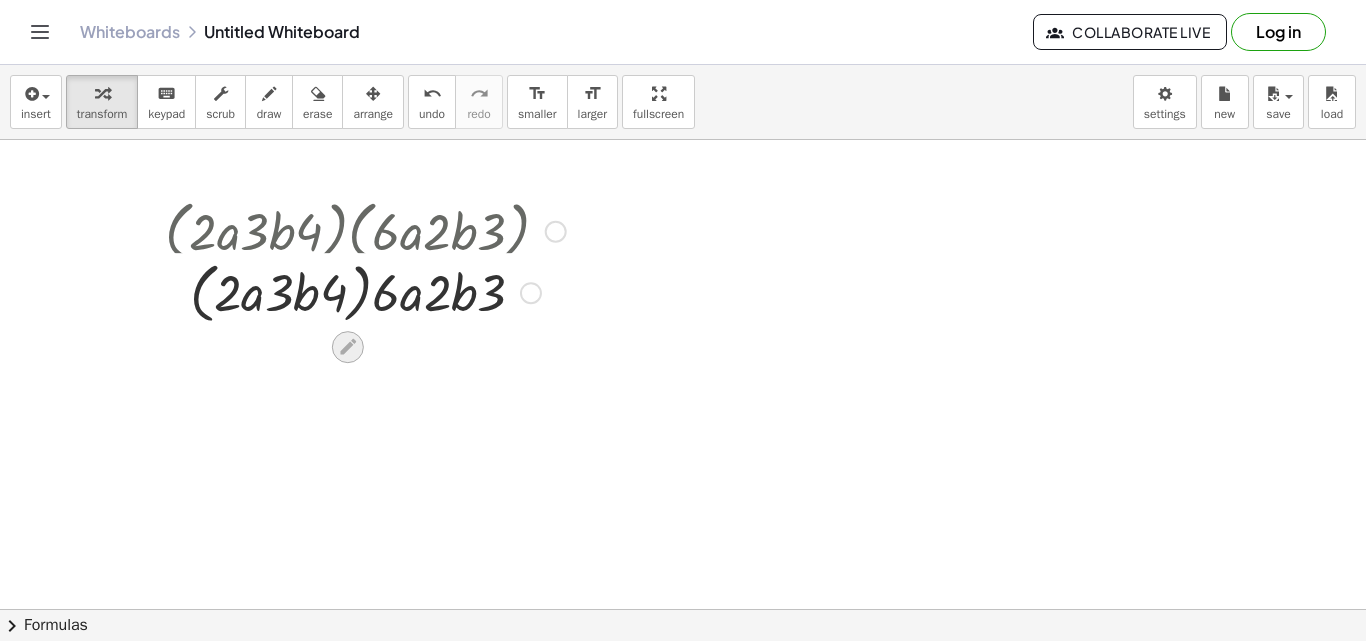 click at bounding box center (365, 291) 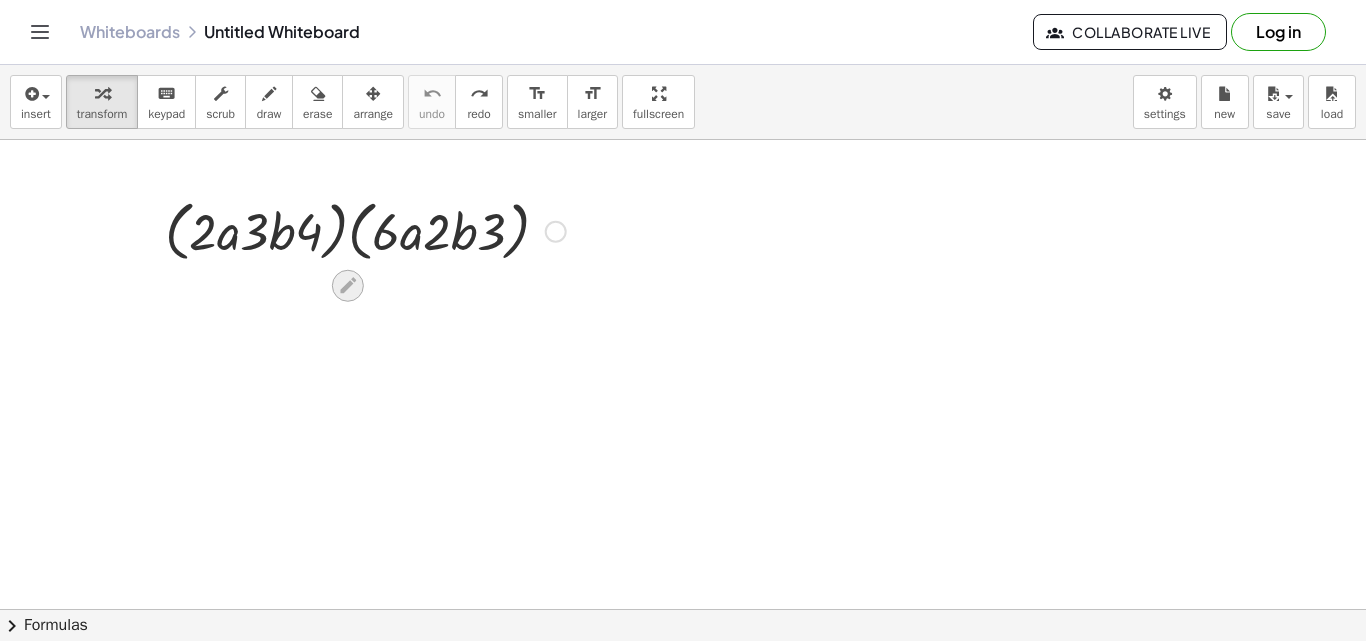 click 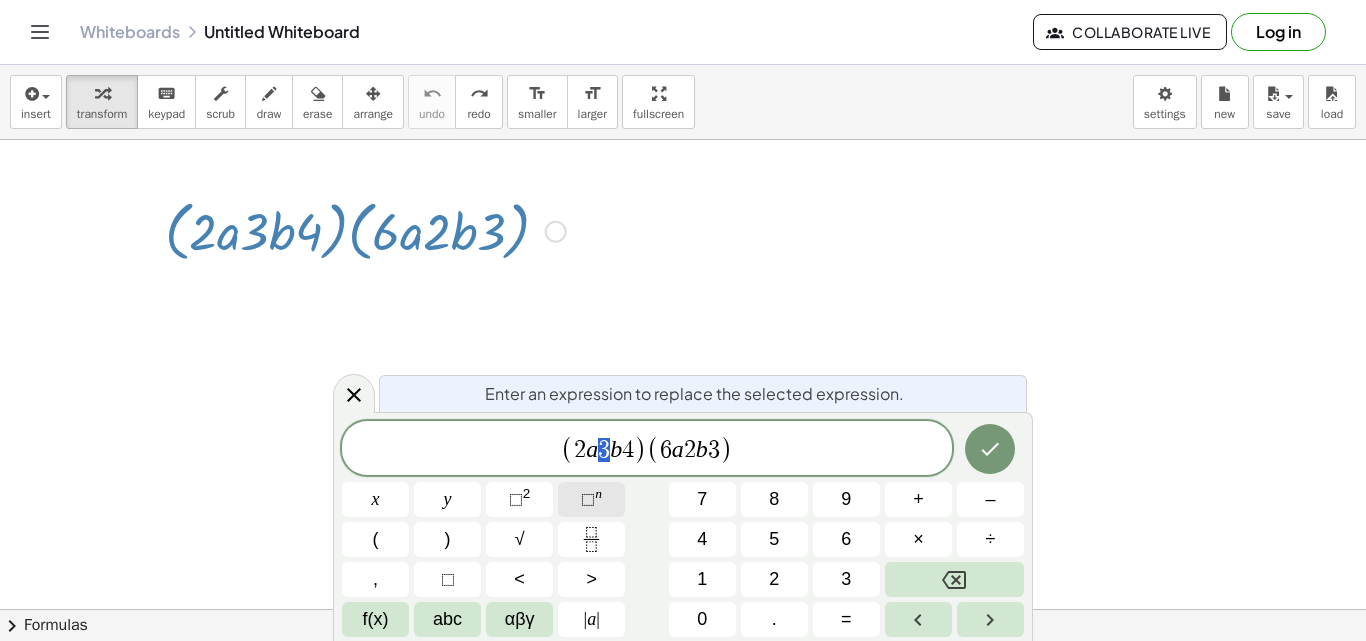 click on "⬚" at bounding box center [588, 499] 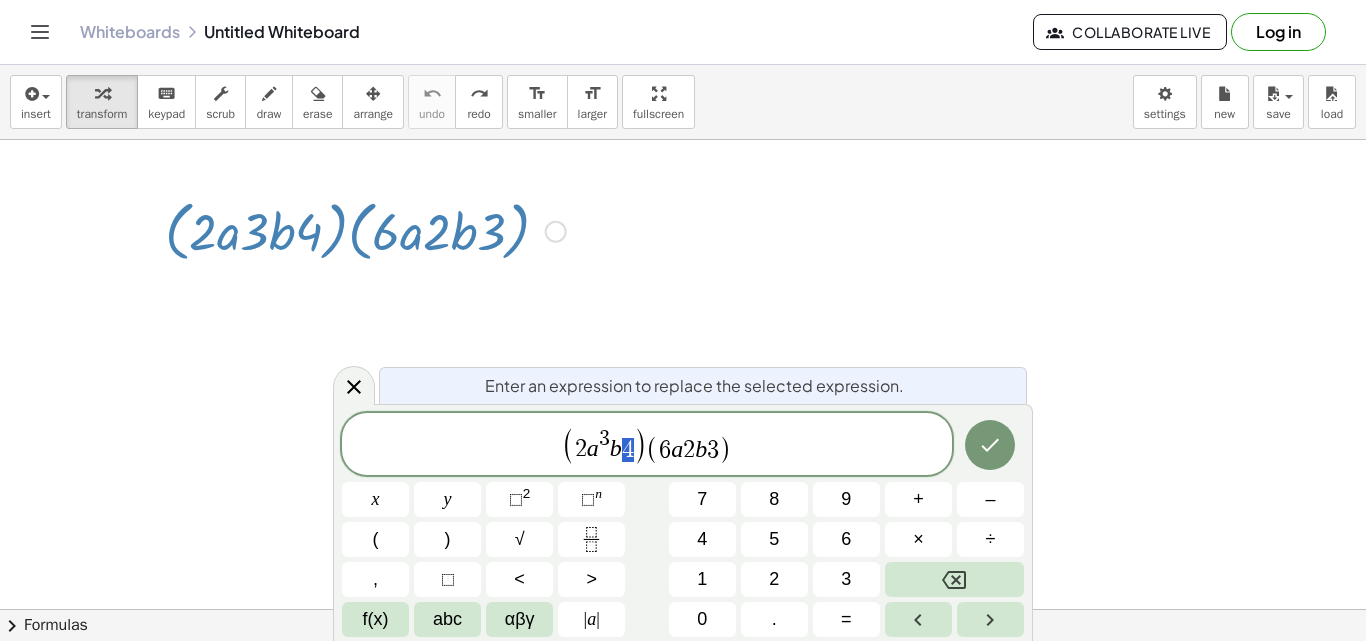 drag, startPoint x: 635, startPoint y: 450, endPoint x: 624, endPoint y: 449, distance: 11.045361 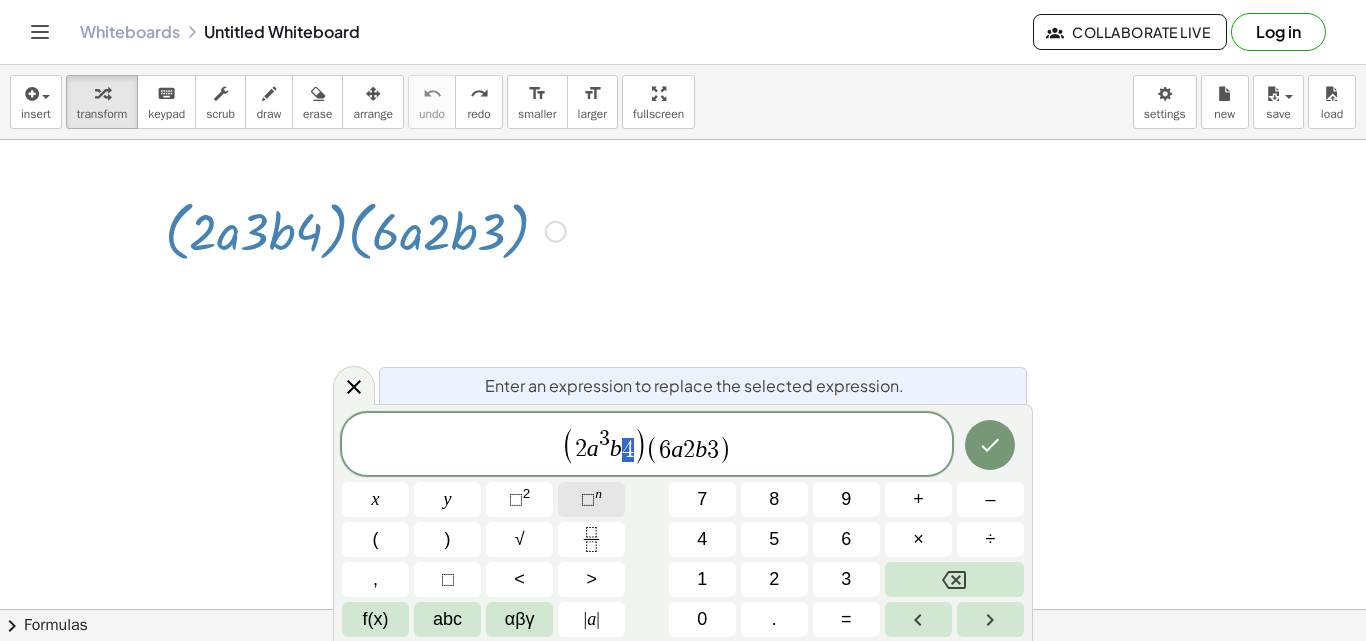 click on "⬚" at bounding box center (588, 499) 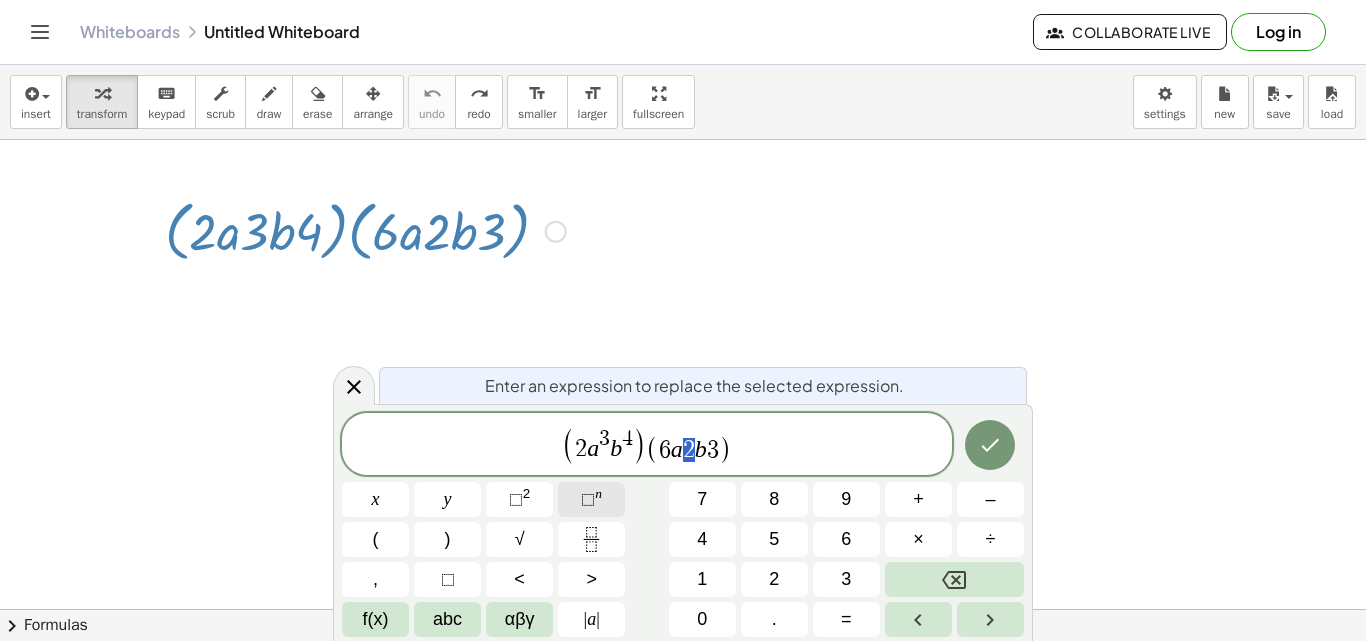 click on "⬚" at bounding box center (588, 499) 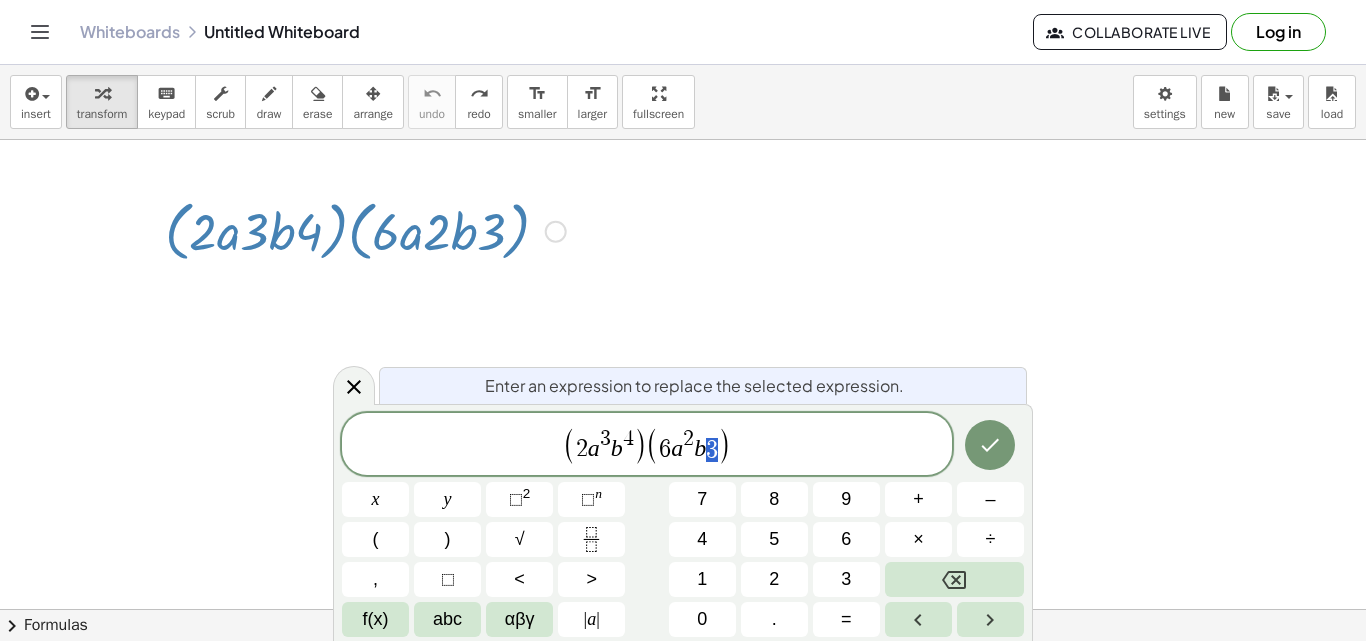 drag, startPoint x: 719, startPoint y: 447, endPoint x: 708, endPoint y: 447, distance: 11 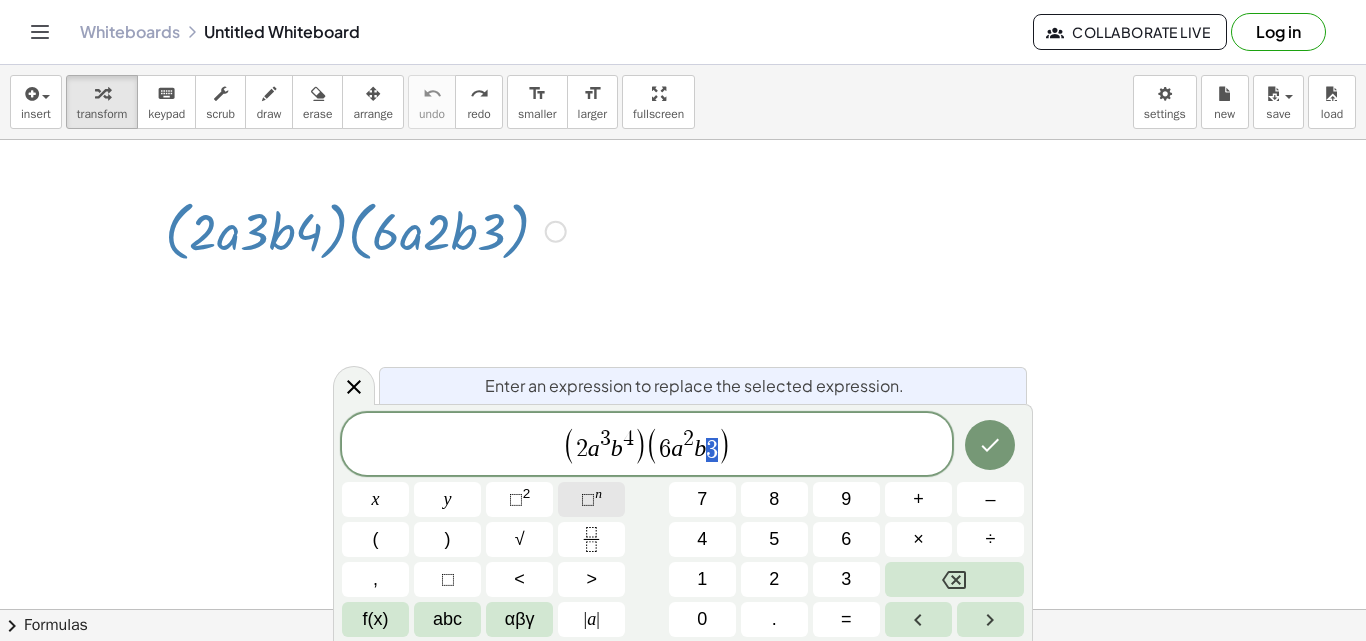 click on "⬚ n" at bounding box center (591, 499) 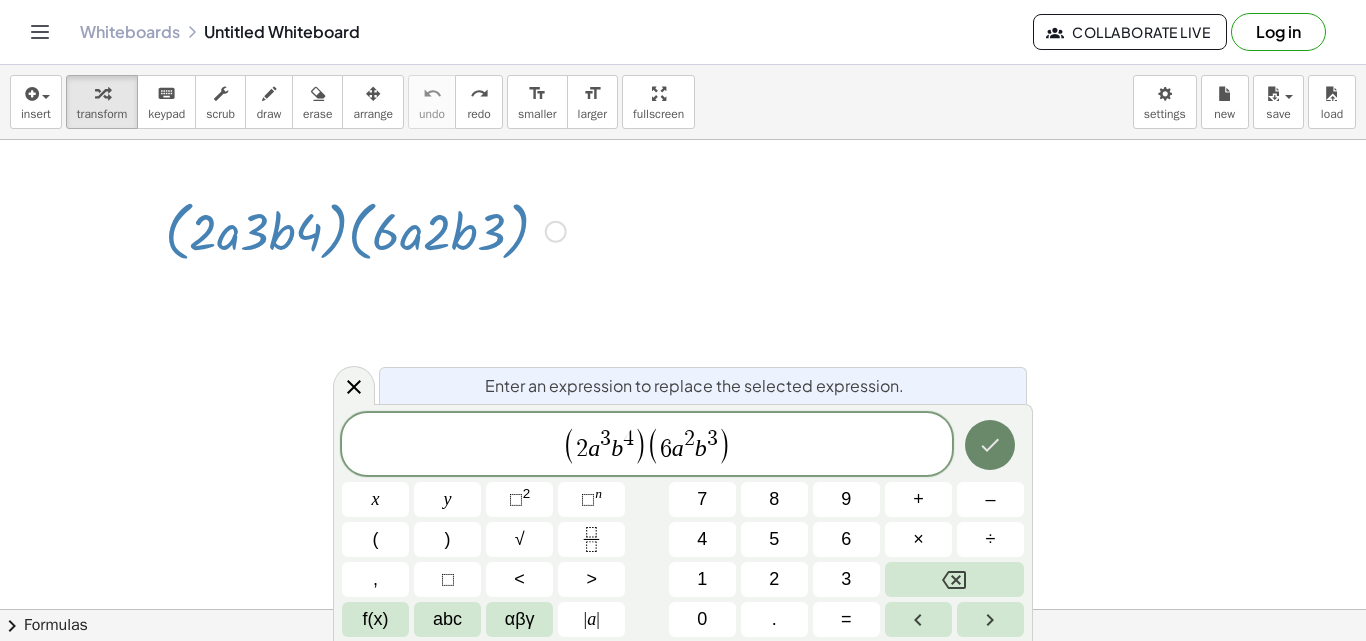 click 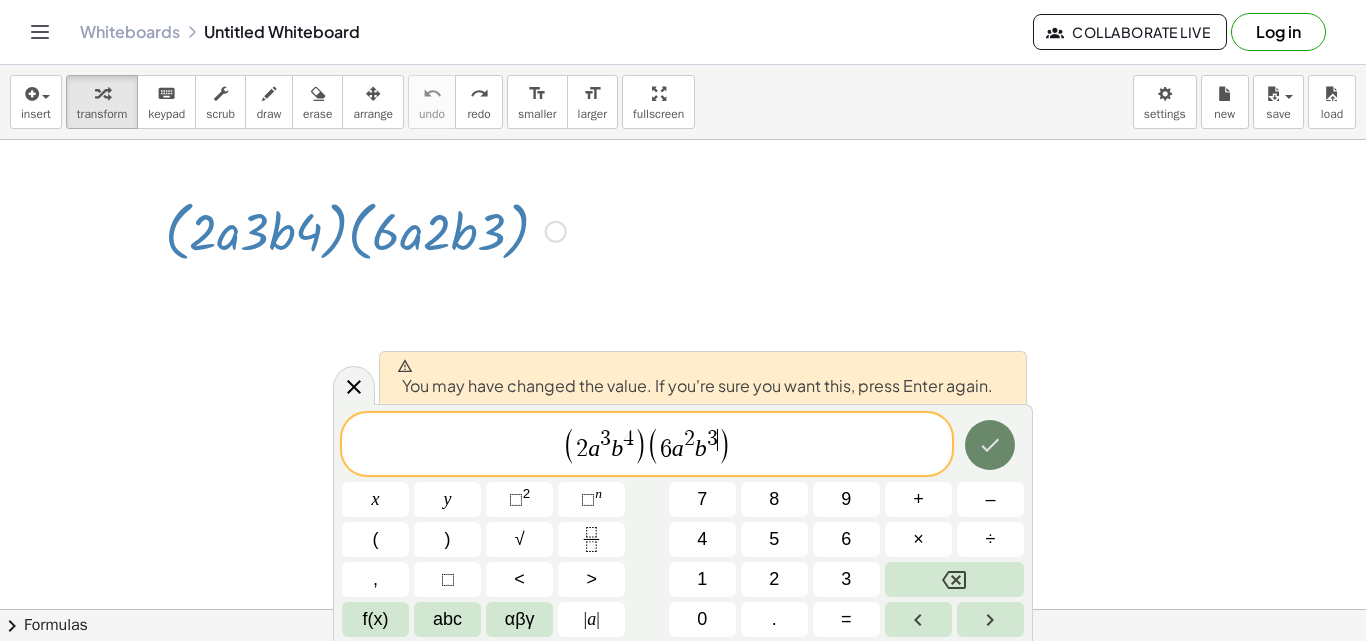click 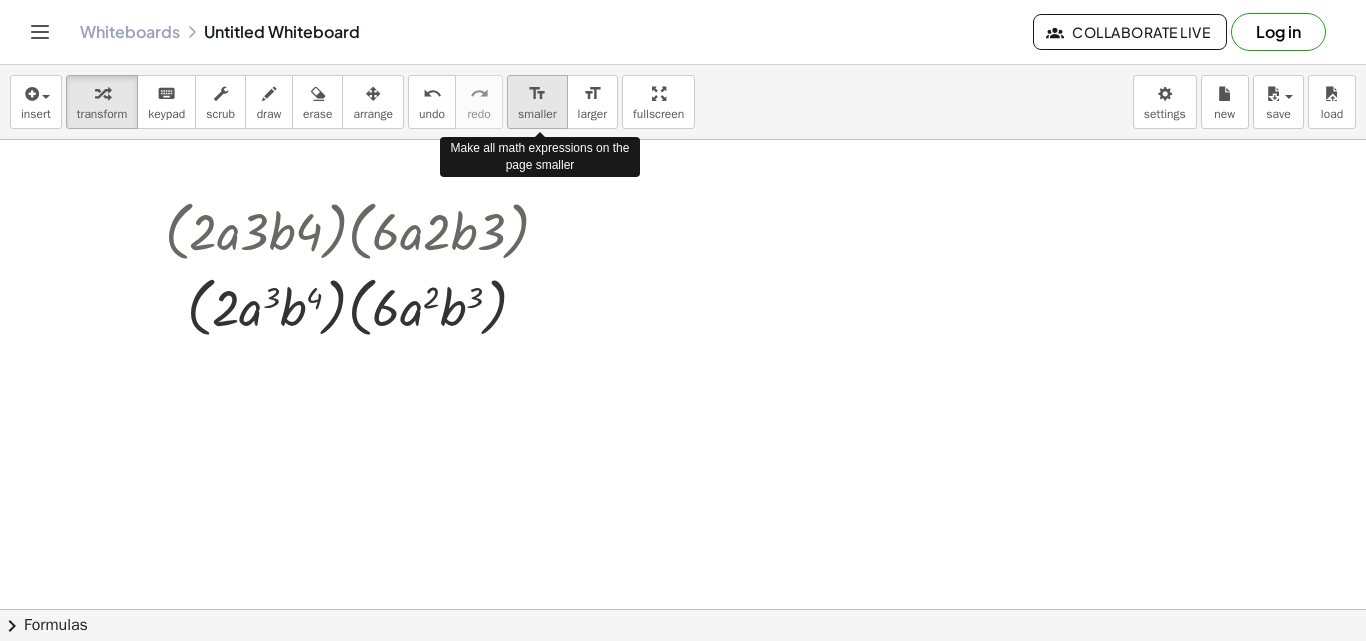 click on "smaller" at bounding box center [537, 114] 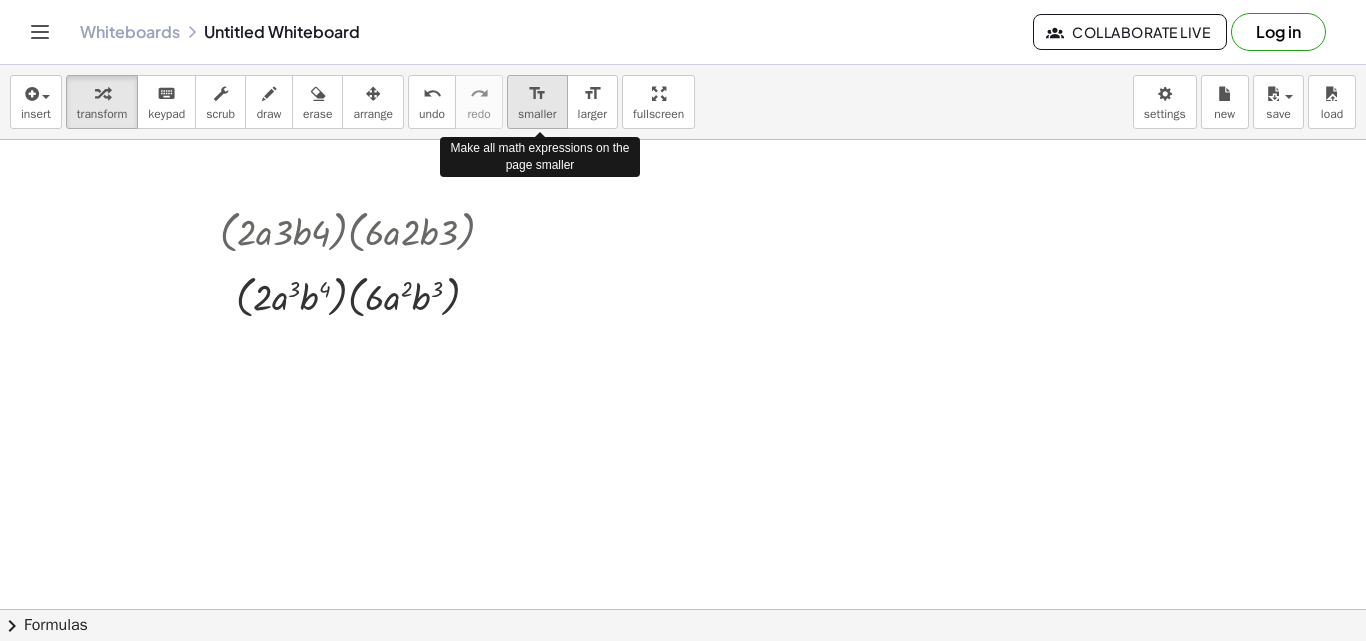 click on "smaller" at bounding box center (537, 114) 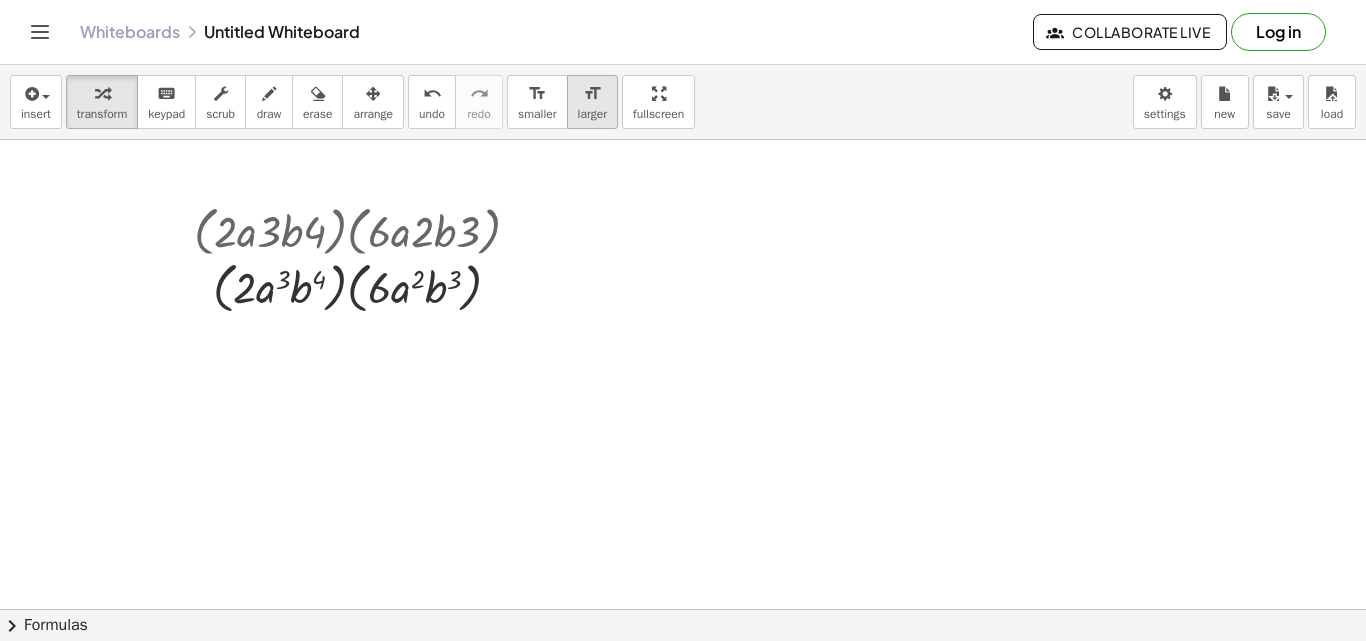 click on "larger" at bounding box center (592, 114) 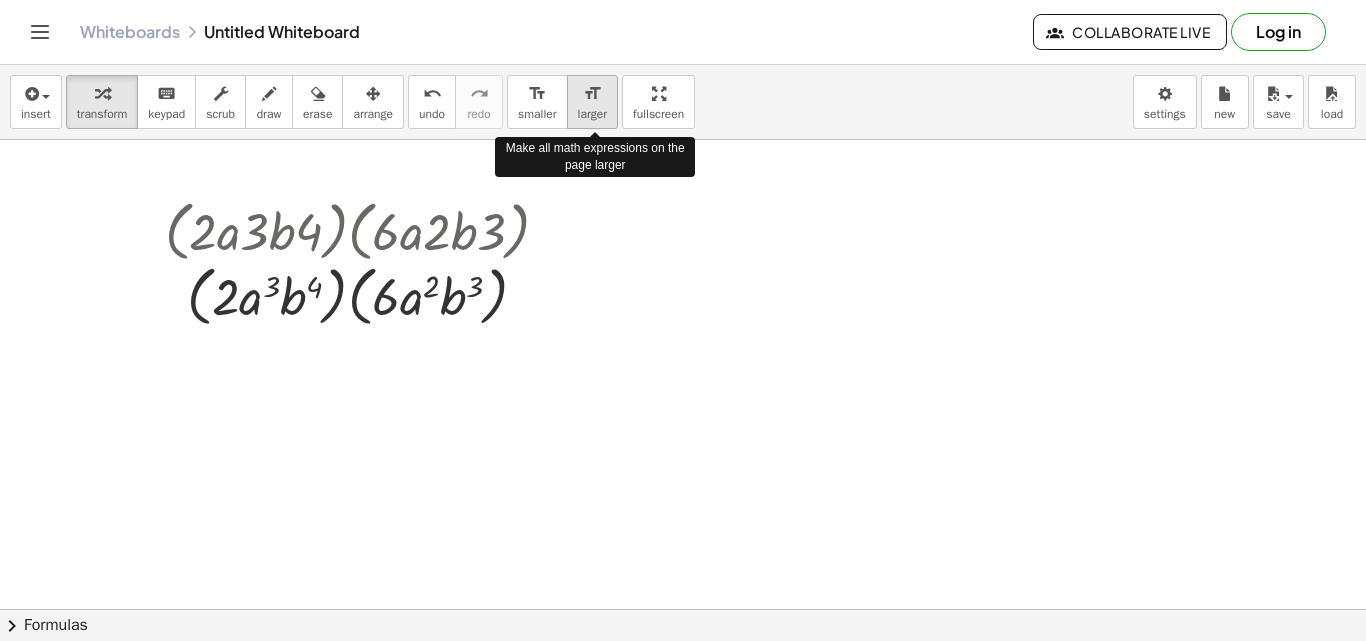 click on "larger" at bounding box center (592, 114) 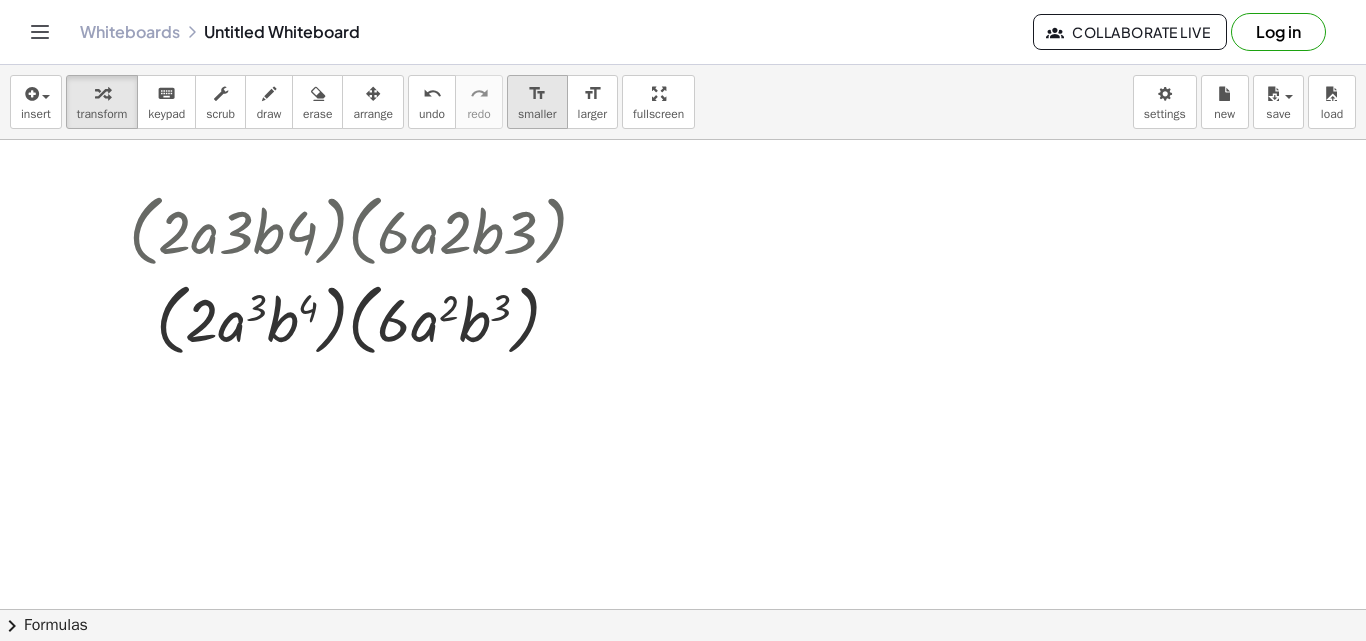 click on "format_size" at bounding box center [537, 94] 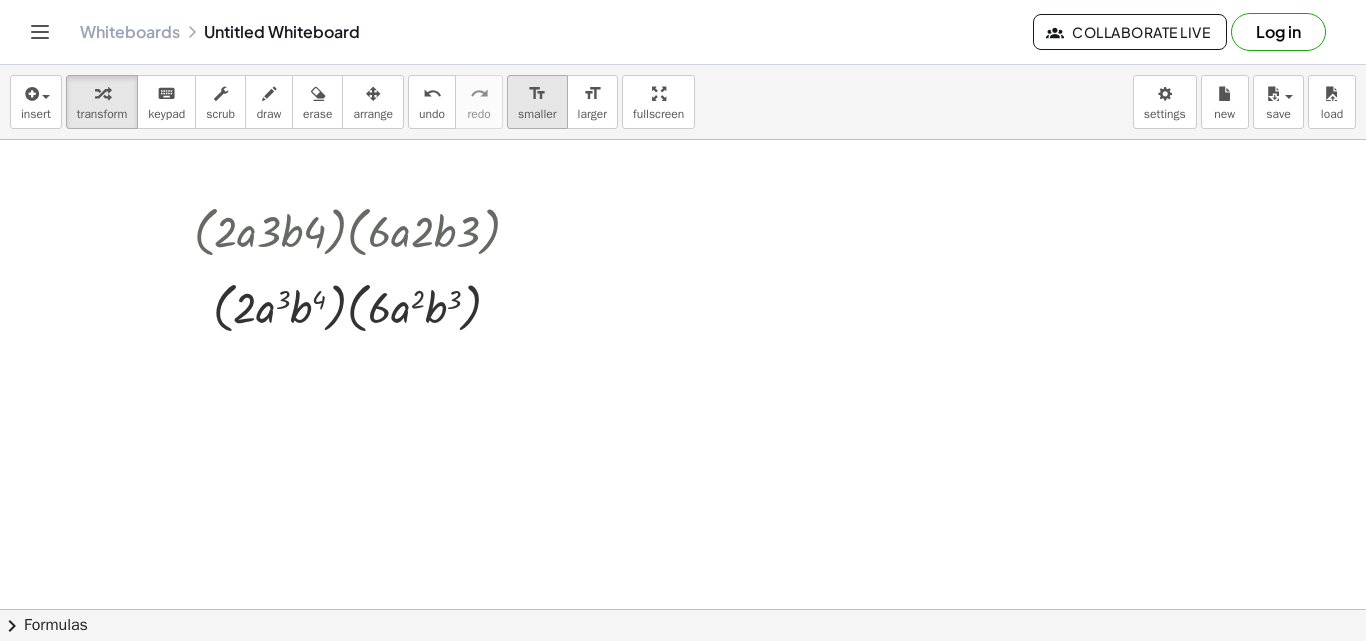 click on "format_size" at bounding box center [537, 94] 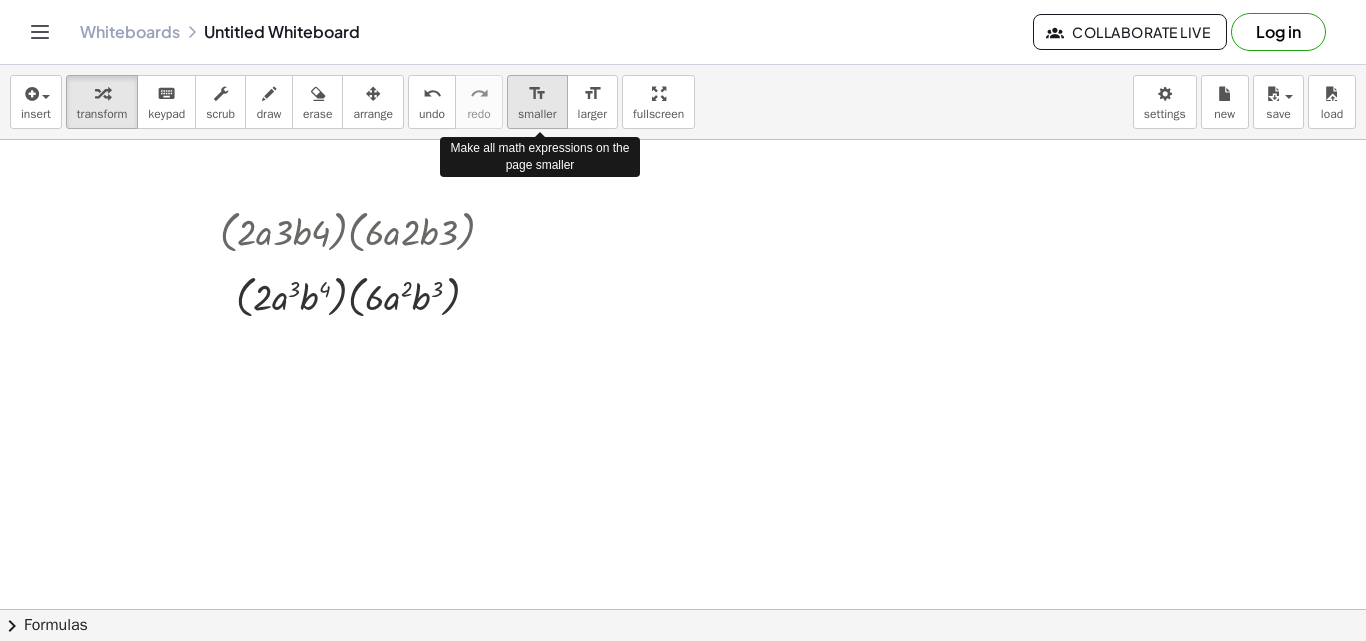 click on "format_size" at bounding box center [537, 94] 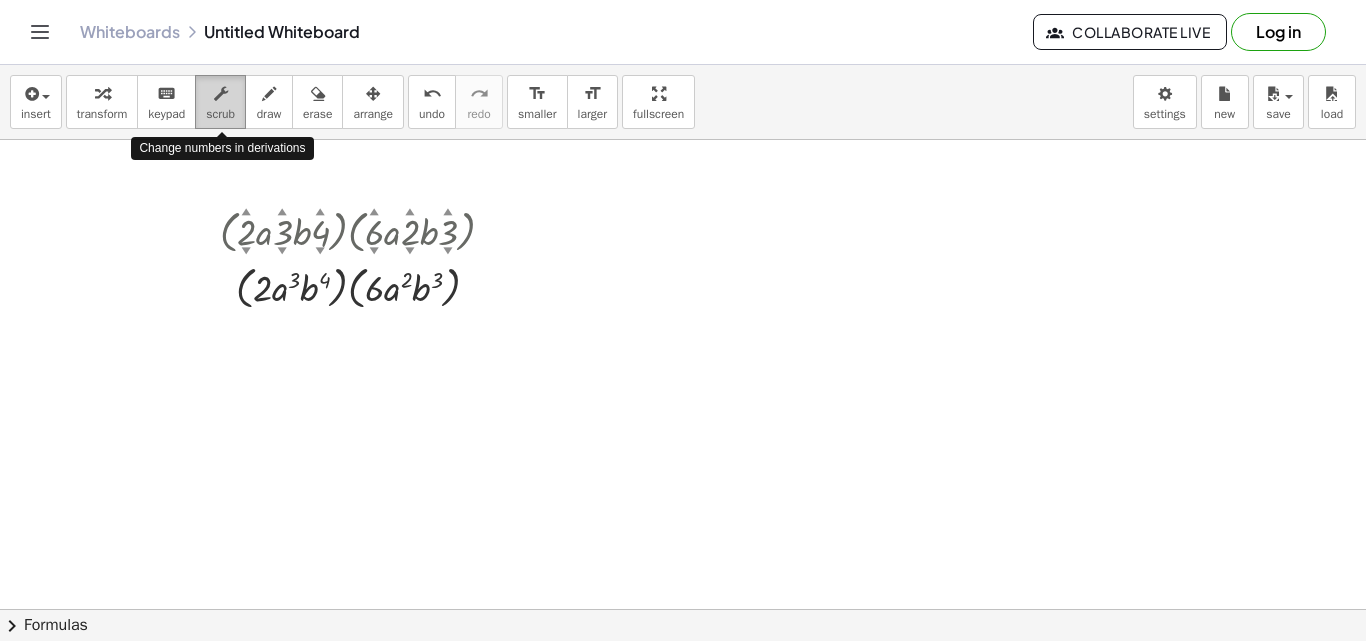 click at bounding box center (221, 94) 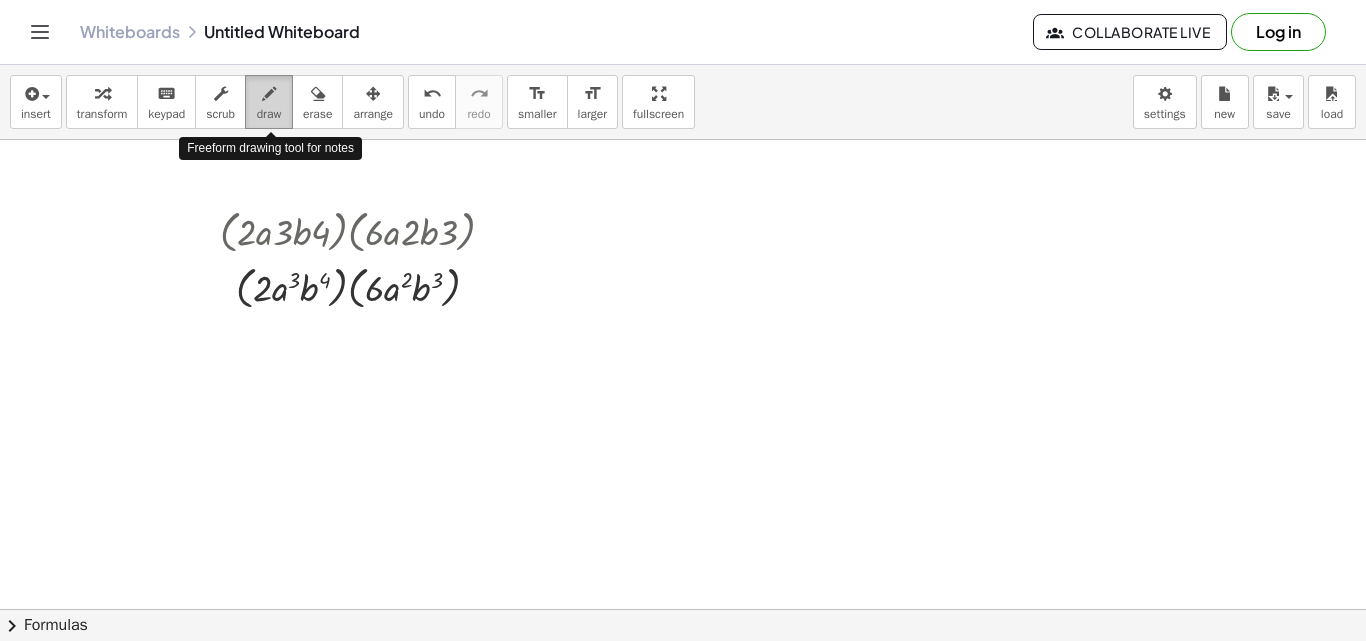 click on "draw" at bounding box center (269, 114) 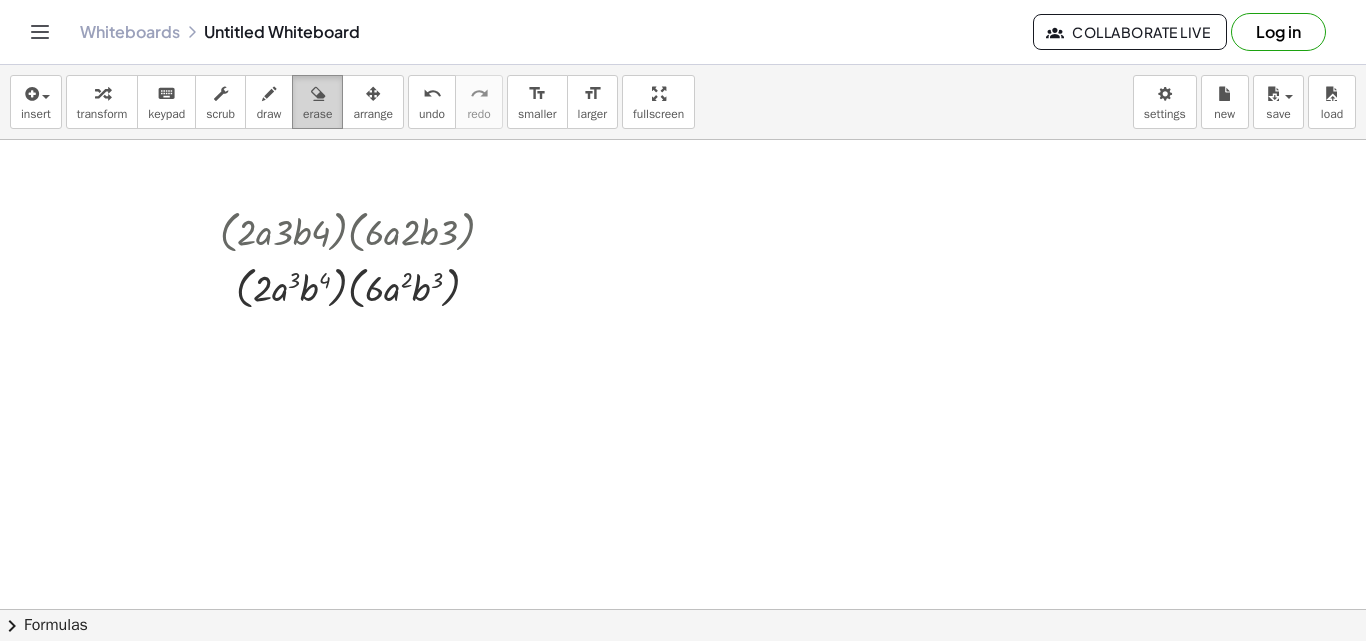 click on "erase" at bounding box center (317, 102) 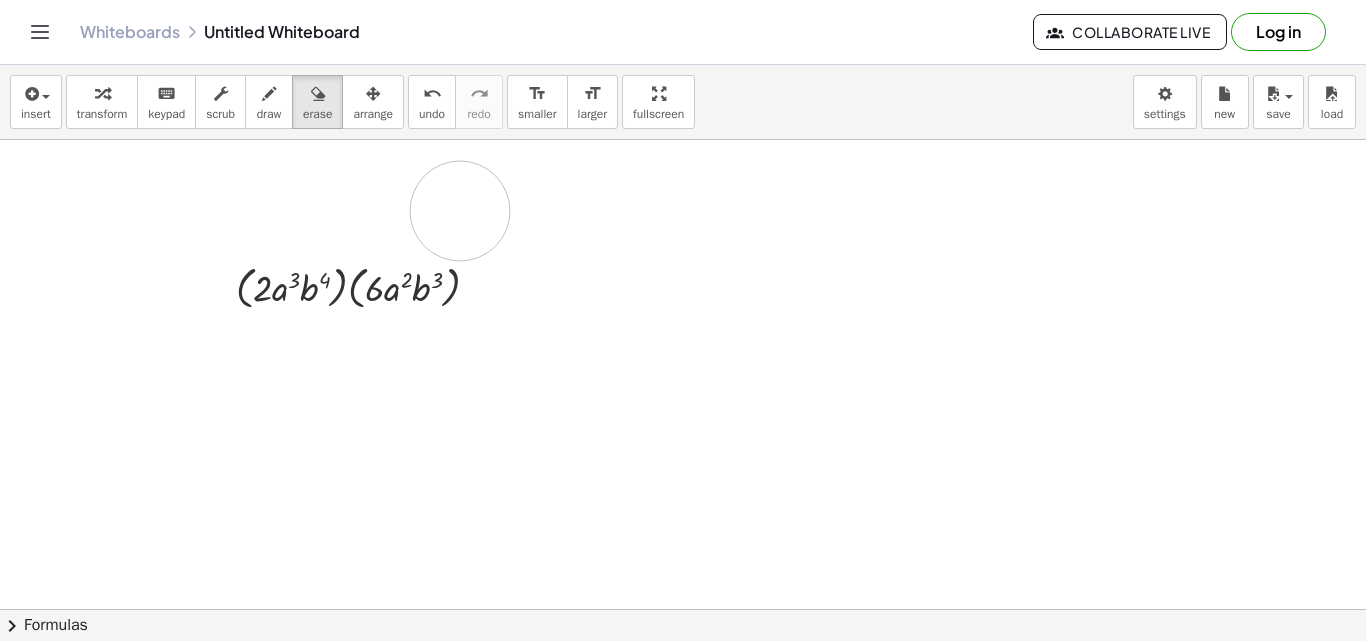 drag, startPoint x: 235, startPoint y: 219, endPoint x: 460, endPoint y: 211, distance: 225.14218 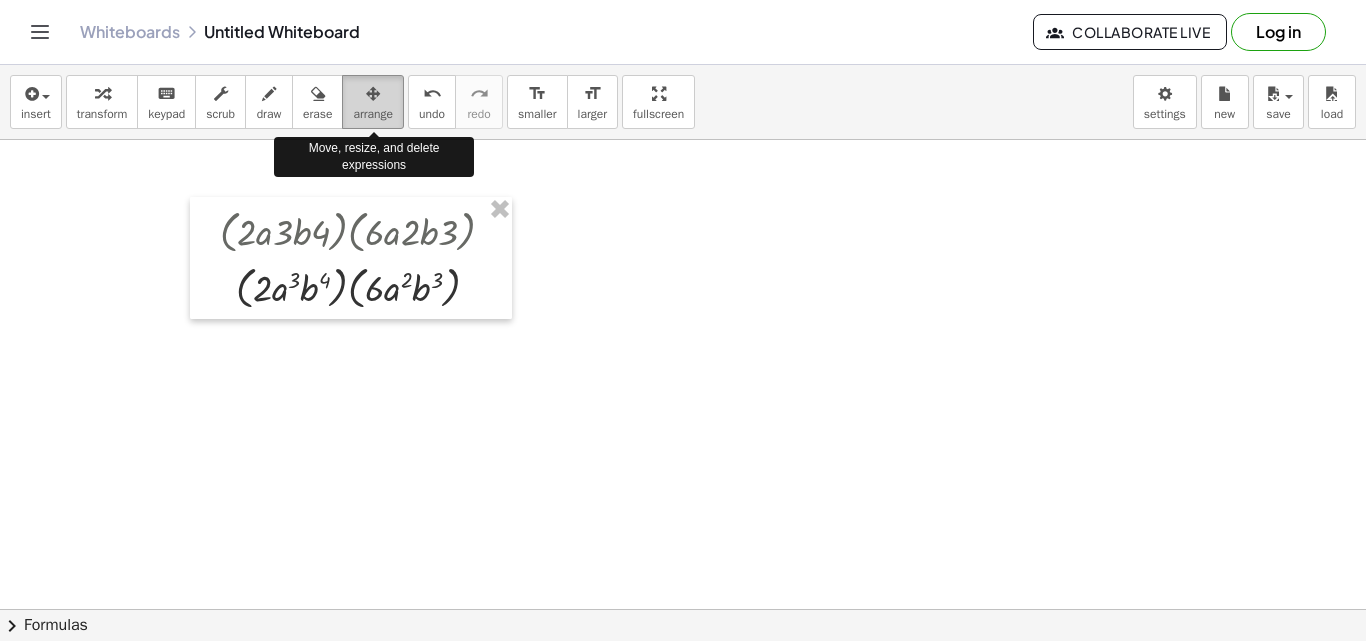 click at bounding box center [373, 93] 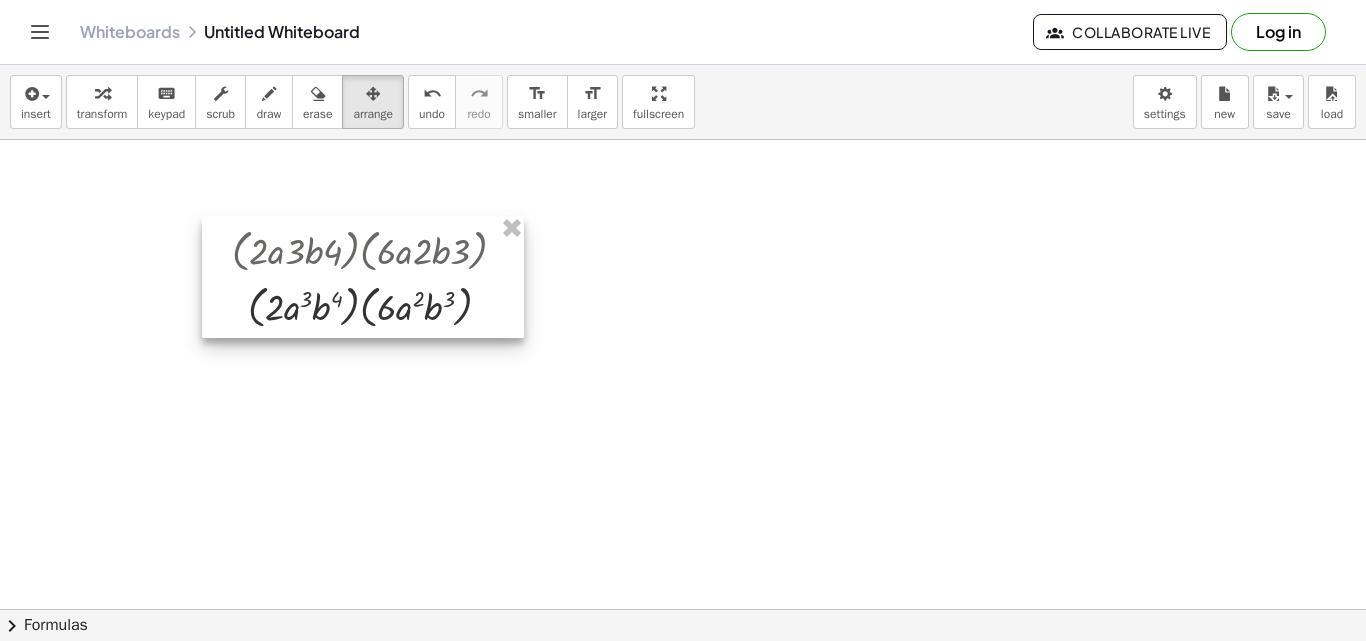 drag, startPoint x: 341, startPoint y: 225, endPoint x: 353, endPoint y: 244, distance: 22.472204 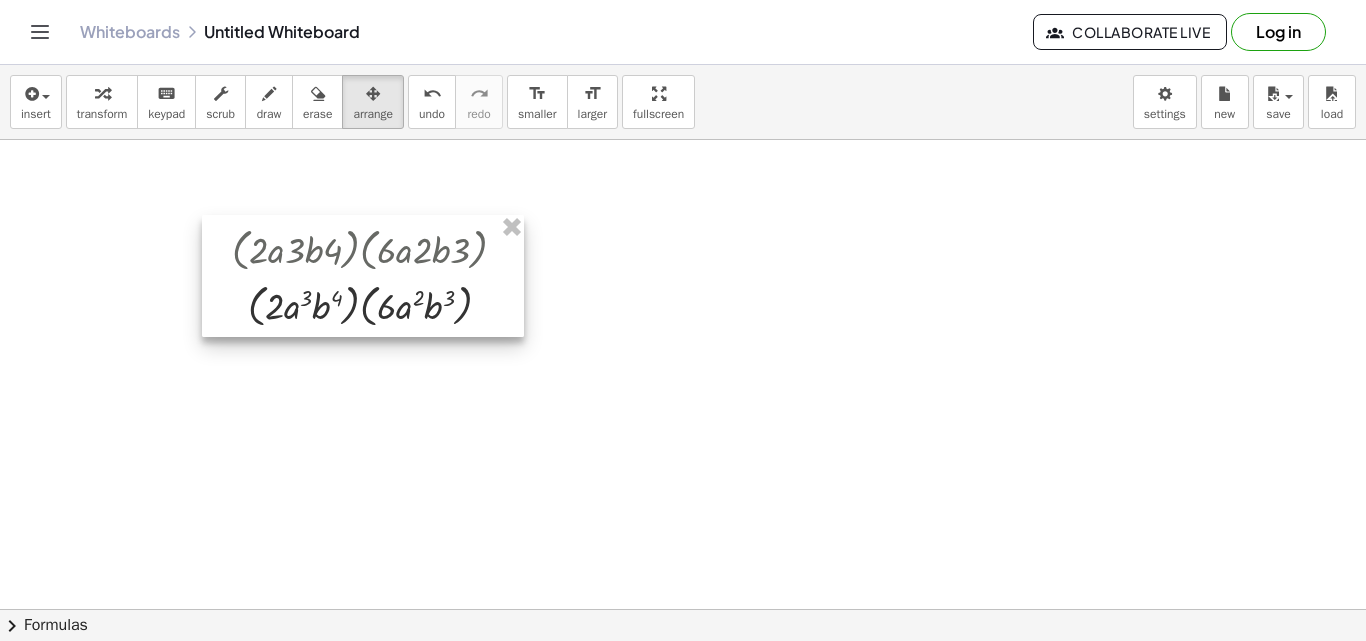 click at bounding box center (363, 276) 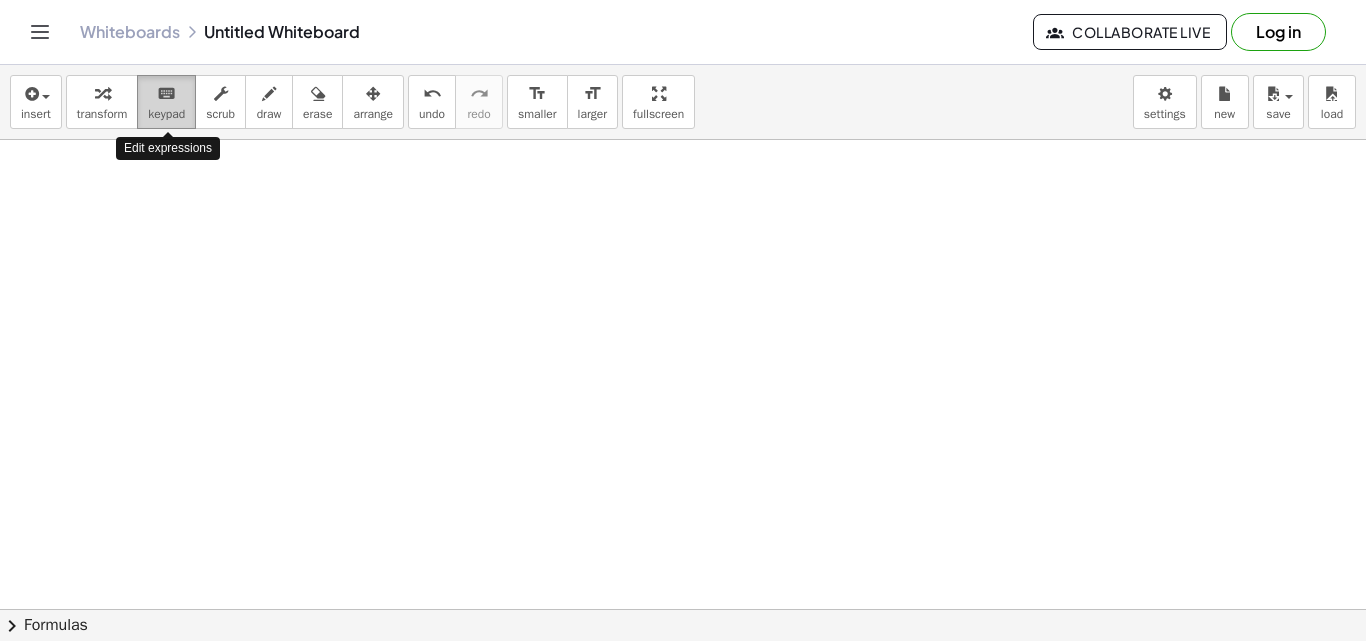 click on "keyboard" at bounding box center [166, 94] 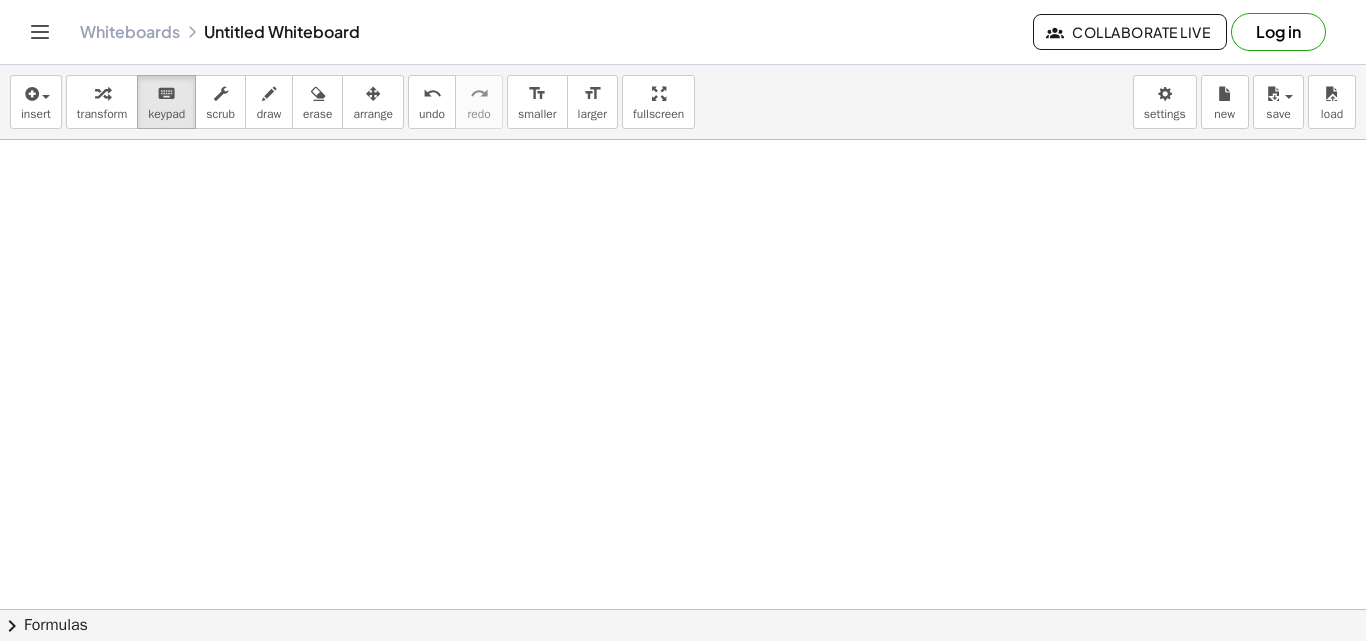 click at bounding box center (683, 609) 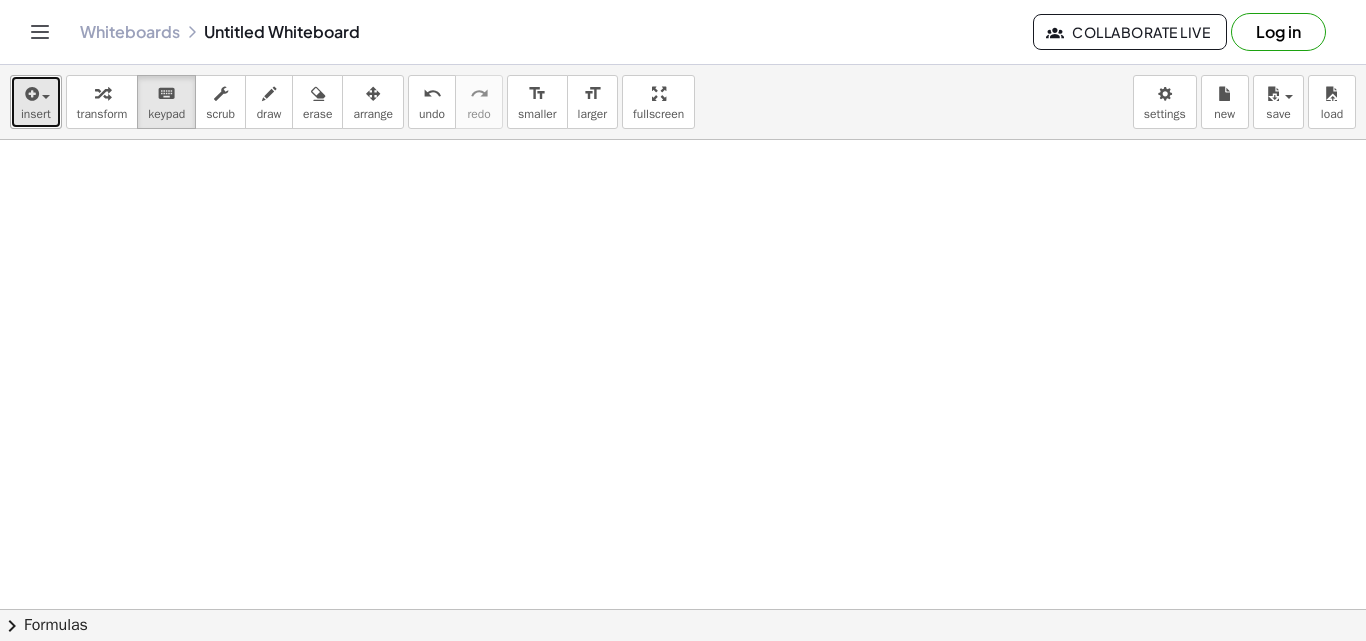 click on "insert" at bounding box center (36, 102) 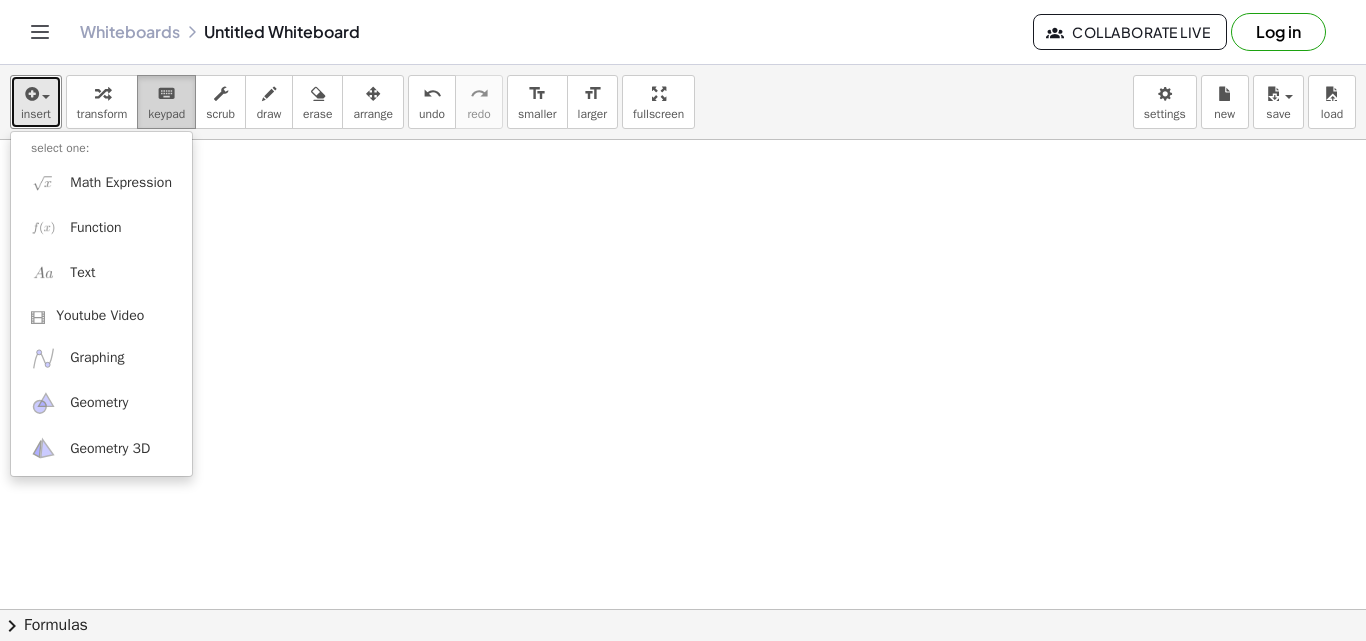 click on "keyboard" at bounding box center (166, 94) 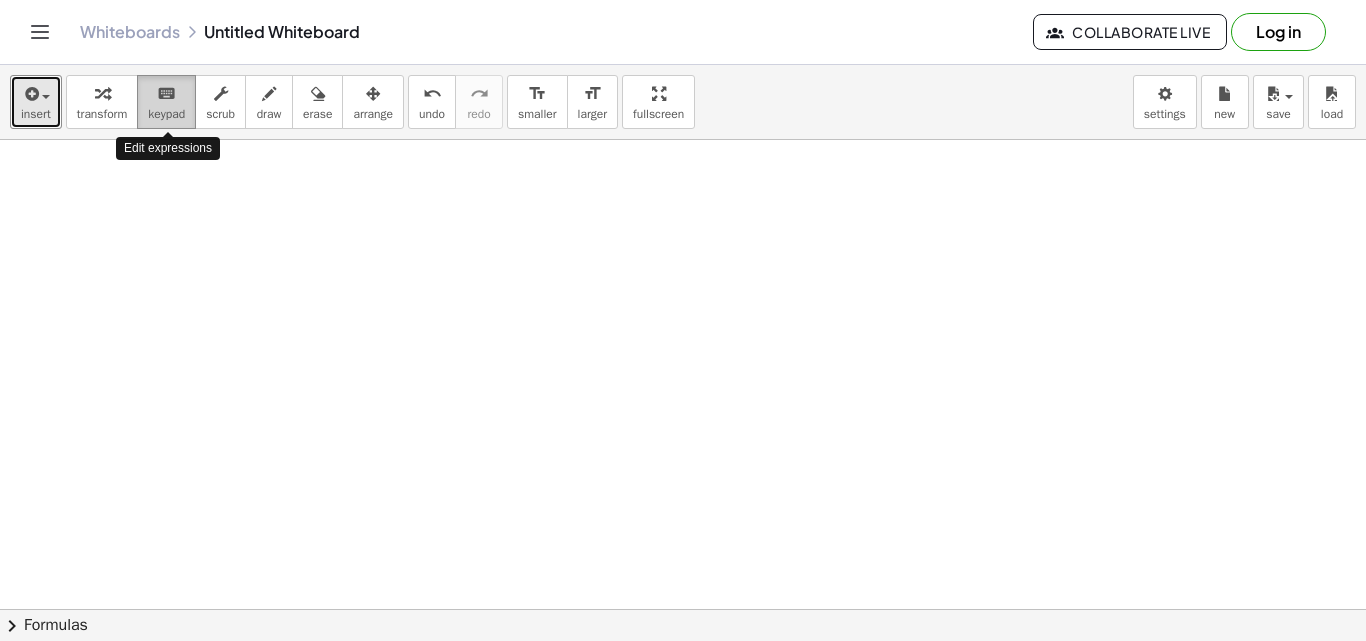 click on "keyboard" at bounding box center (166, 94) 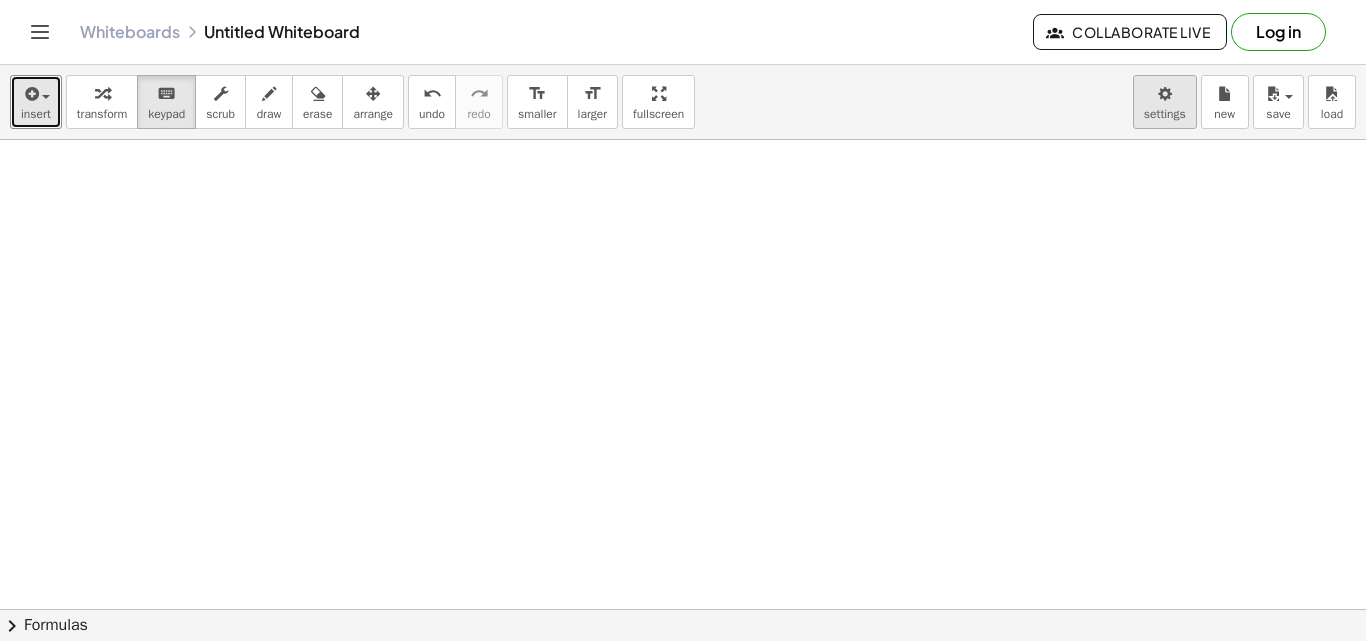 click on "Graspable Math Activities Get Started Activity Bank Assigned Work Classes Whiteboards Reference v1.28.3 | Privacy policy © 2025 | Graspable, Inc. Whiteboards Untitled Whiteboard Collaborate Live  Log in    insert select one: Math Expression Function Text Youtube Video Graphing Geometry Geometry 3D transform keyboard keypad scrub draw erase arrange undo undo redo redo format_size smaller format_size larger fullscreen load   save new settings × chevron_right  Formulas
Drag one side of a formula onto a highlighted expression on the canvas to apply it.
Quadratic Formula
+ · a · x 2 + · b · x + c = 0
⇔
x = · ( − b ± 2 √ ( + b 2 − · 4 · a · c ) ) · 2 · a
+ x 2 + · p · x + q = 0
⇔
x = − ·" at bounding box center (683, 320) 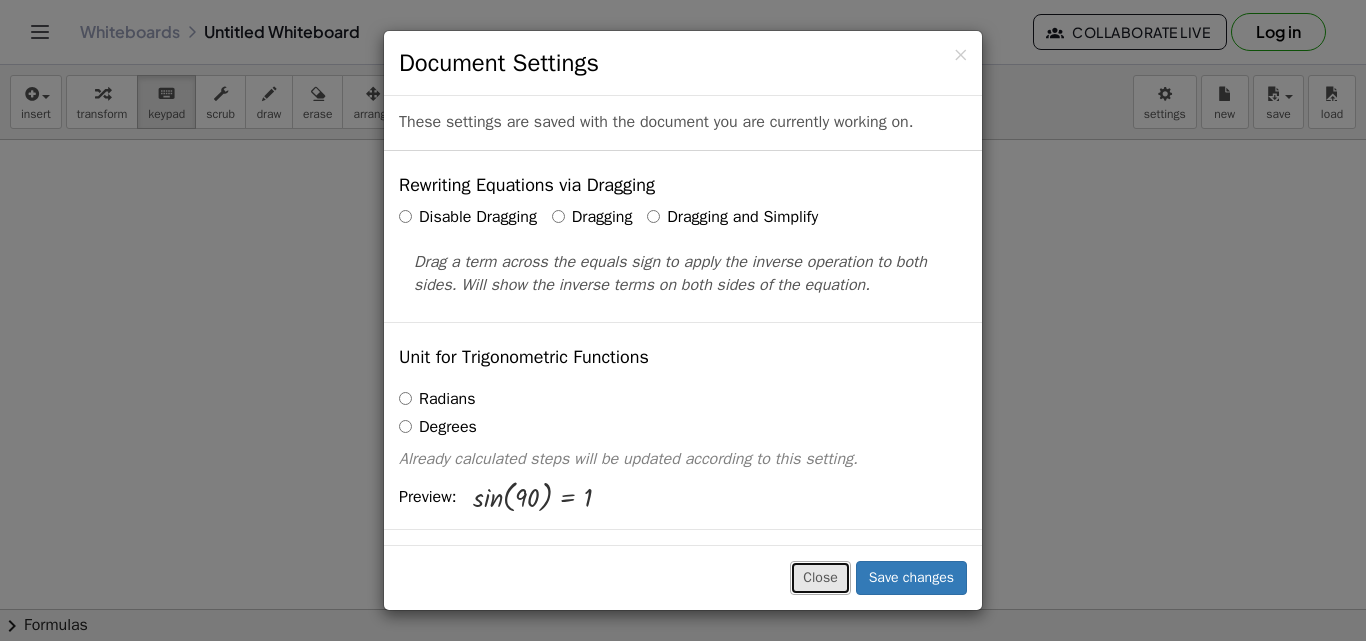 click on "Close" at bounding box center (820, 578) 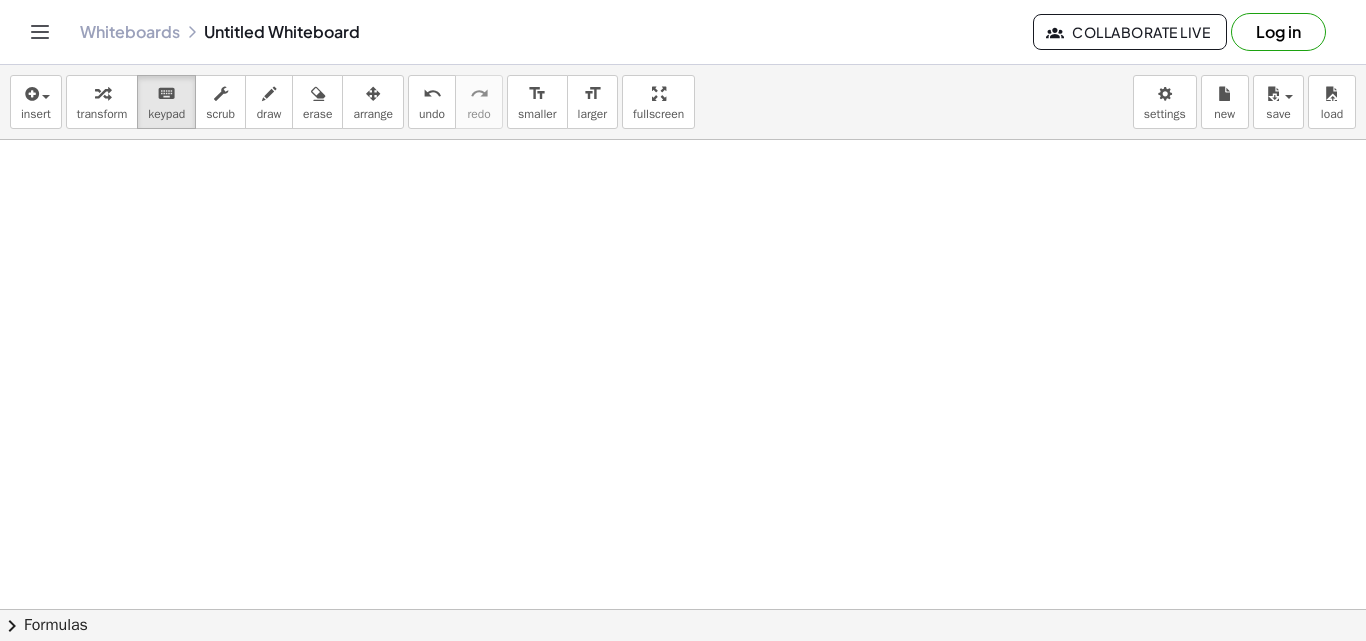 click at bounding box center (683, 609) 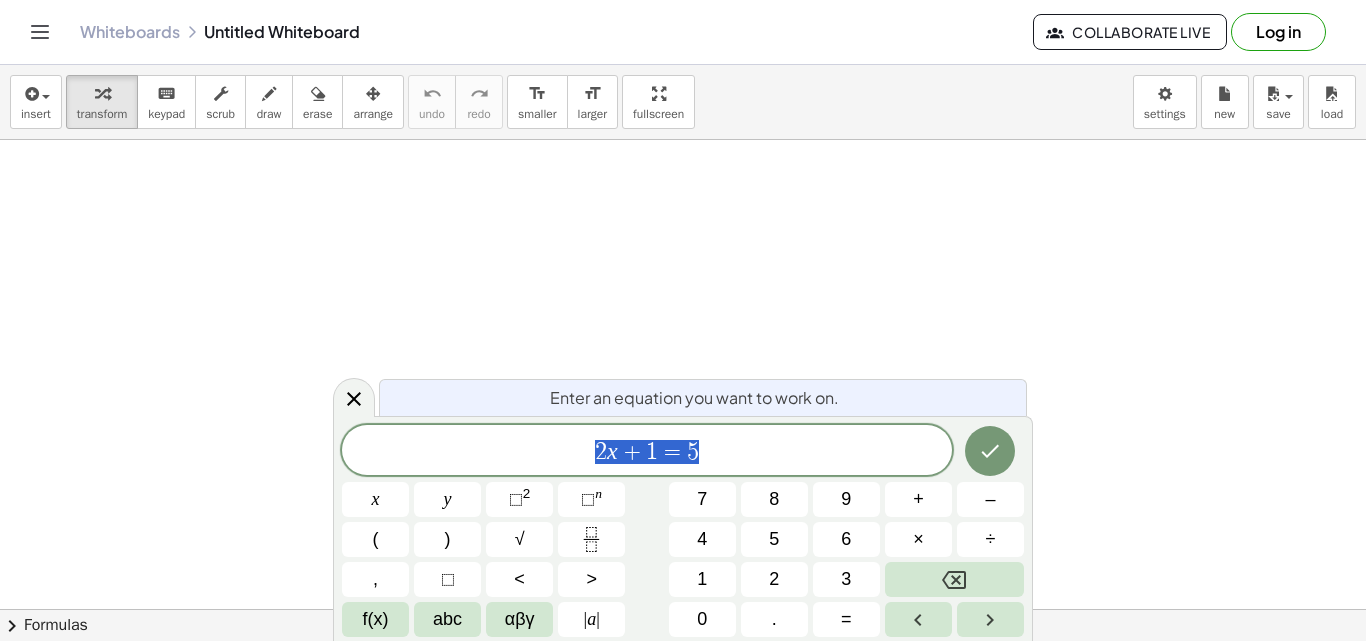 scroll, scrollTop: 0, scrollLeft: 0, axis: both 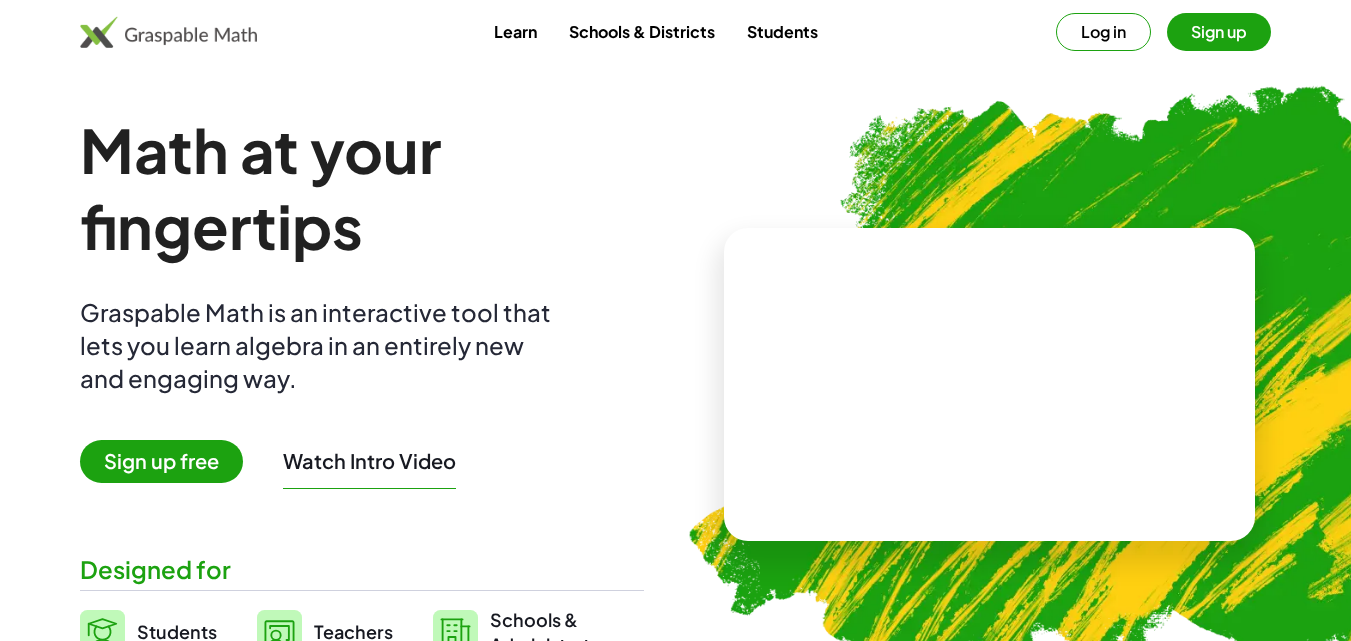 click on "Sign up free" at bounding box center [161, 461] 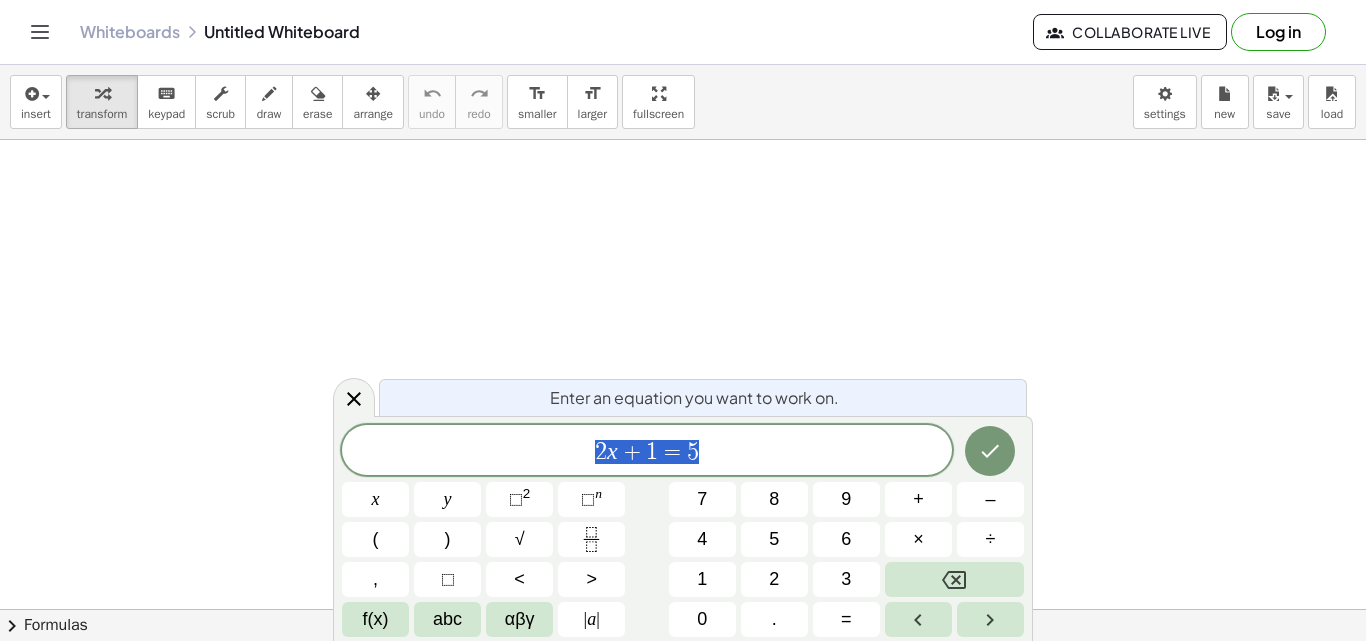 scroll, scrollTop: 0, scrollLeft: 0, axis: both 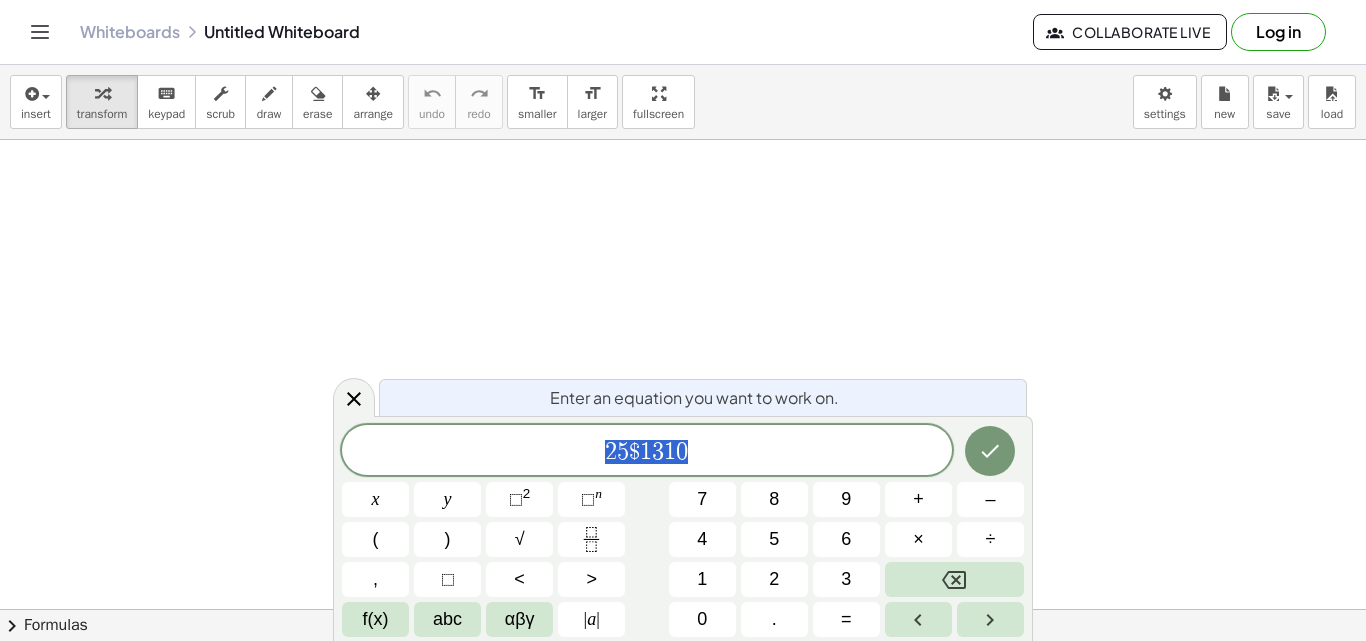 drag, startPoint x: 700, startPoint y: 451, endPoint x: 605, endPoint y: 454, distance: 95.047356 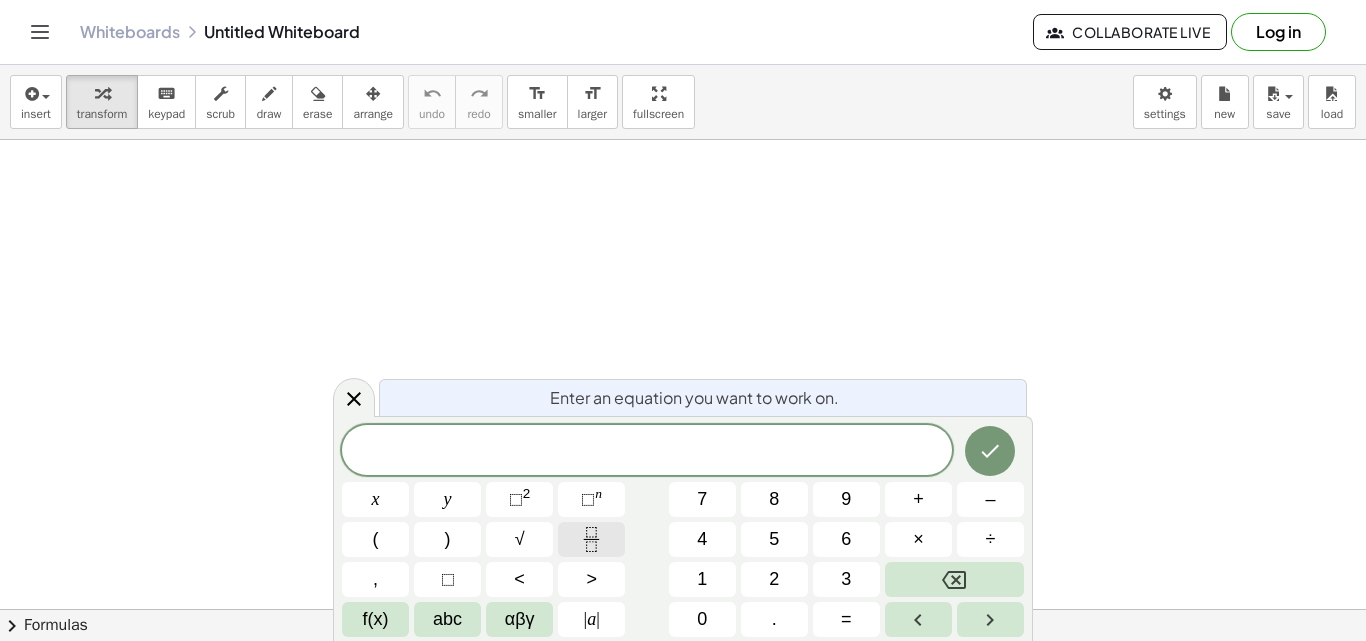 click 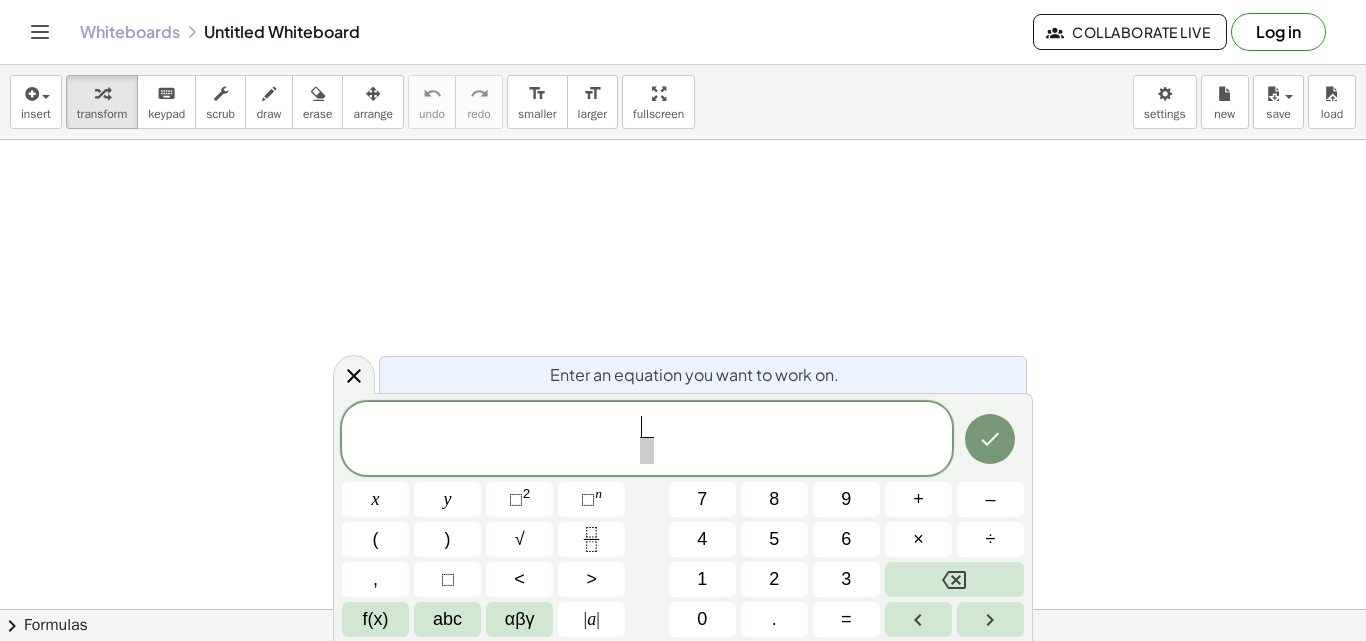click on "​" at bounding box center [647, 427] 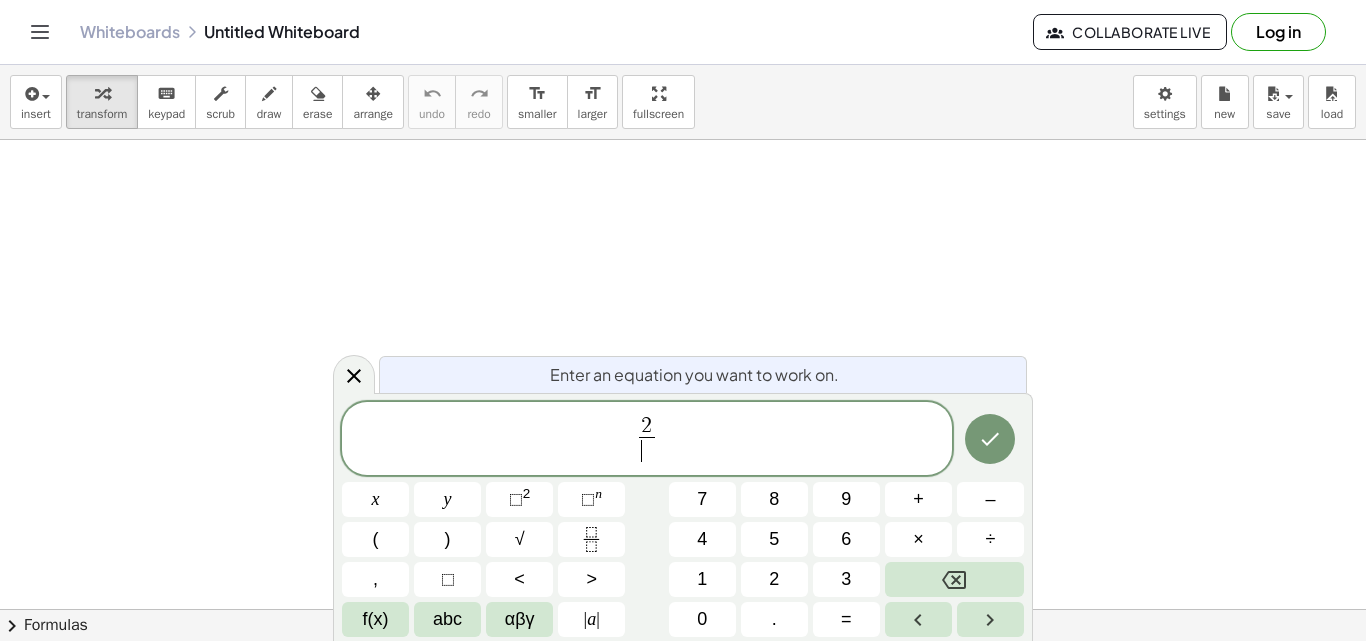 click on "​" at bounding box center (646, 450) 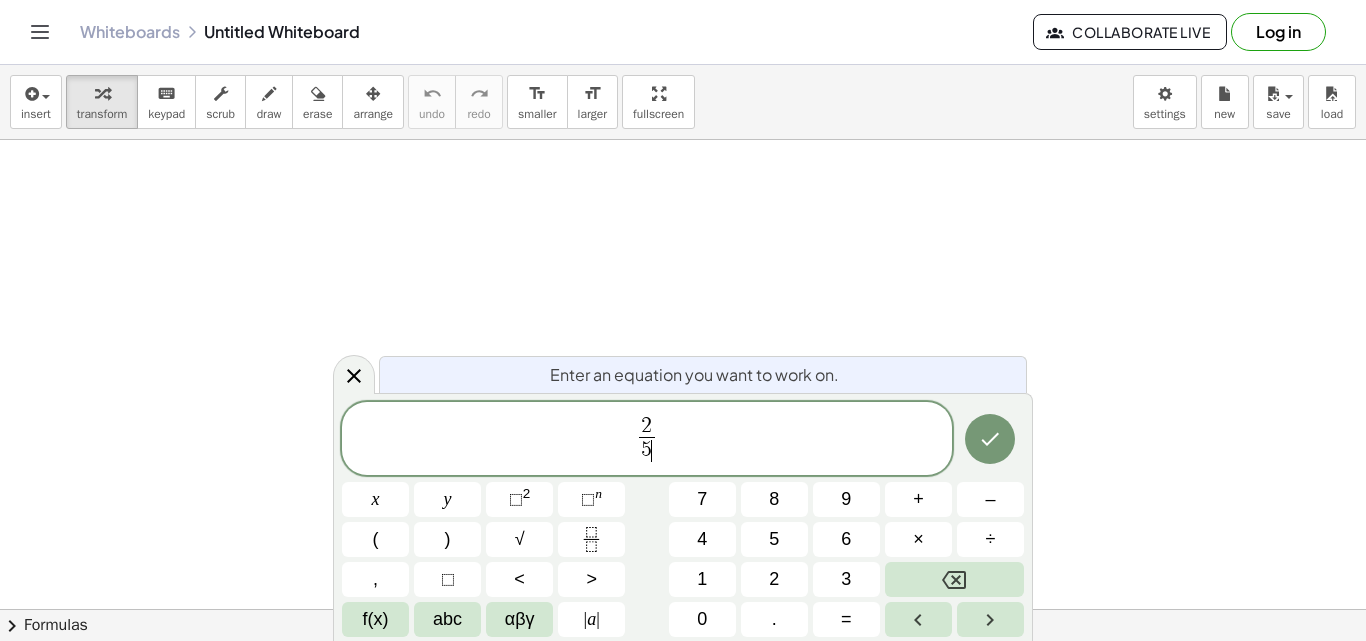 click on "2 5 ​ ​" at bounding box center [647, 440] 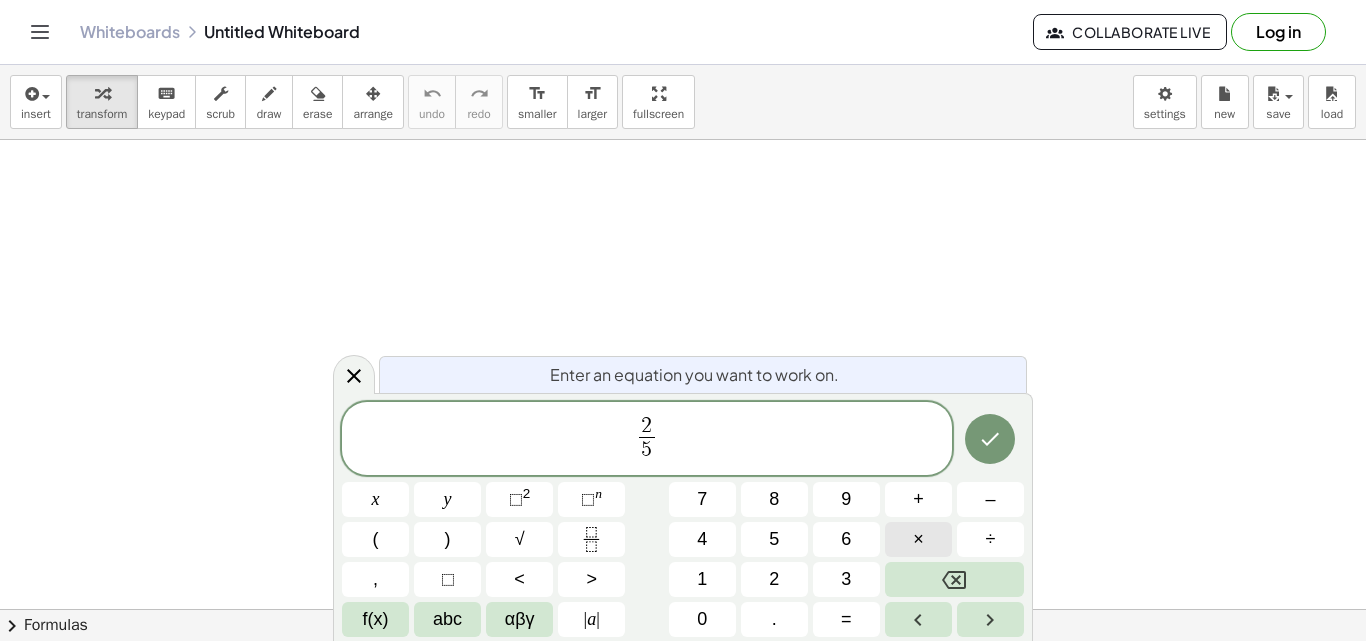 click on "×" at bounding box center (918, 539) 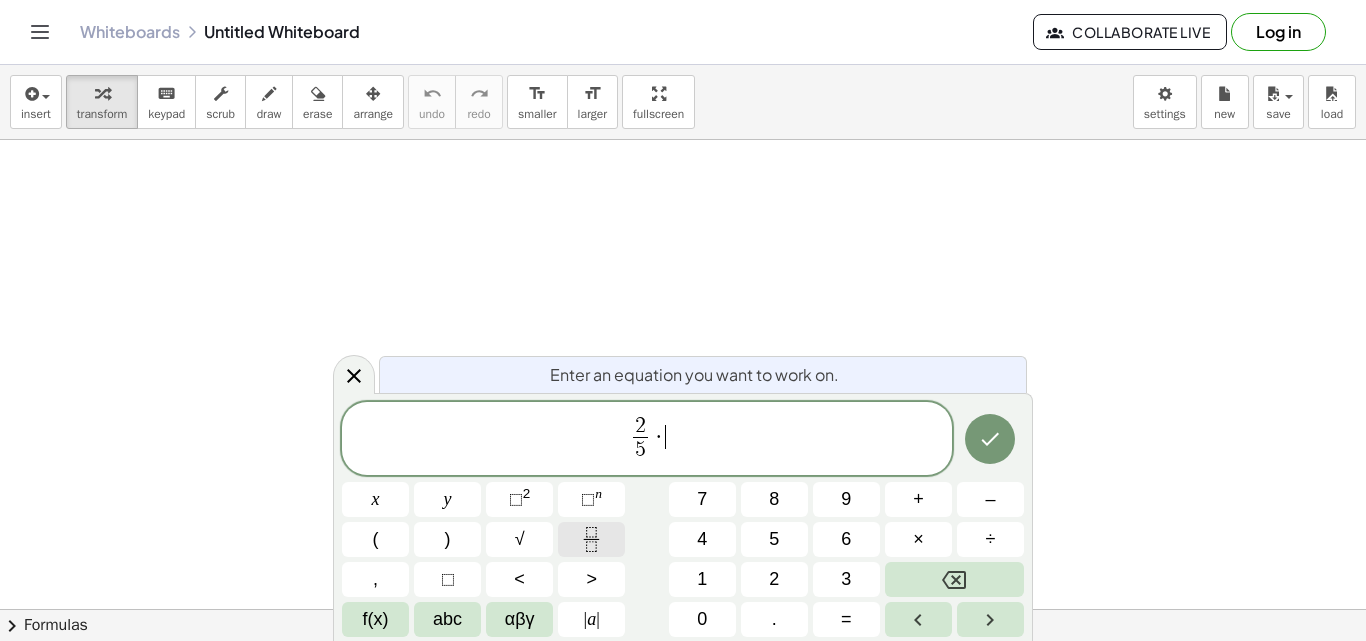 click 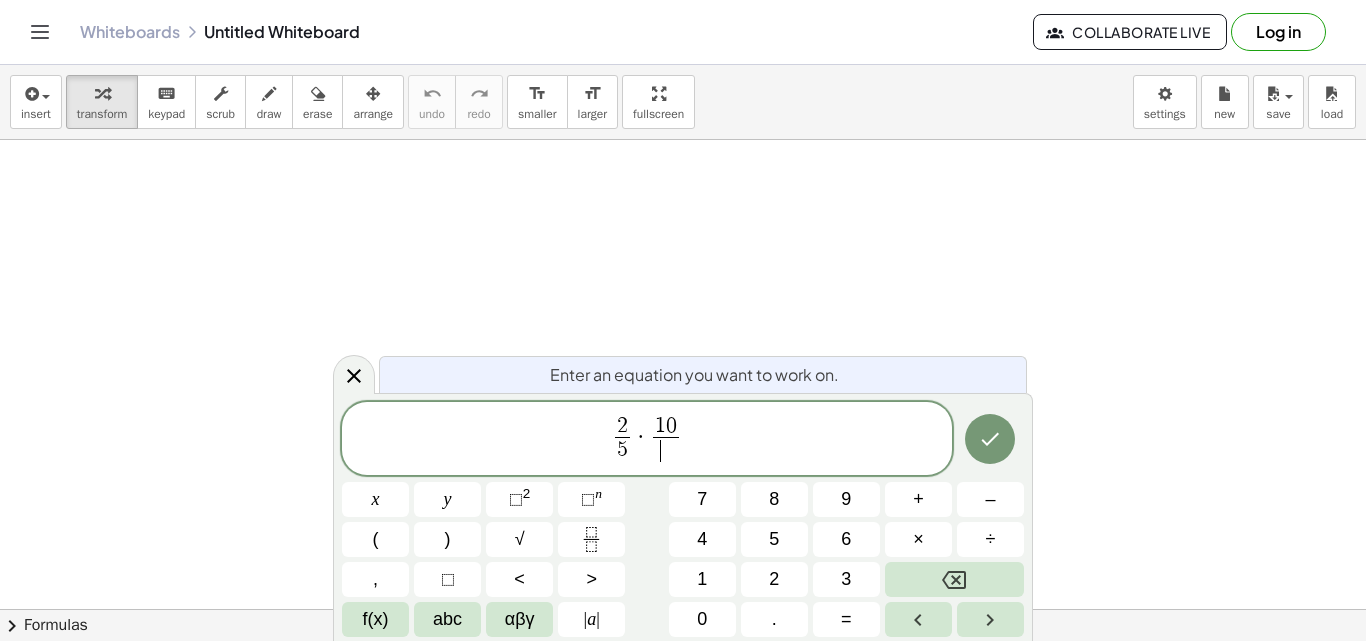 click on "​" at bounding box center [666, 450] 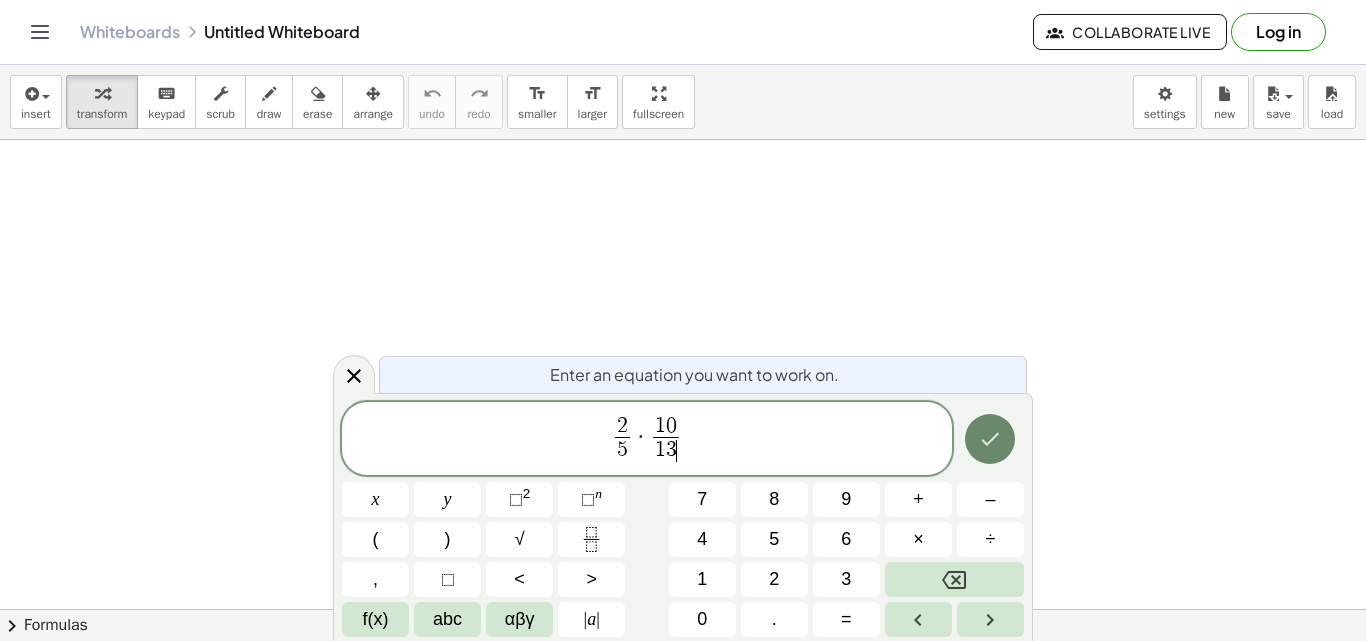 click at bounding box center [990, 439] 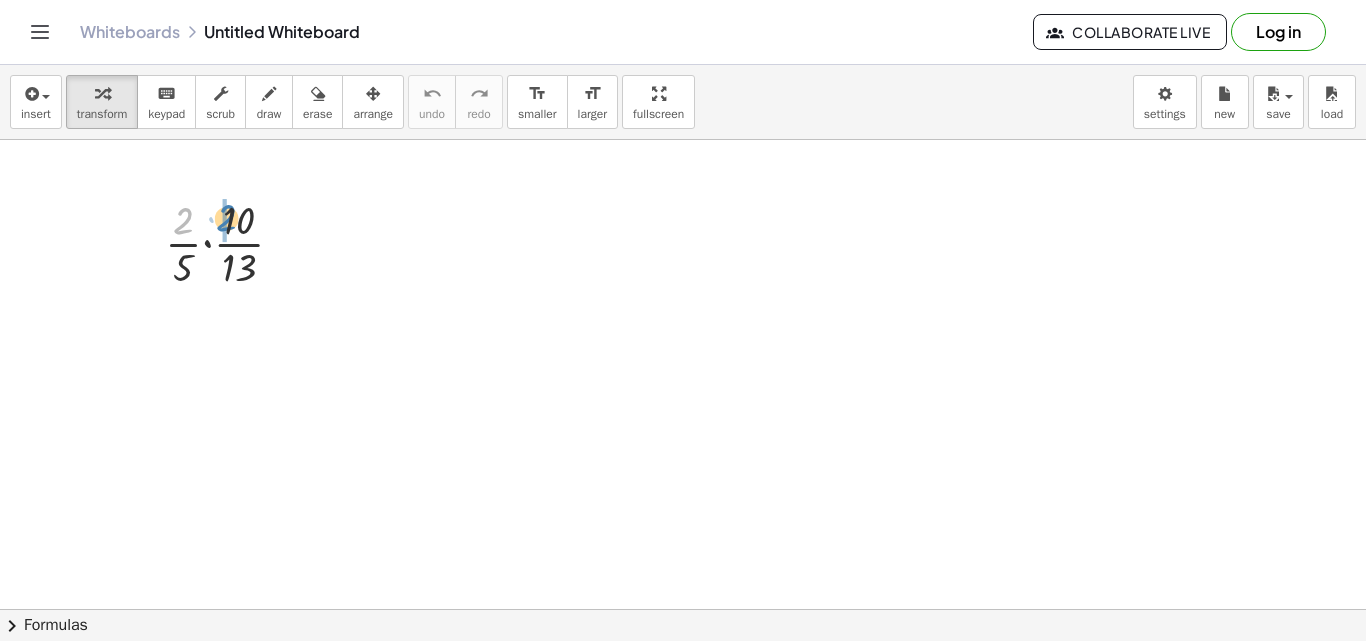 drag, startPoint x: 174, startPoint y: 226, endPoint x: 217, endPoint y: 223, distance: 43.104523 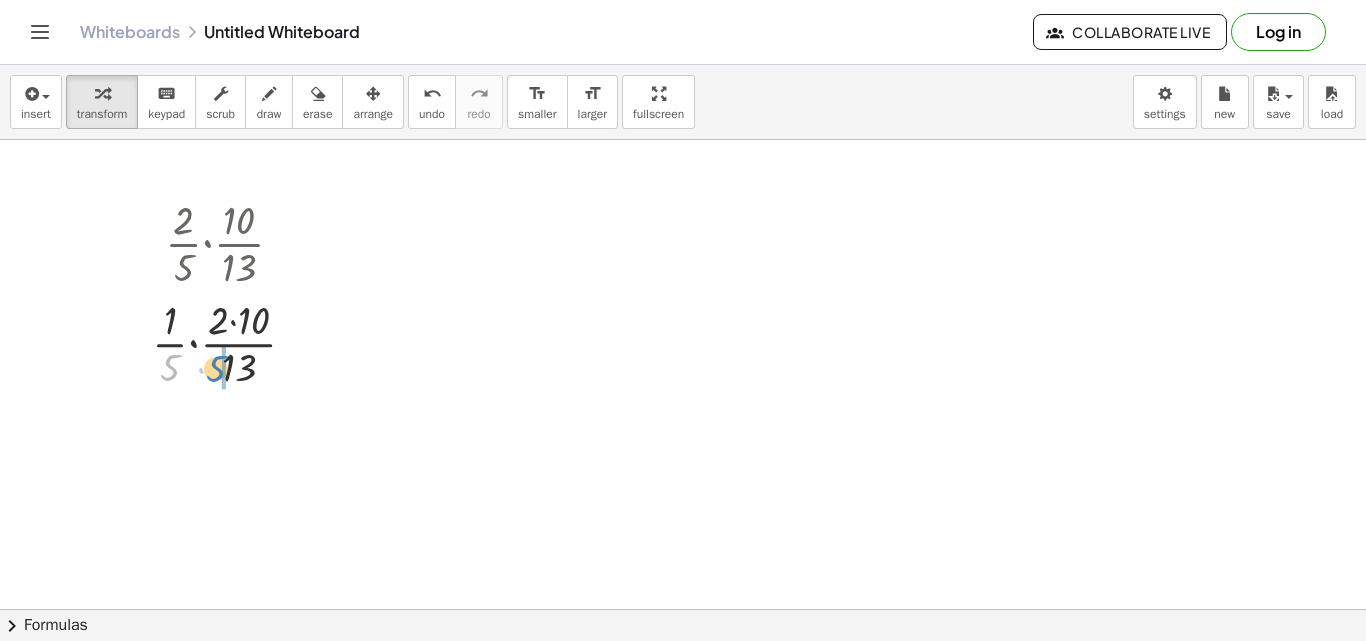 drag, startPoint x: 173, startPoint y: 372, endPoint x: 219, endPoint y: 373, distance: 46.010868 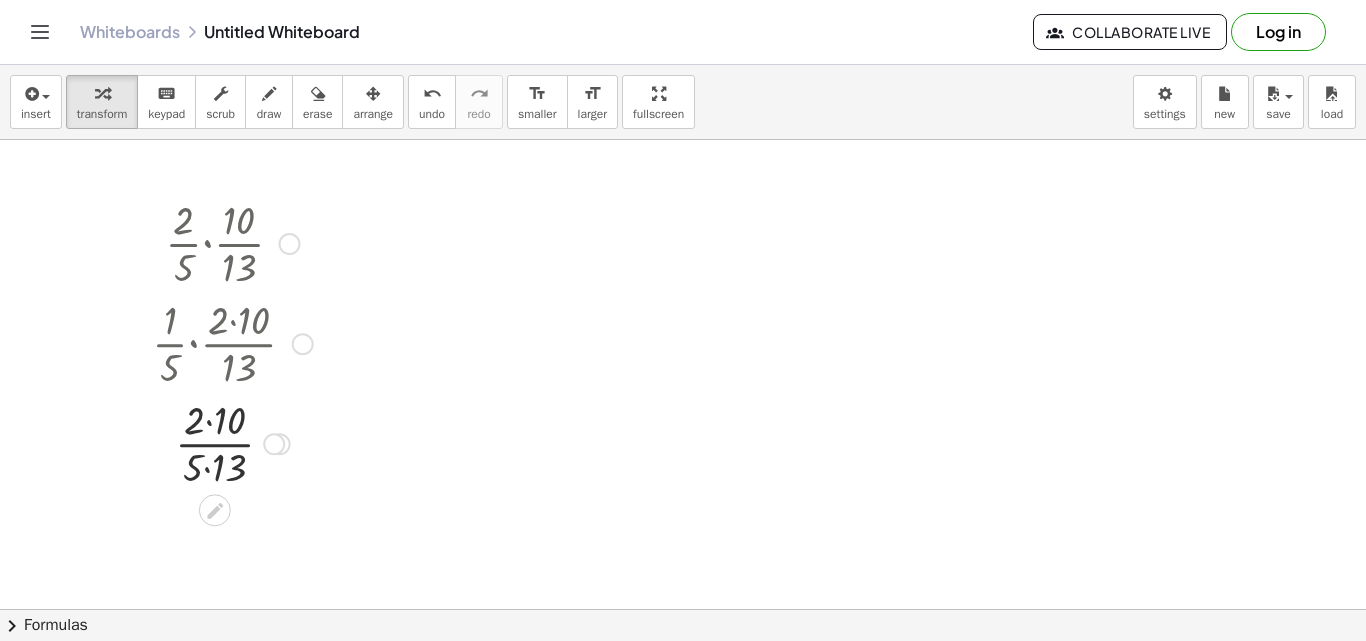 click at bounding box center [232, 442] 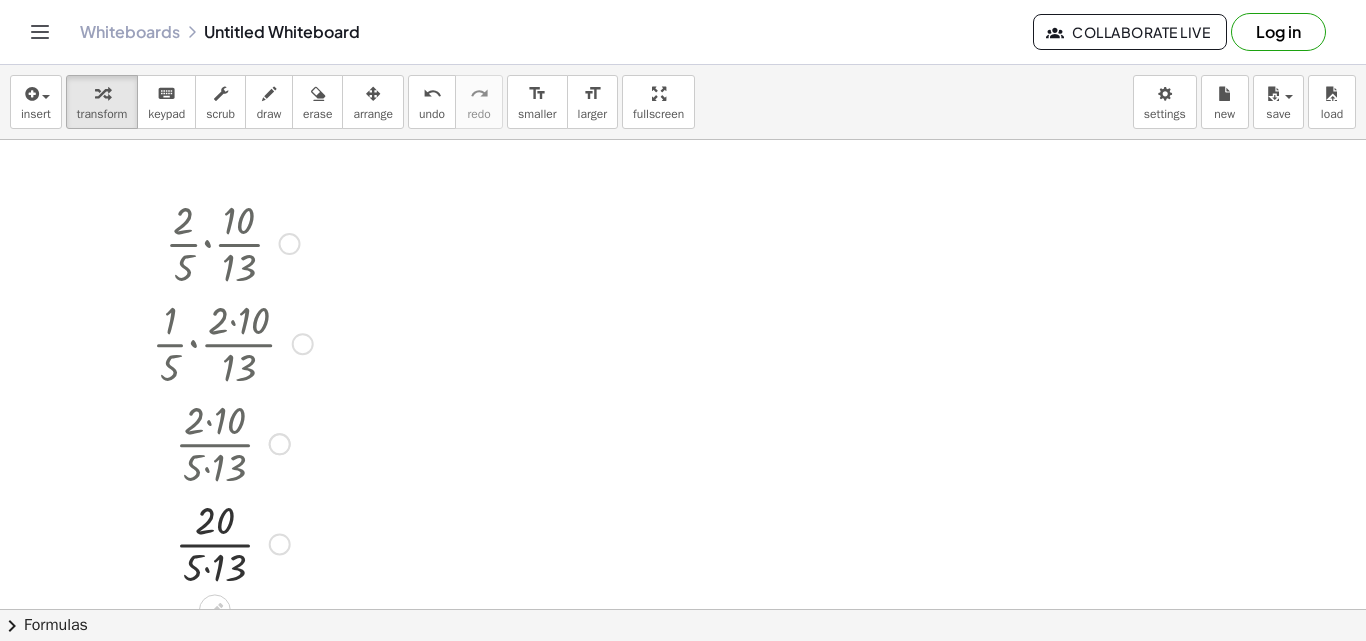 click at bounding box center (232, 542) 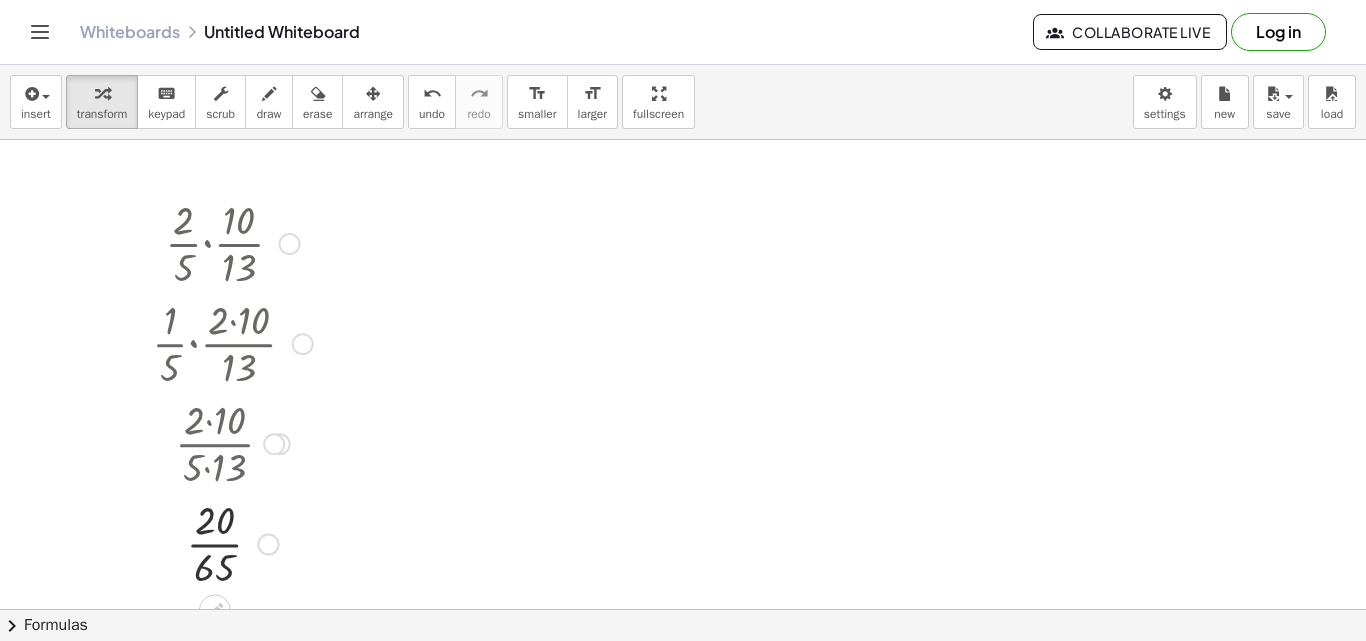 click at bounding box center [232, 542] 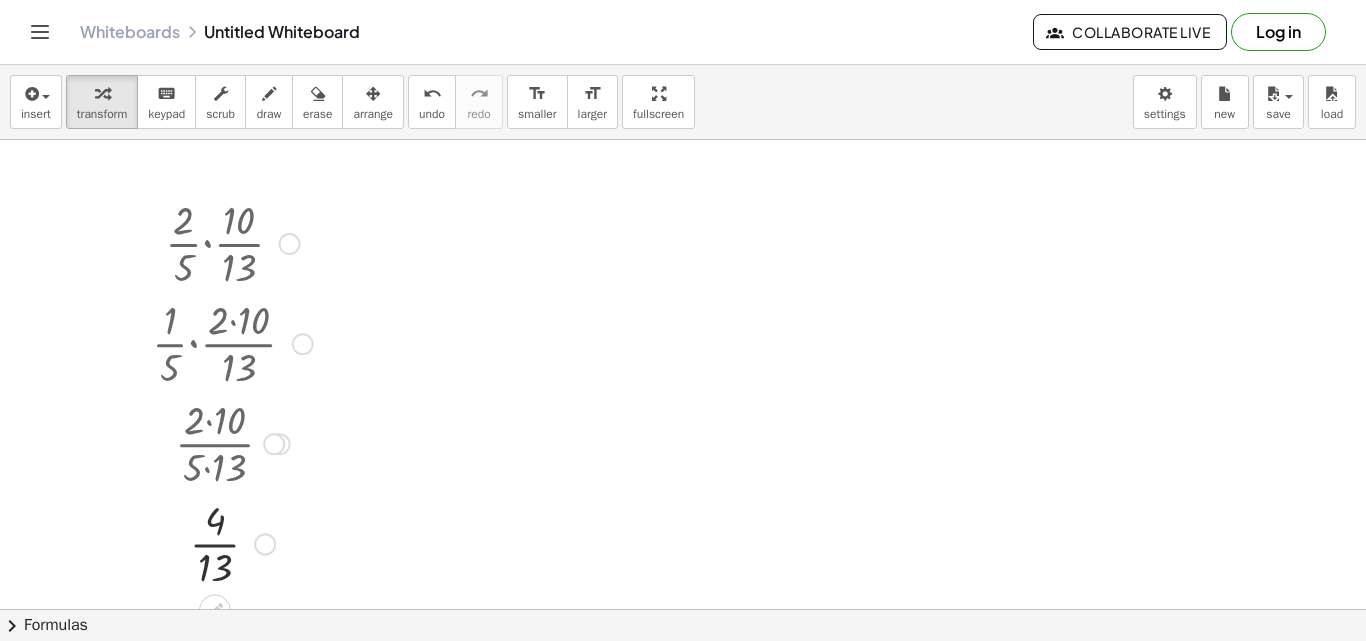 click at bounding box center [232, 442] 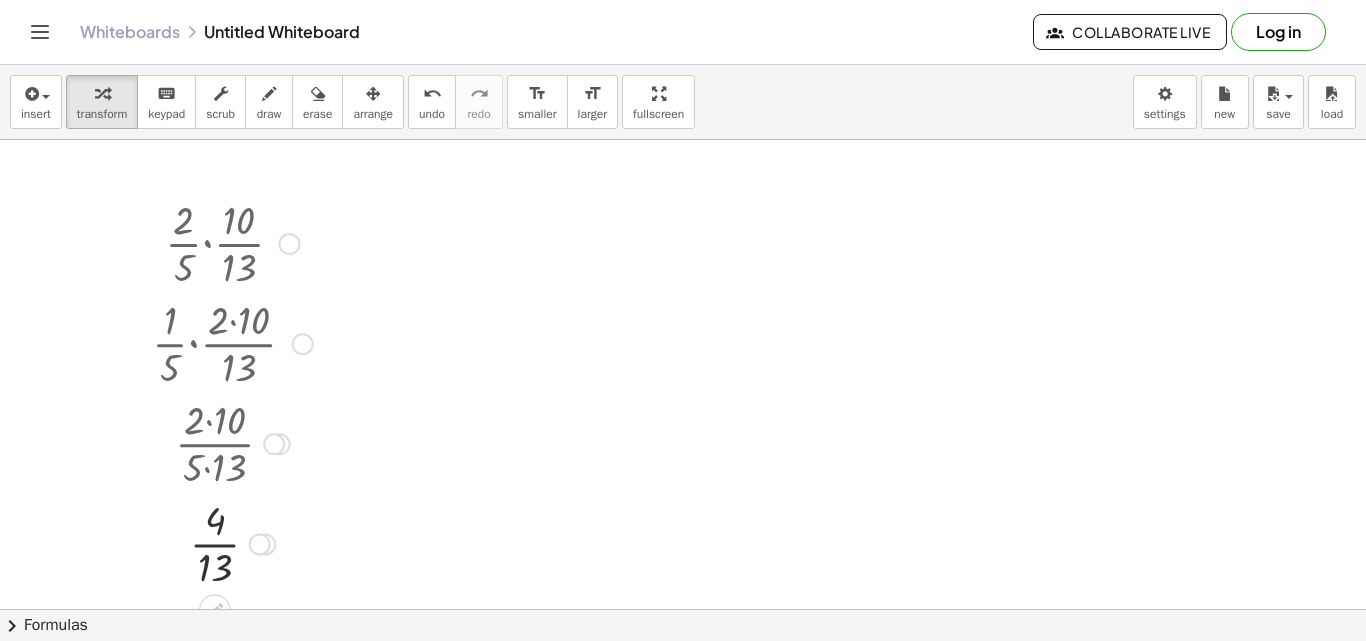click at bounding box center (232, 542) 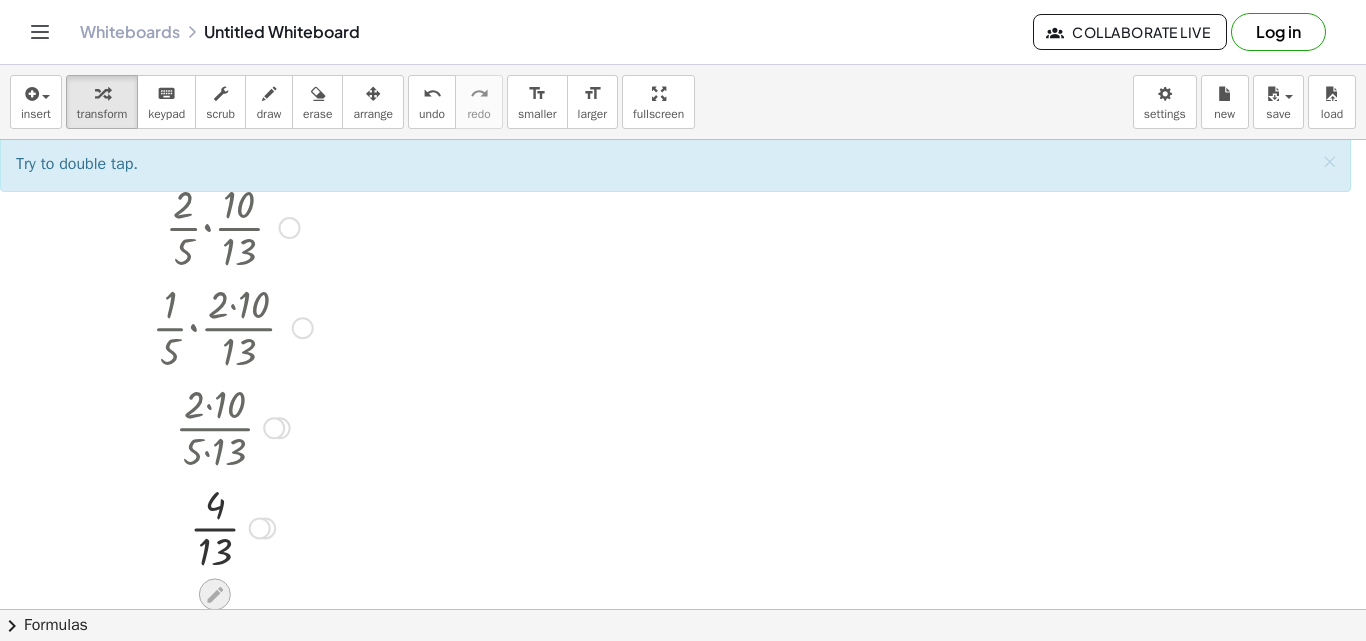 scroll, scrollTop: 0, scrollLeft: 0, axis: both 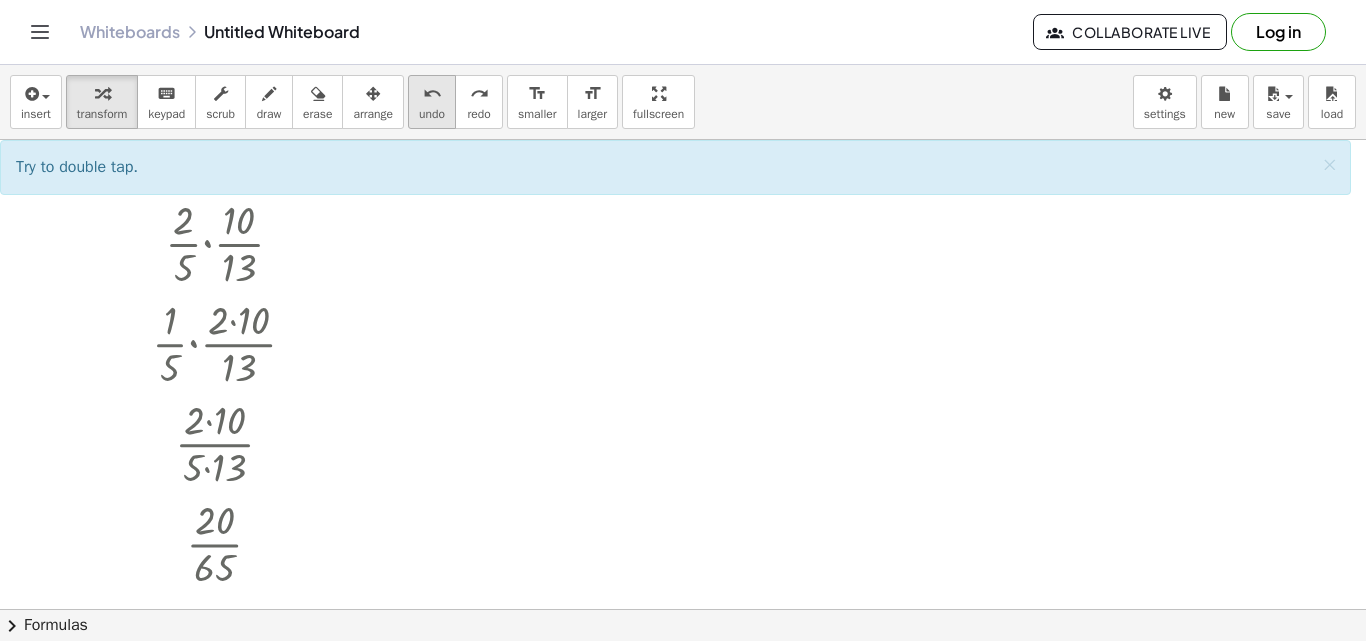 click on "undo" at bounding box center [432, 93] 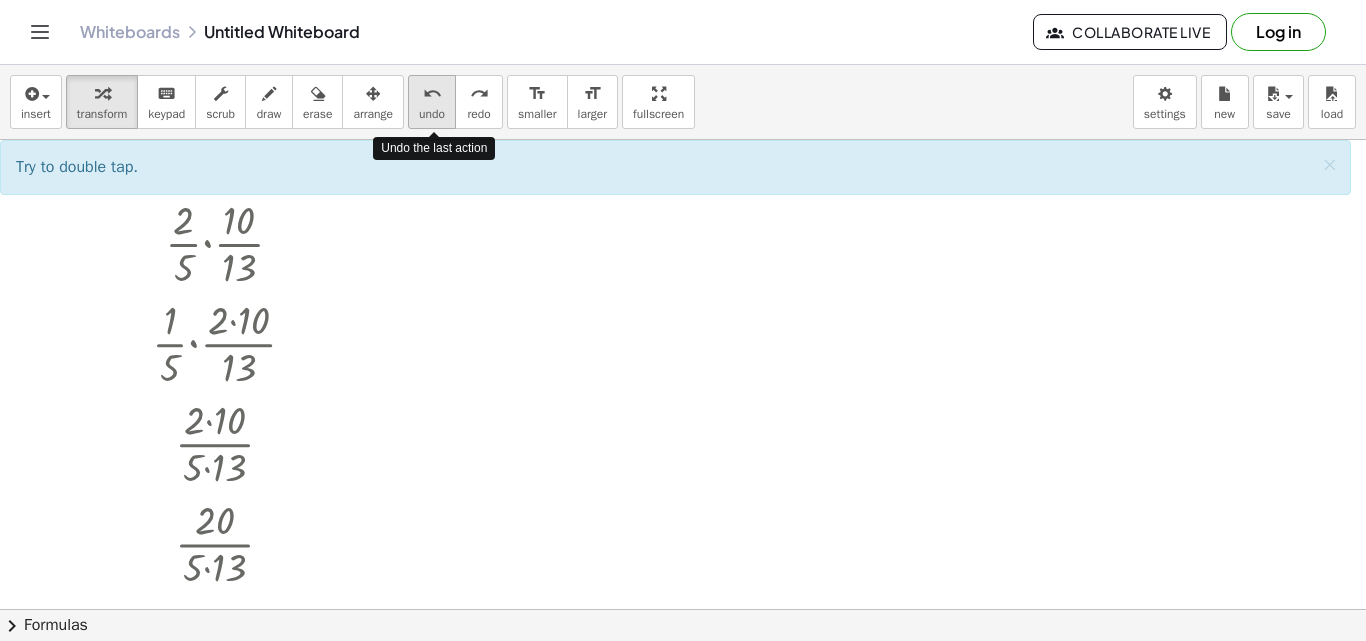 click on "undo" at bounding box center (432, 93) 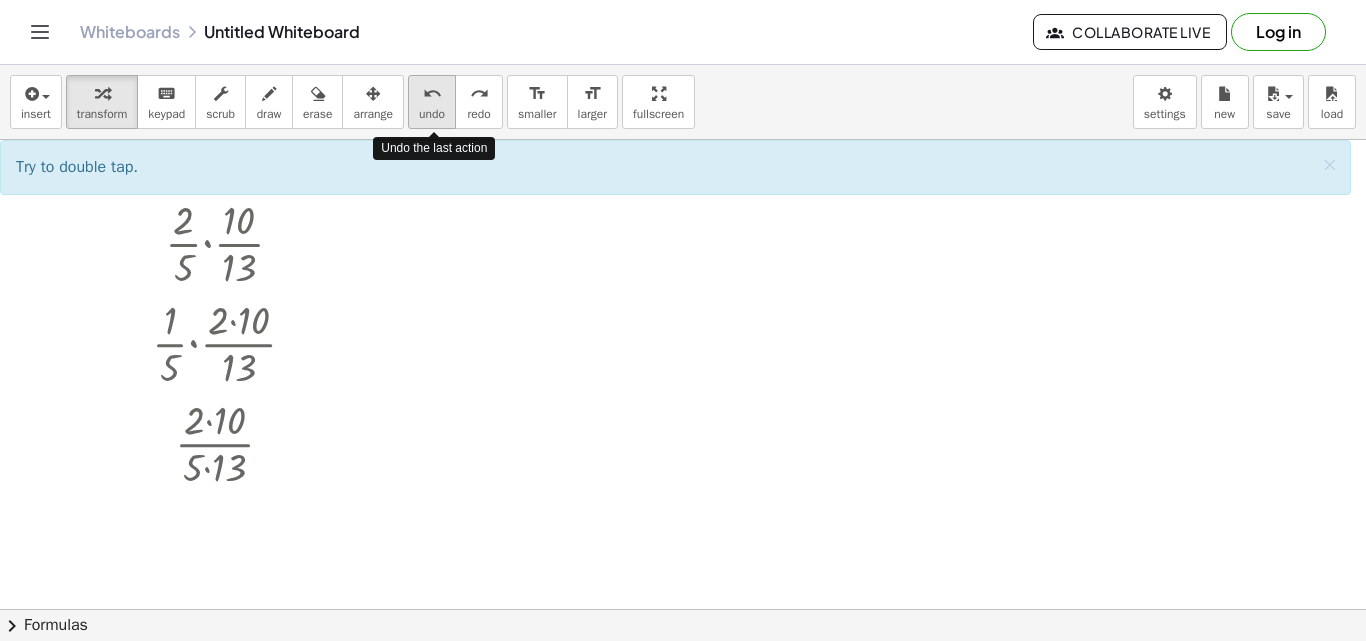click on "undo" at bounding box center (432, 93) 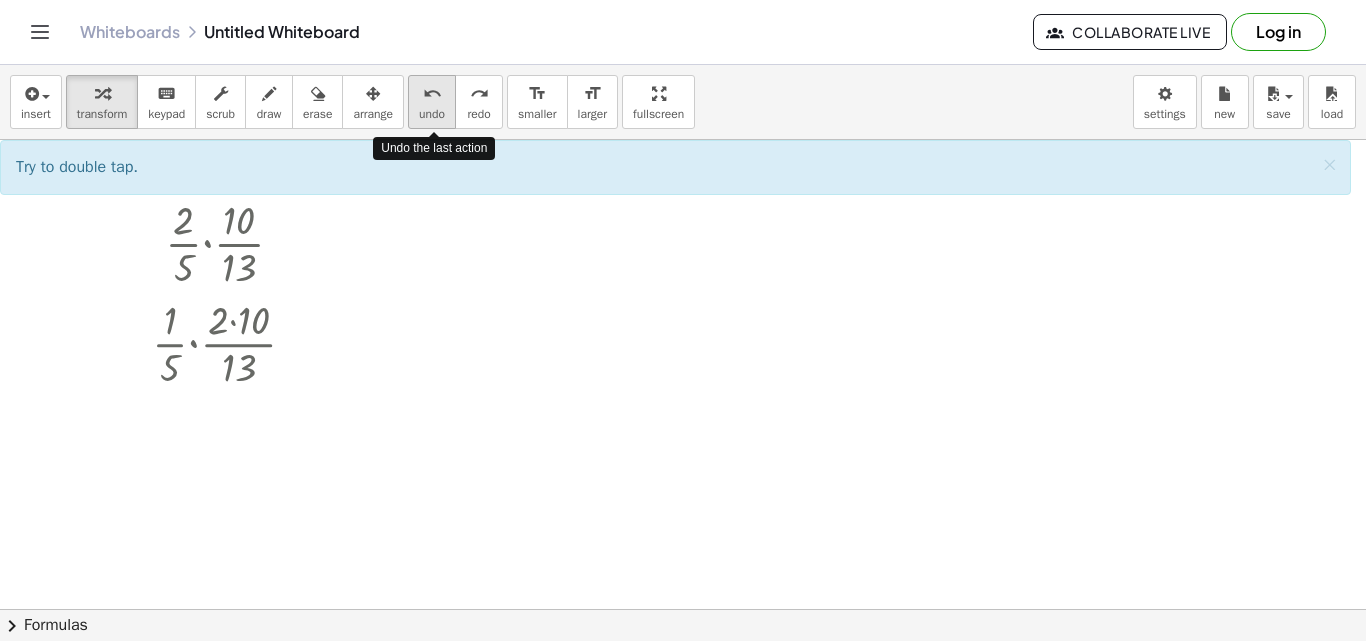 click on "undo" at bounding box center (432, 93) 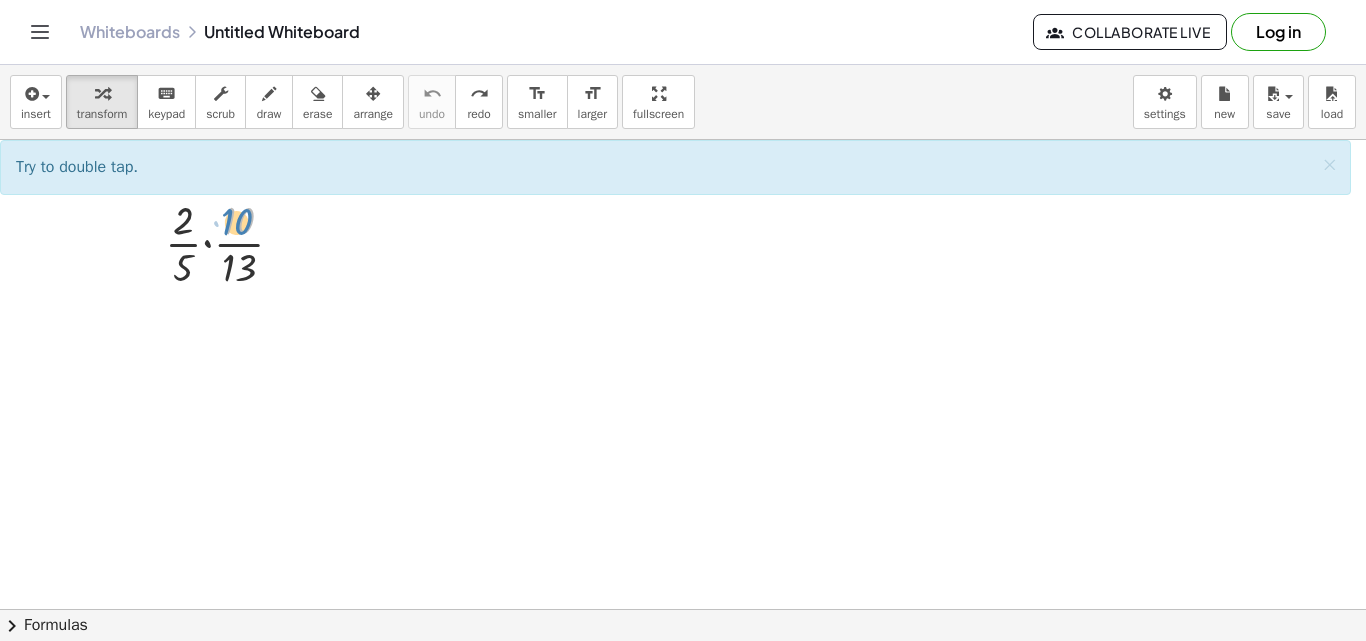 click at bounding box center (232, 242) 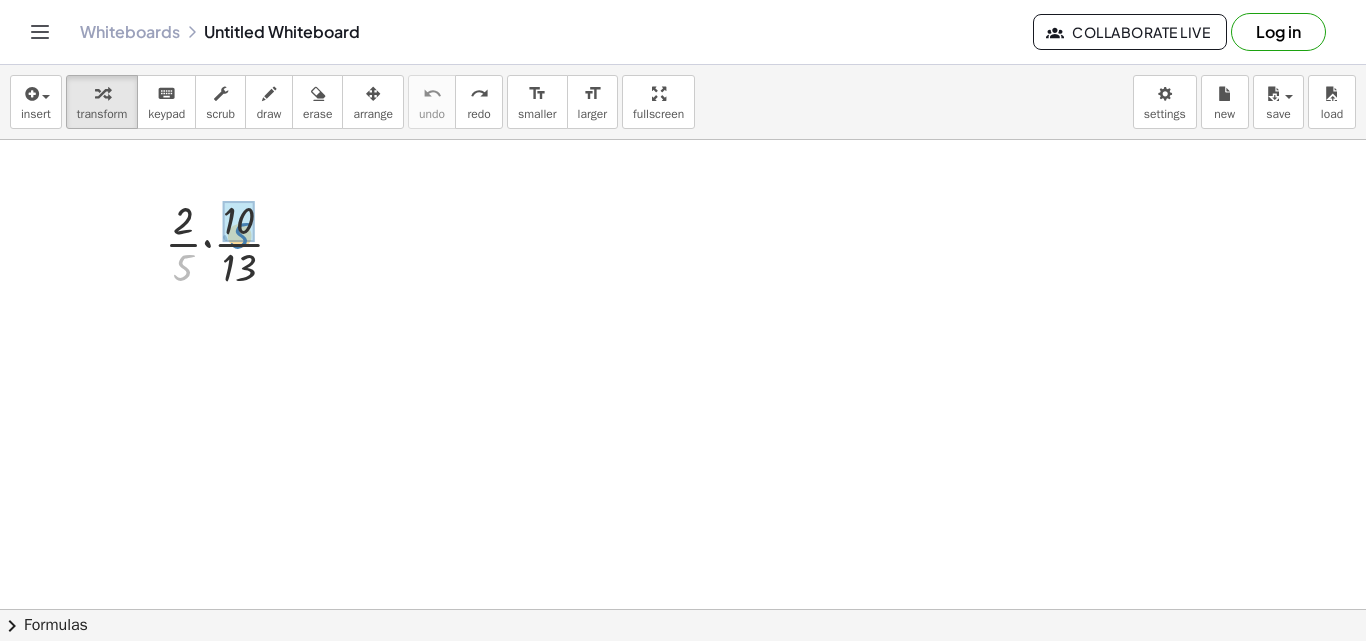 drag, startPoint x: 188, startPoint y: 268, endPoint x: 245, endPoint y: 236, distance: 65.36819 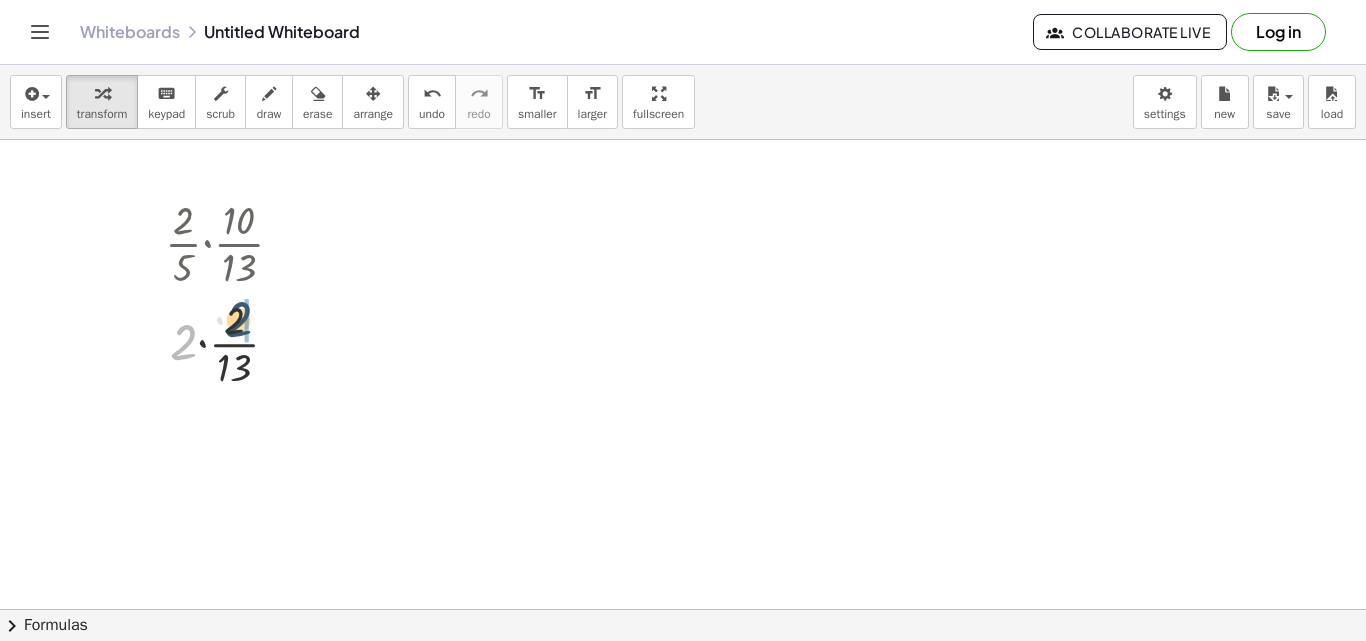 drag, startPoint x: 177, startPoint y: 348, endPoint x: 234, endPoint y: 325, distance: 61.46544 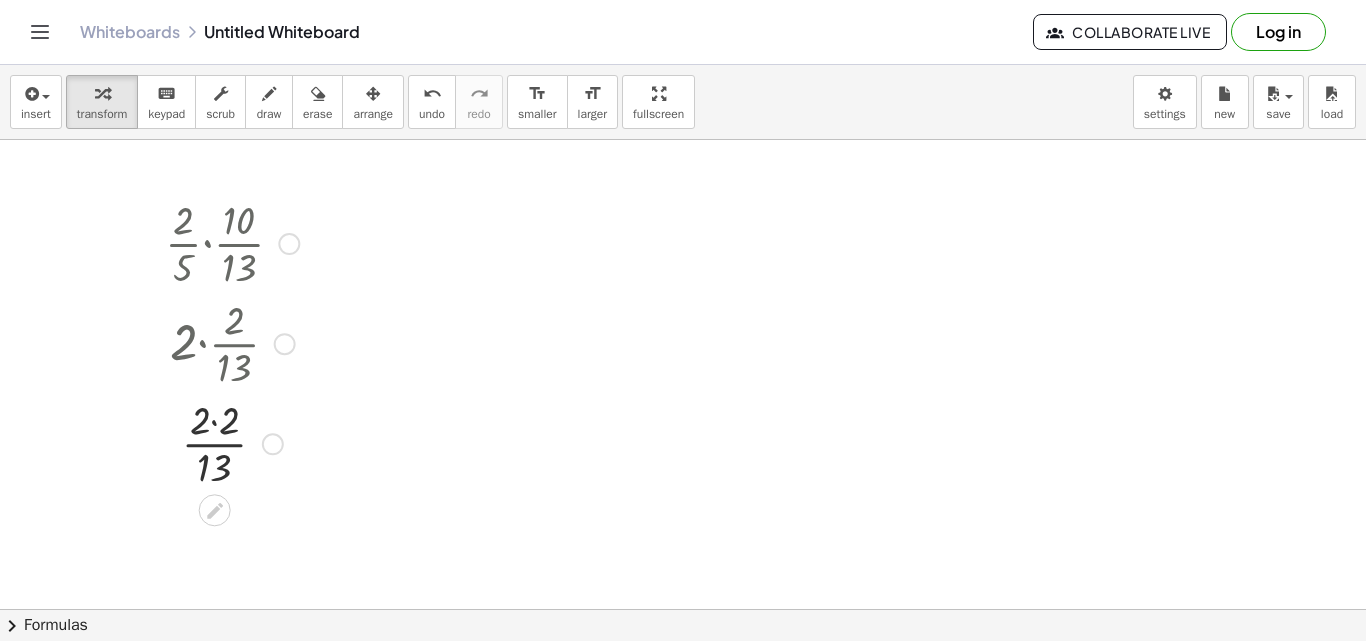 click at bounding box center [232, 442] 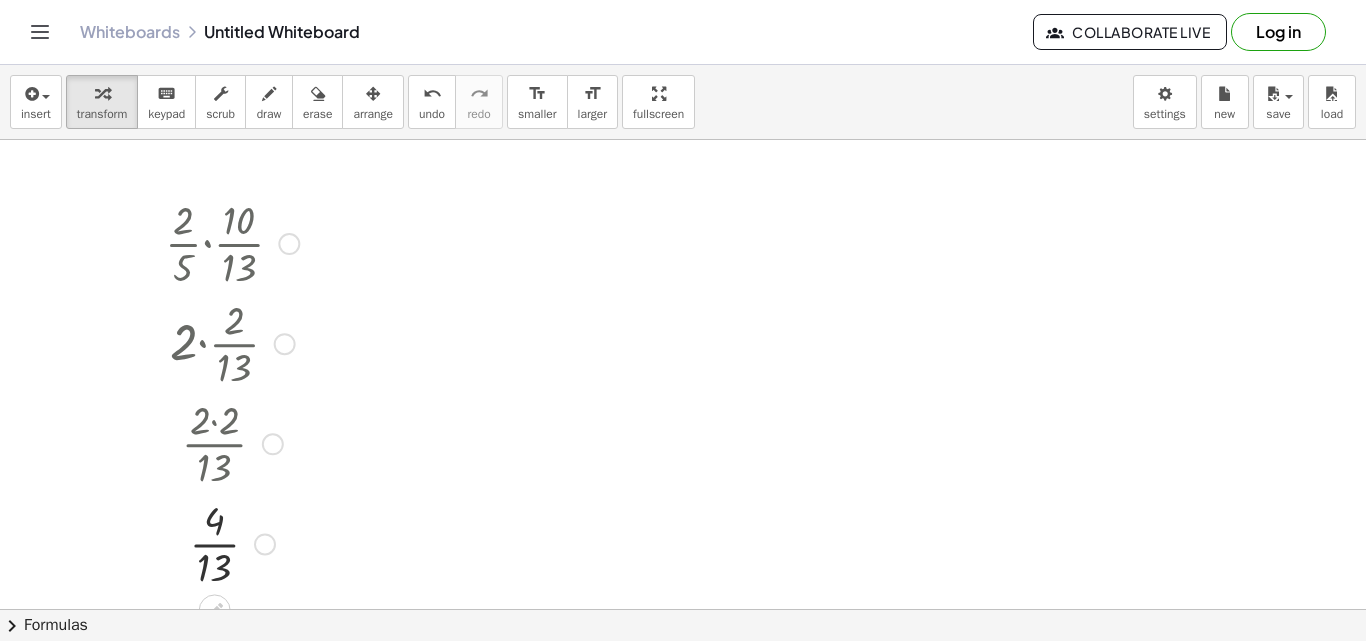 click at bounding box center [232, 342] 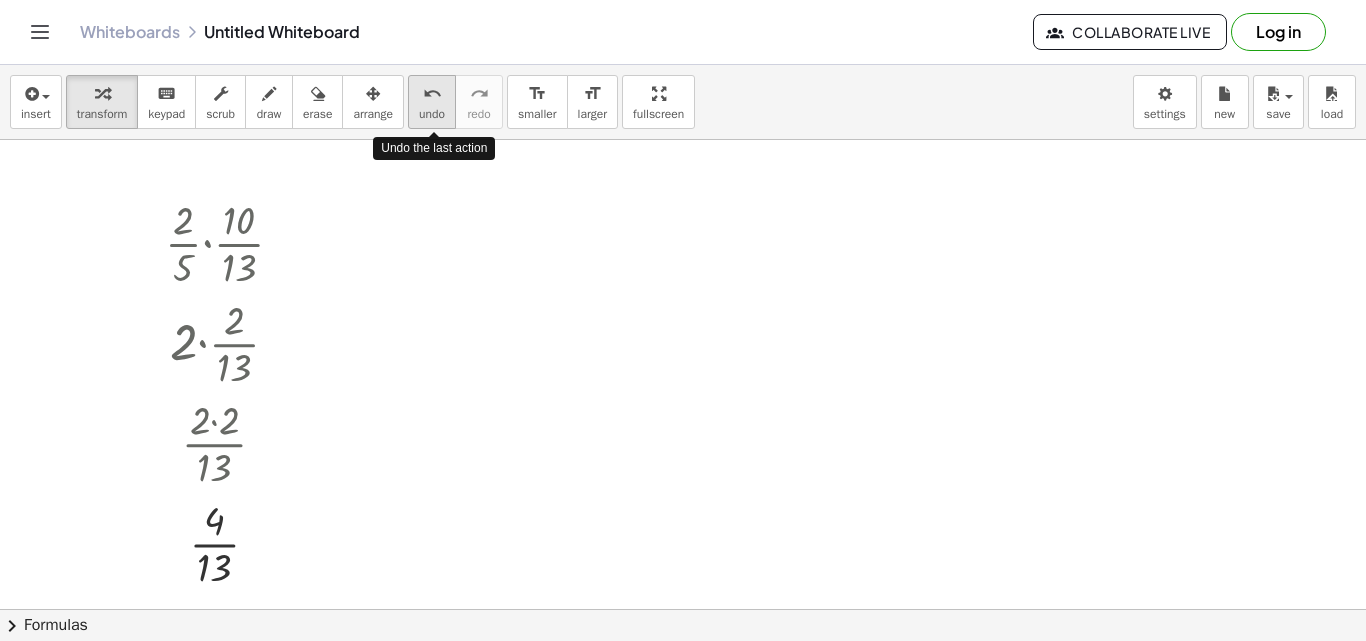 click on "undo" at bounding box center [432, 94] 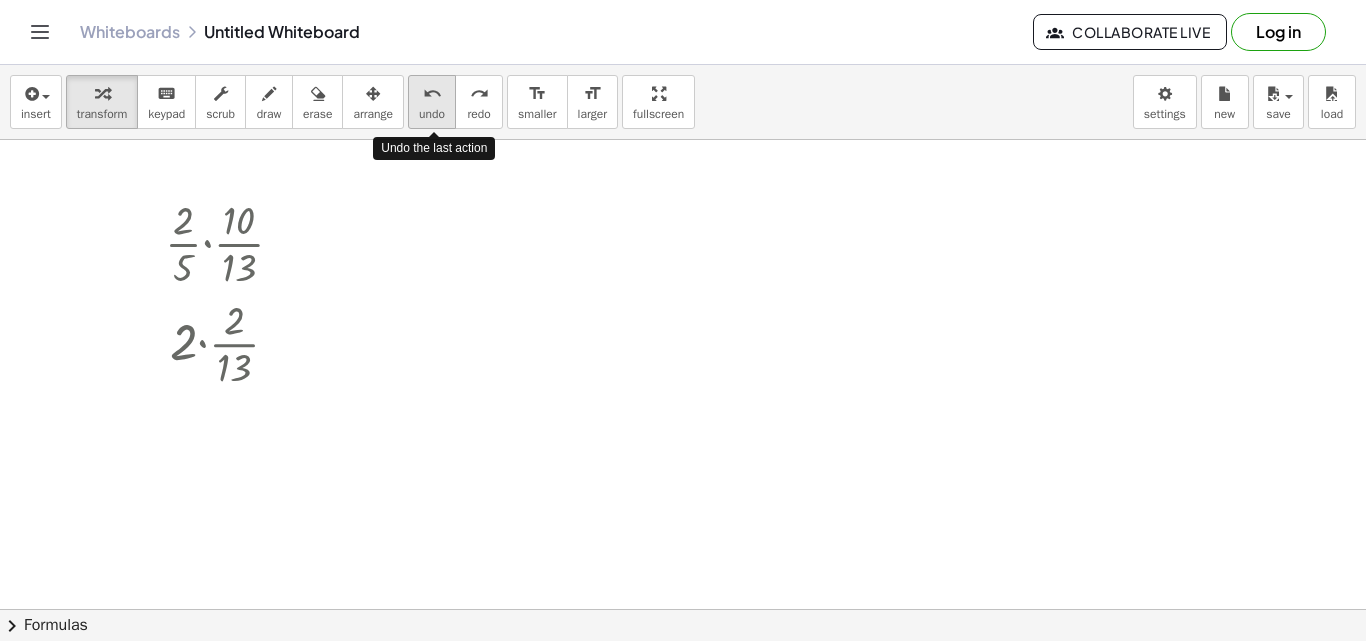 click on "undo" at bounding box center (432, 94) 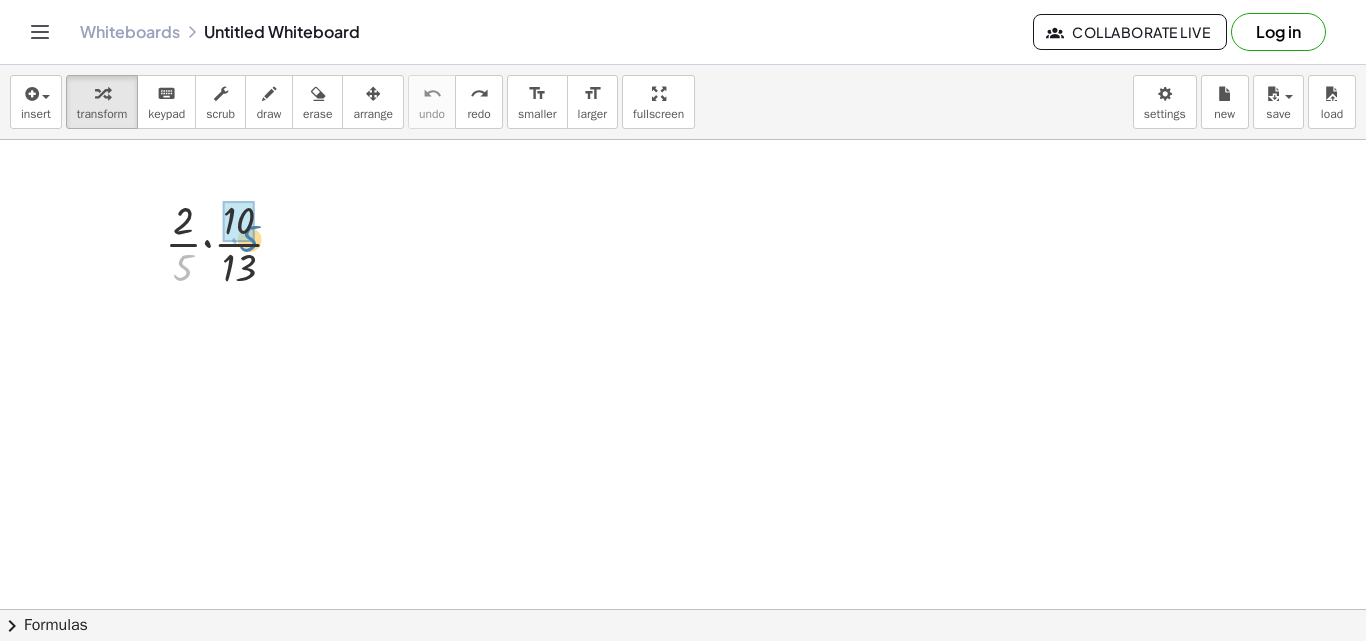 drag, startPoint x: 185, startPoint y: 265, endPoint x: 251, endPoint y: 236, distance: 72.09022 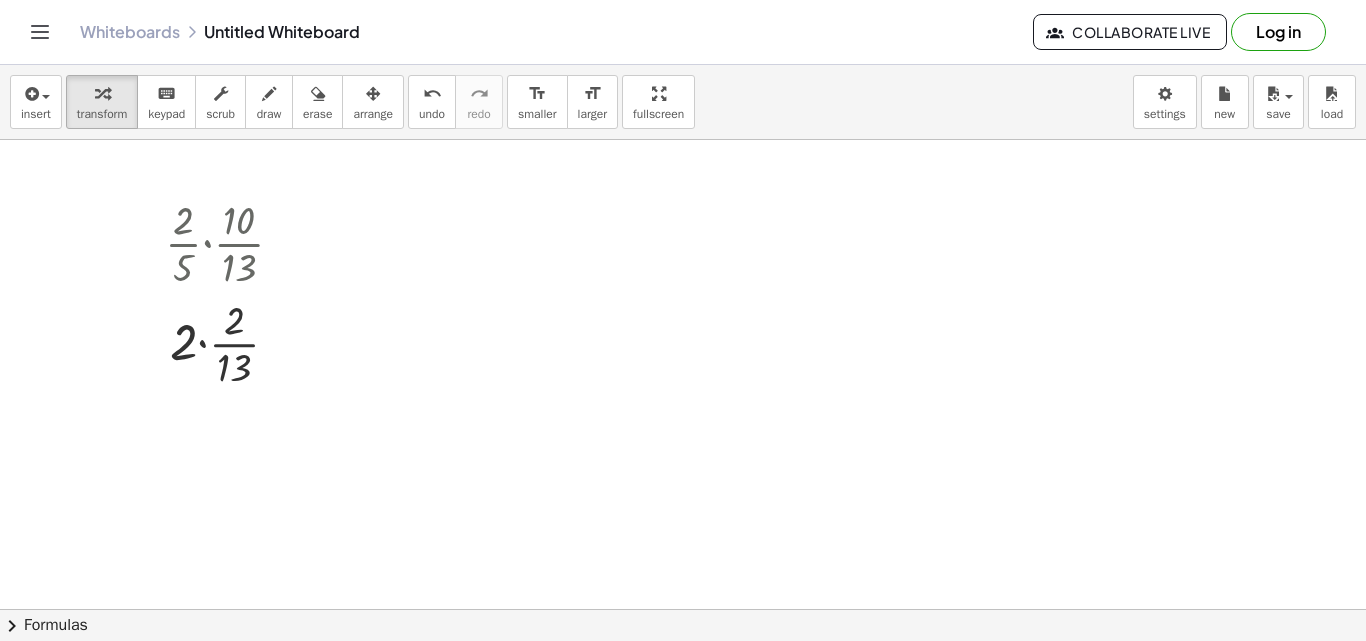 click at bounding box center (683, 609) 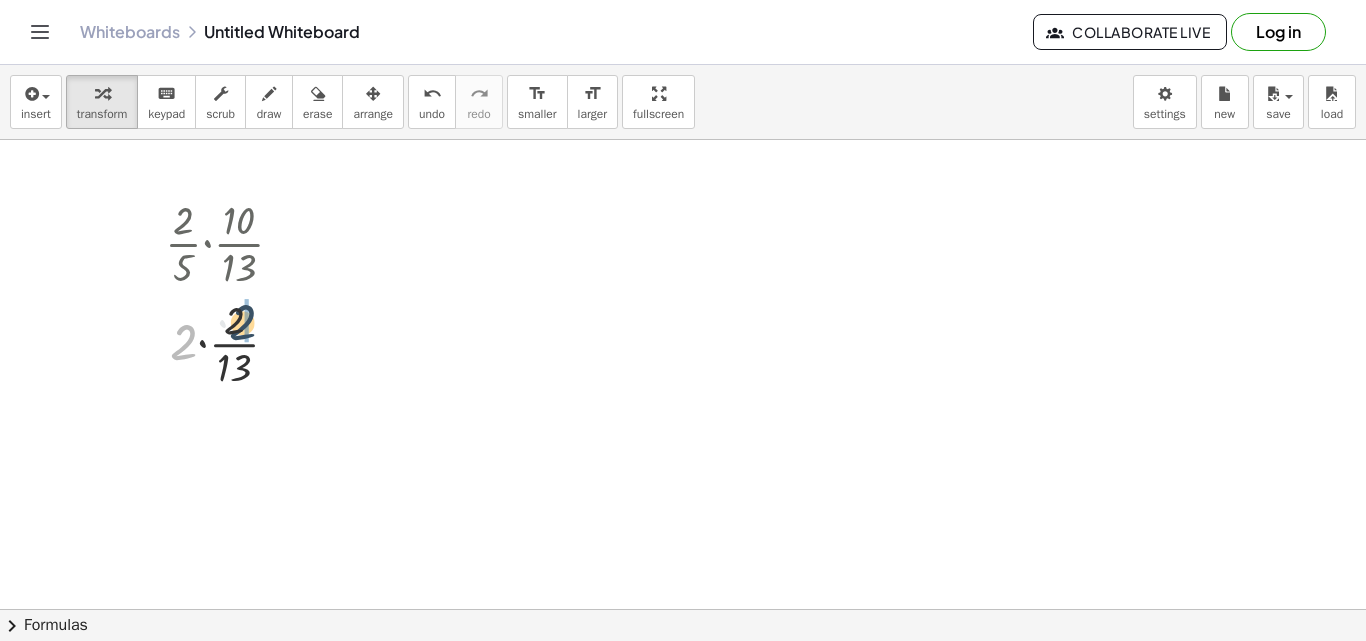 drag, startPoint x: 184, startPoint y: 335, endPoint x: 244, endPoint y: 315, distance: 63.245552 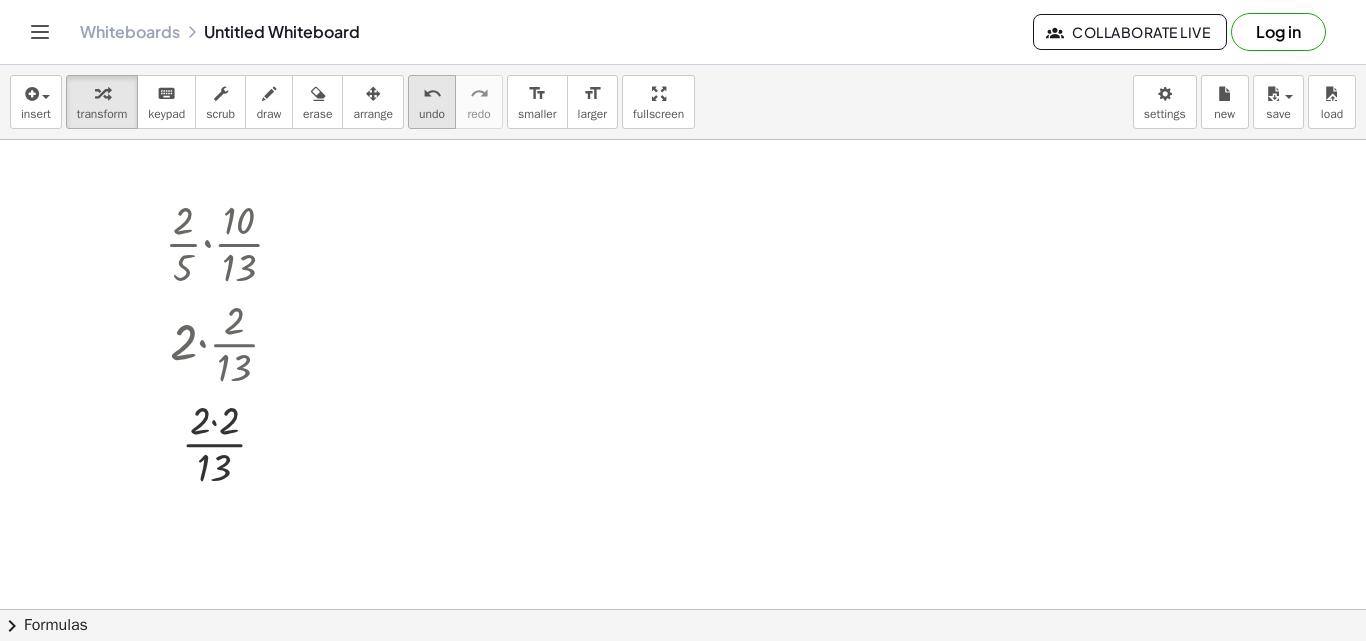 click on "undo" at bounding box center [432, 94] 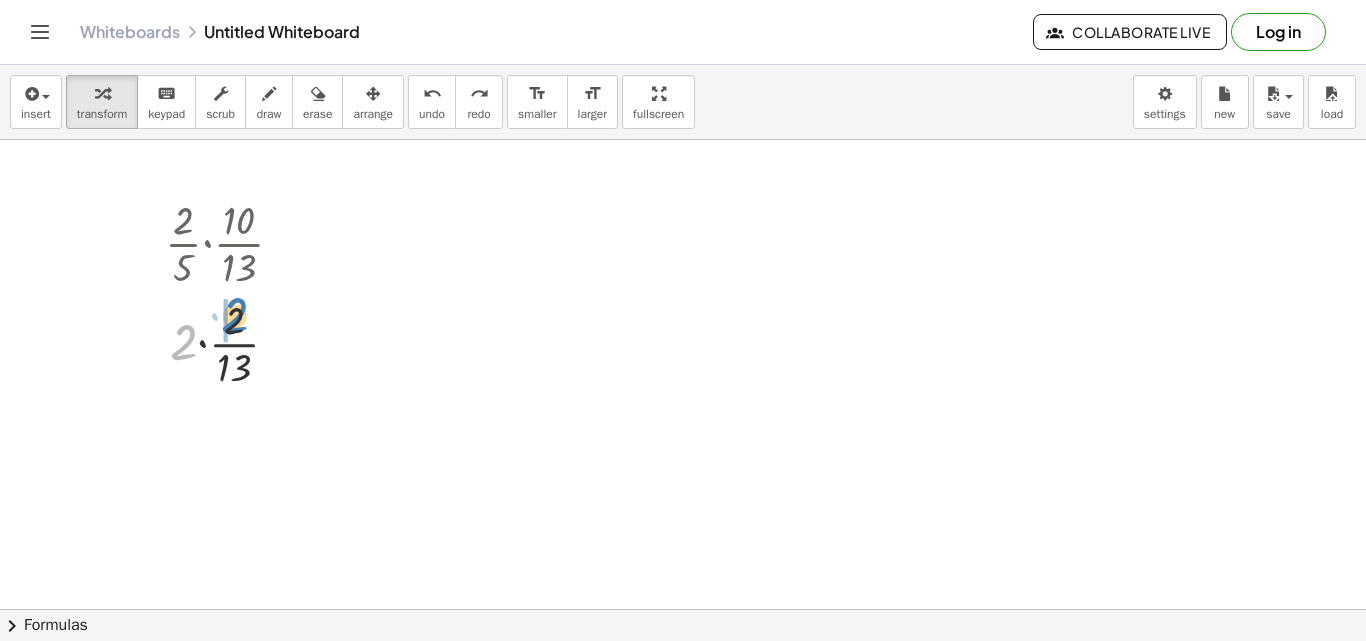 drag, startPoint x: 183, startPoint y: 331, endPoint x: 234, endPoint y: 303, distance: 58.18075 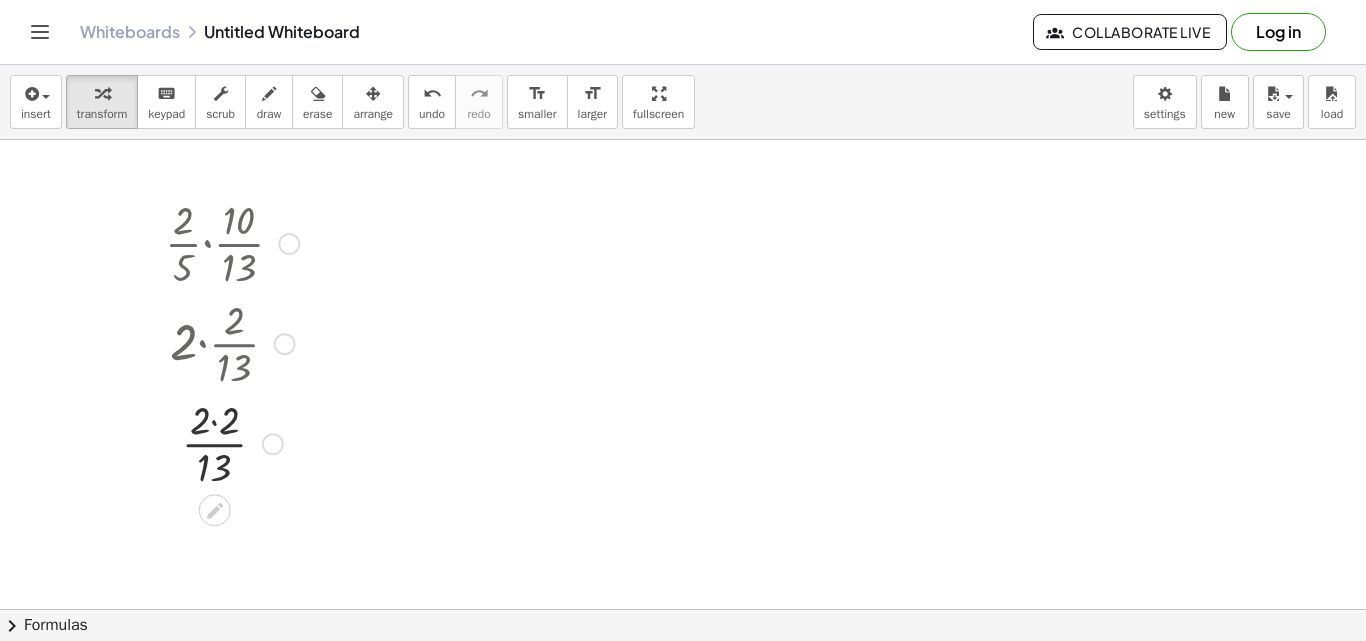 click at bounding box center (232, 442) 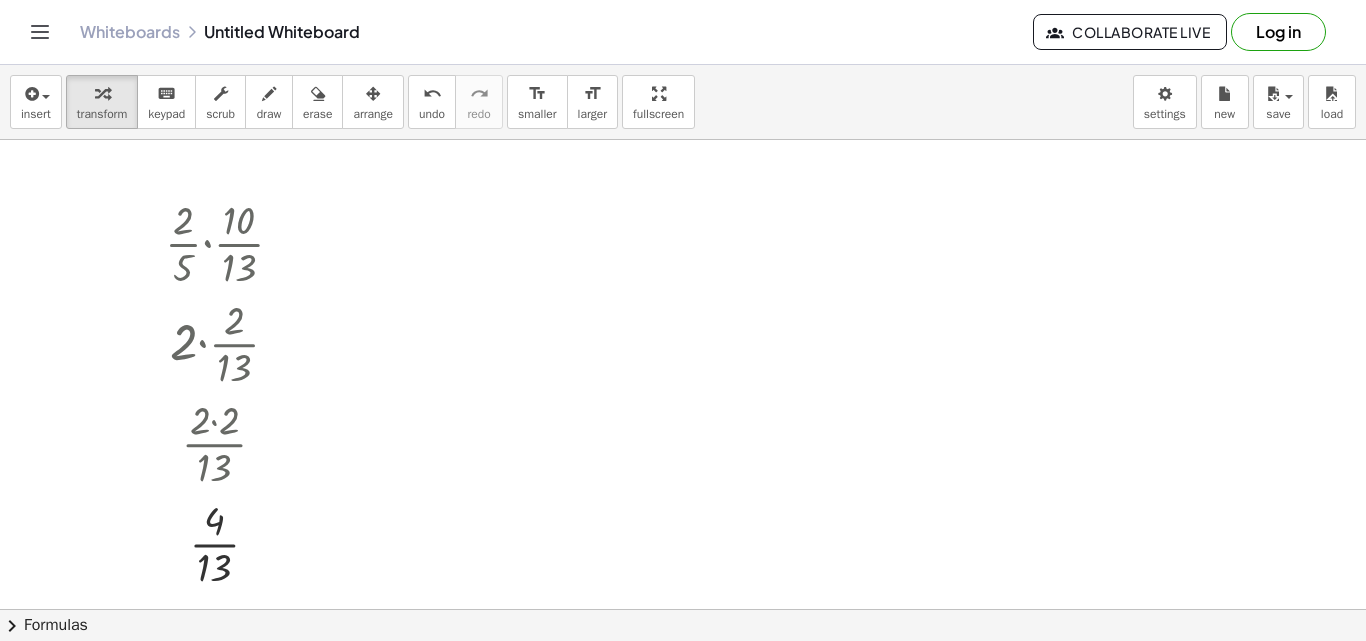 click at bounding box center (683, 609) 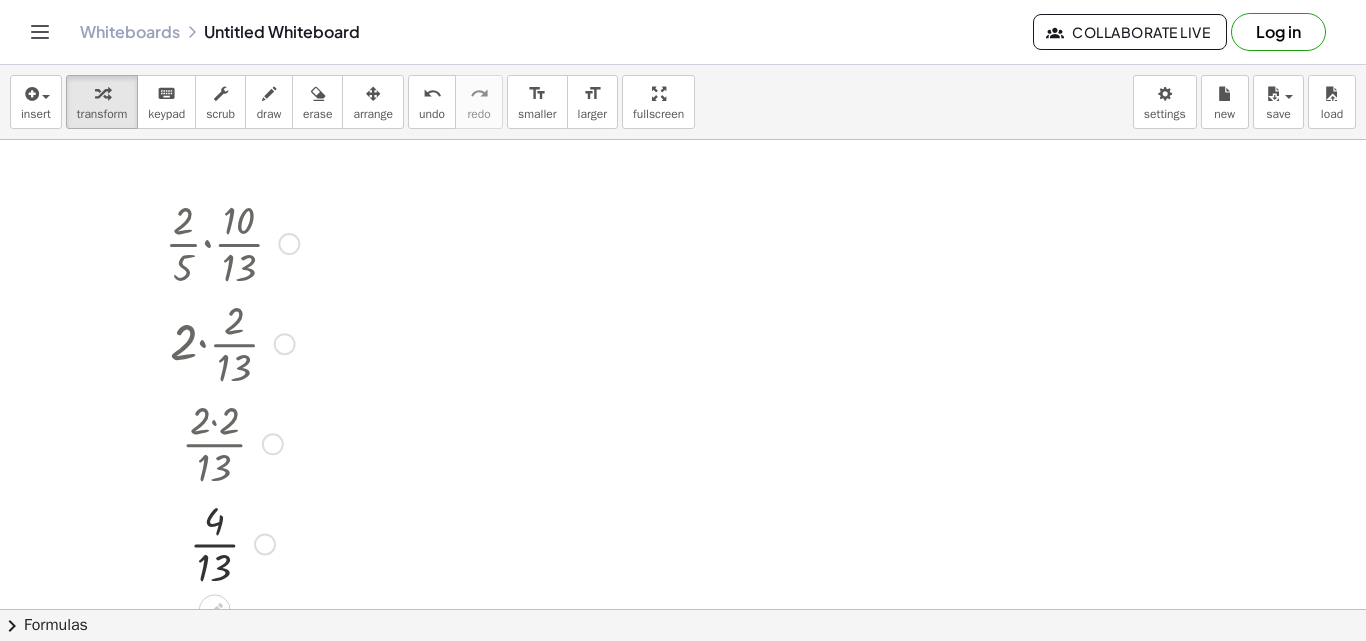 drag, startPoint x: 180, startPoint y: 268, endPoint x: 219, endPoint y: 270, distance: 39.051247 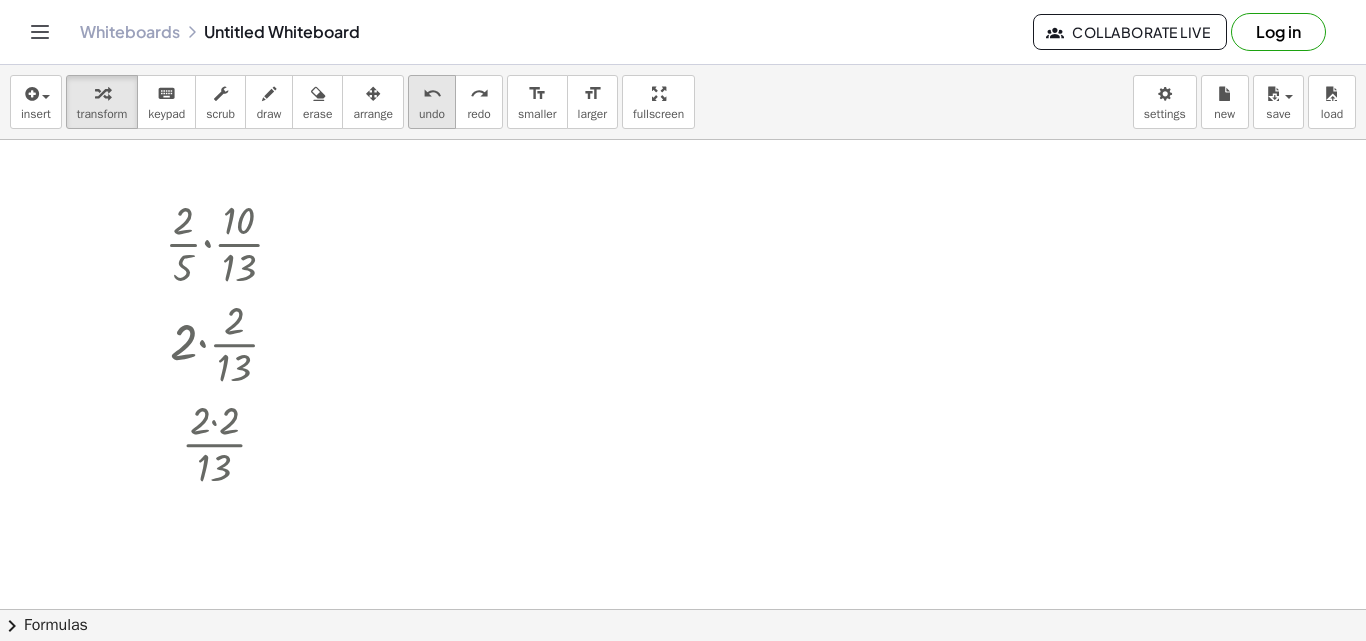 click on "undo" at bounding box center [432, 114] 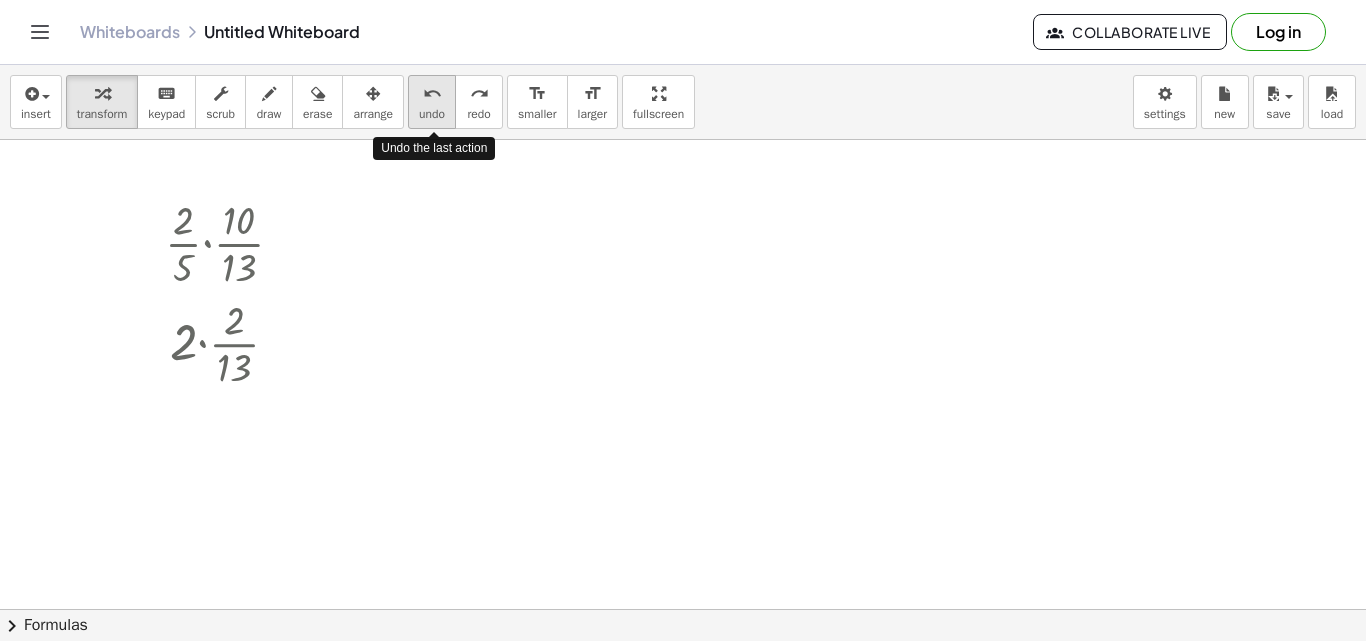 click on "undo" at bounding box center (432, 114) 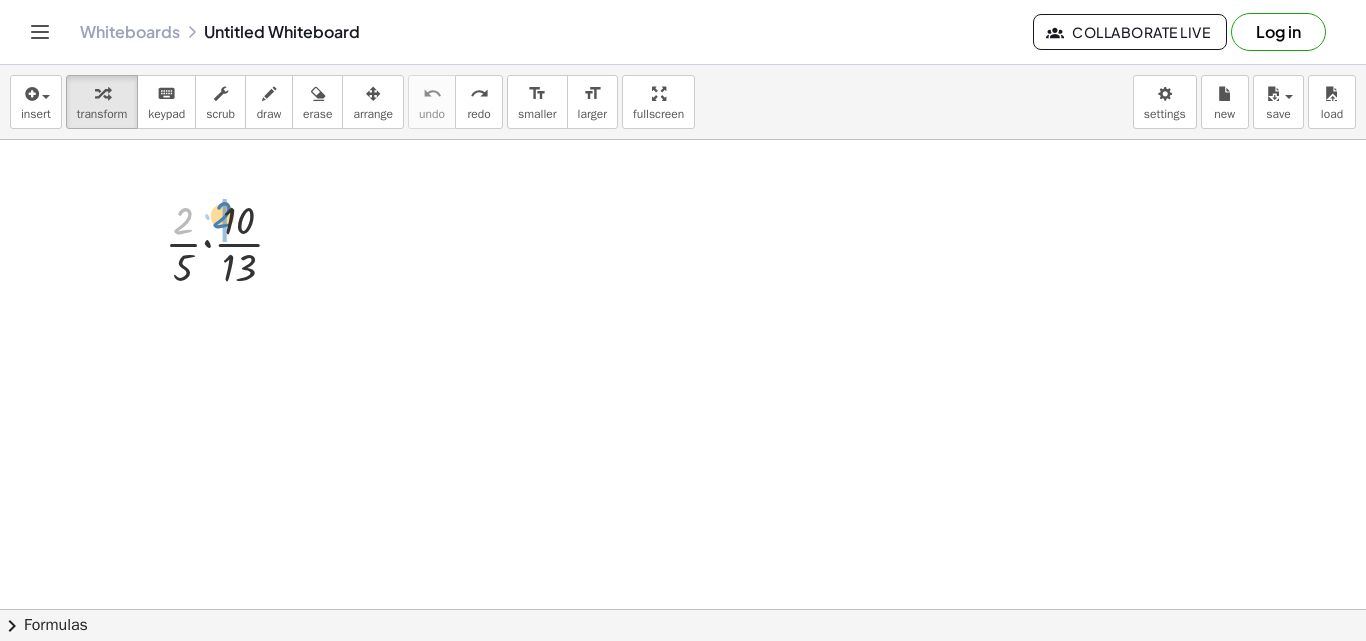 drag, startPoint x: 176, startPoint y: 224, endPoint x: 215, endPoint y: 218, distance: 39.45884 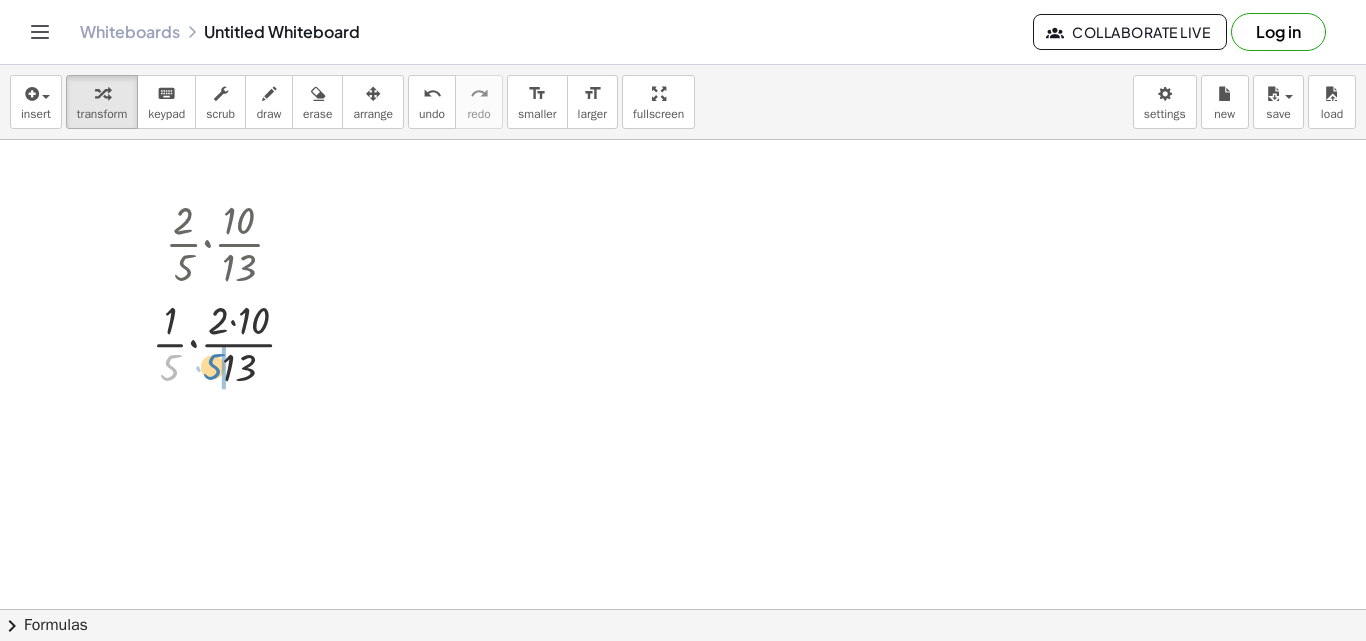 drag, startPoint x: 170, startPoint y: 370, endPoint x: 213, endPoint y: 369, distance: 43.011627 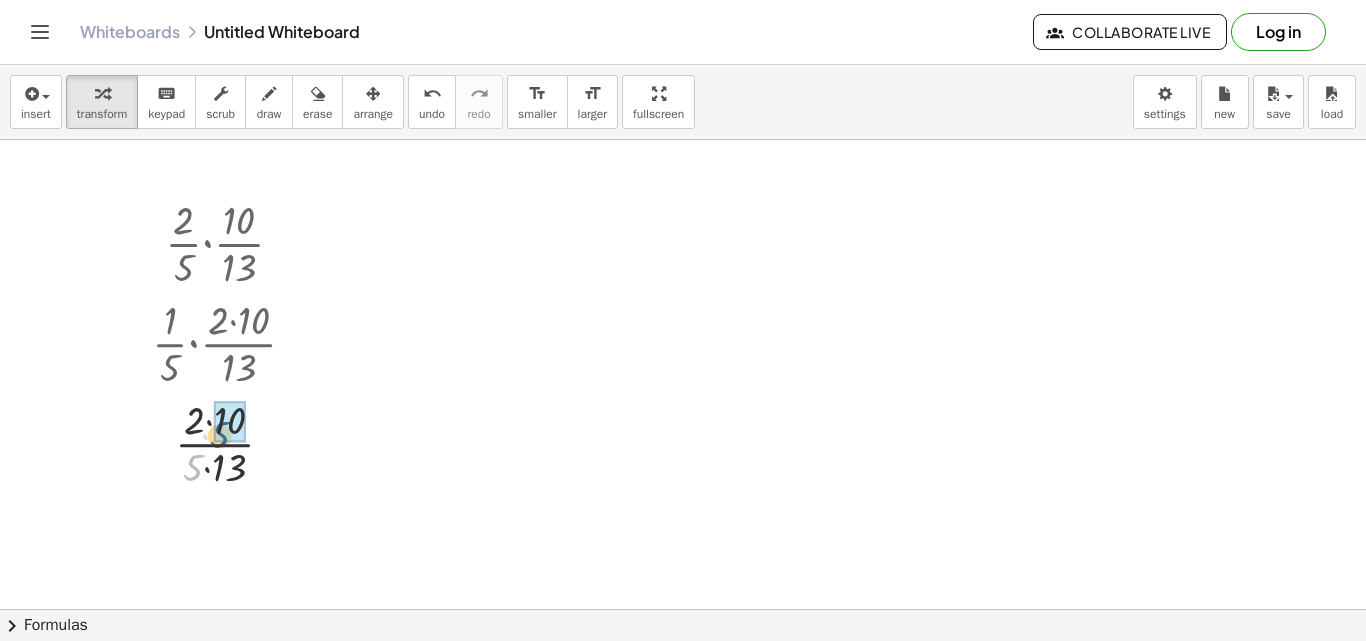 drag, startPoint x: 194, startPoint y: 472, endPoint x: 222, endPoint y: 439, distance: 43.27817 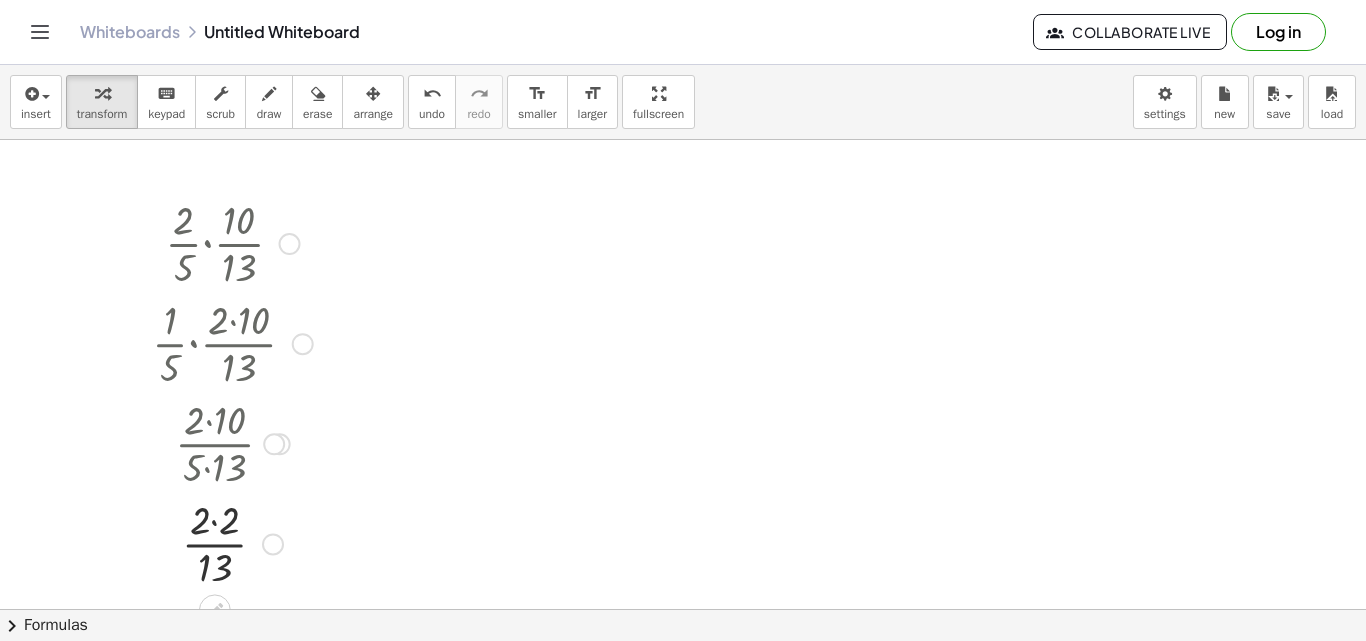 click at bounding box center [232, 542] 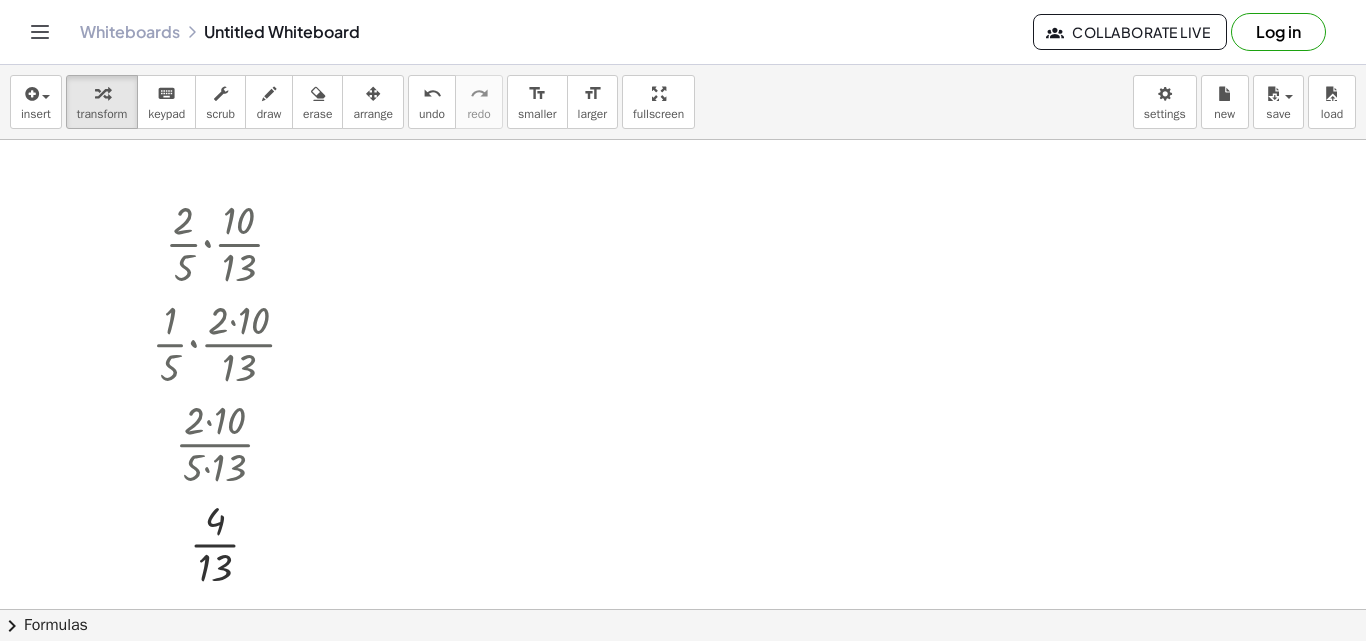 click at bounding box center (683, 609) 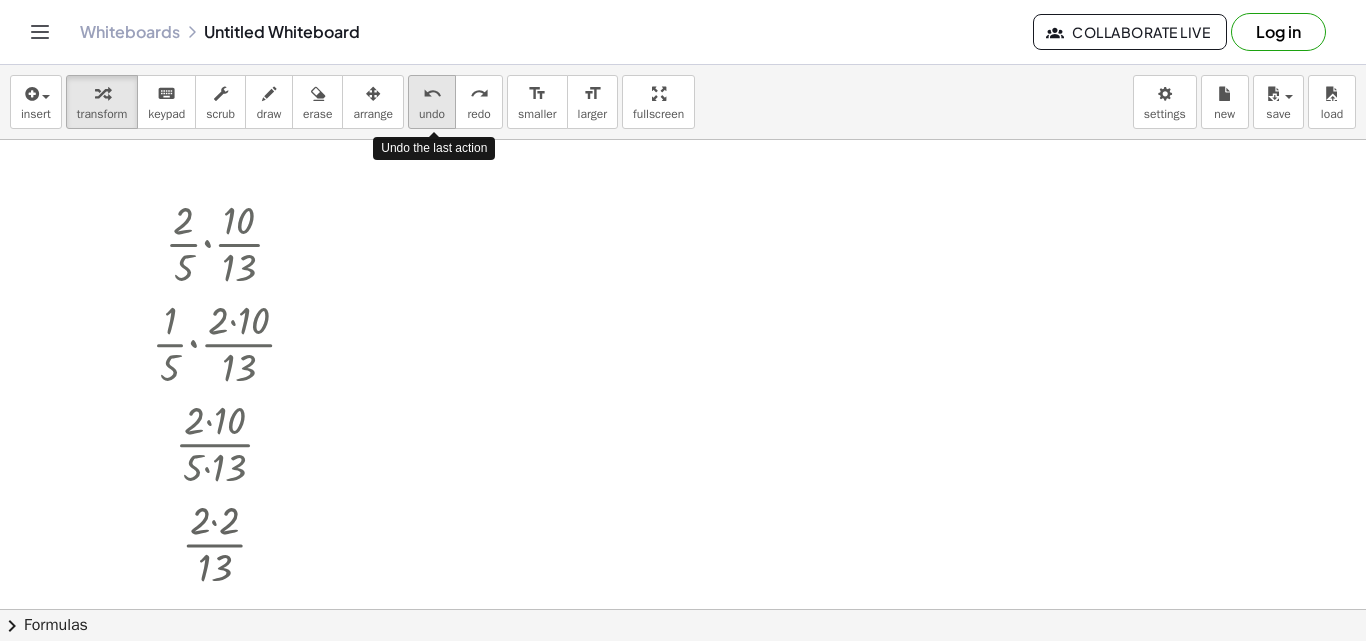 click on "undo undo" at bounding box center (432, 102) 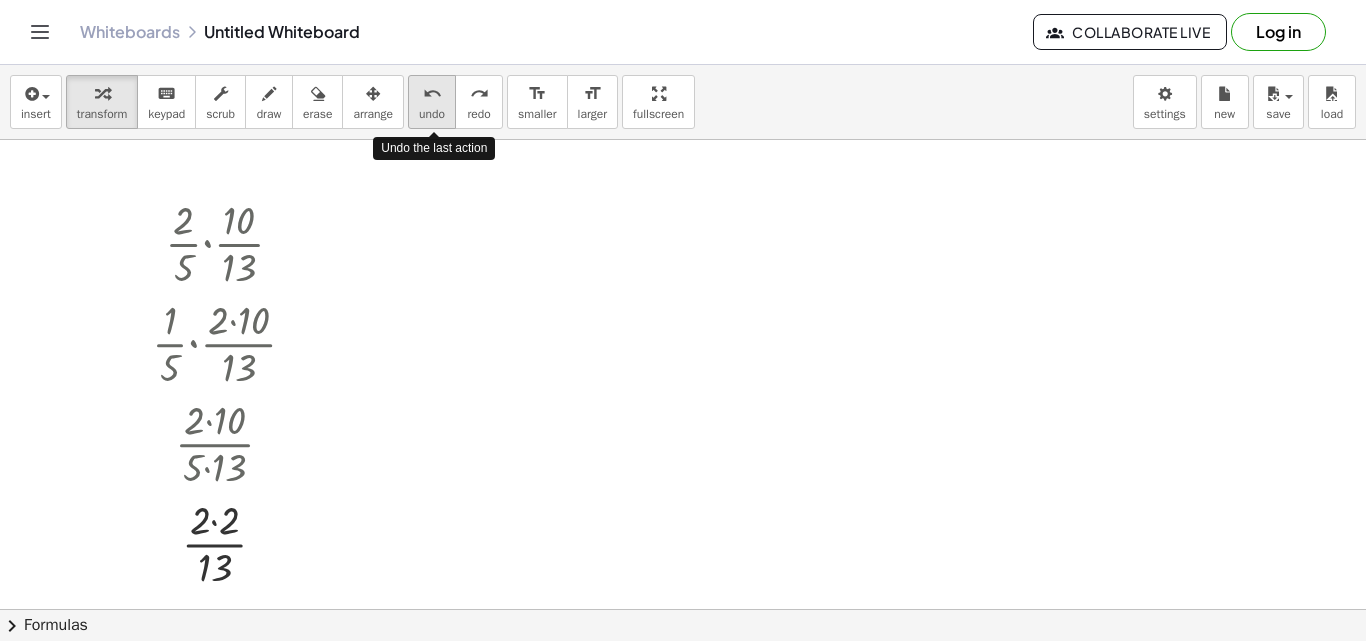 click on "undo undo" at bounding box center (432, 102) 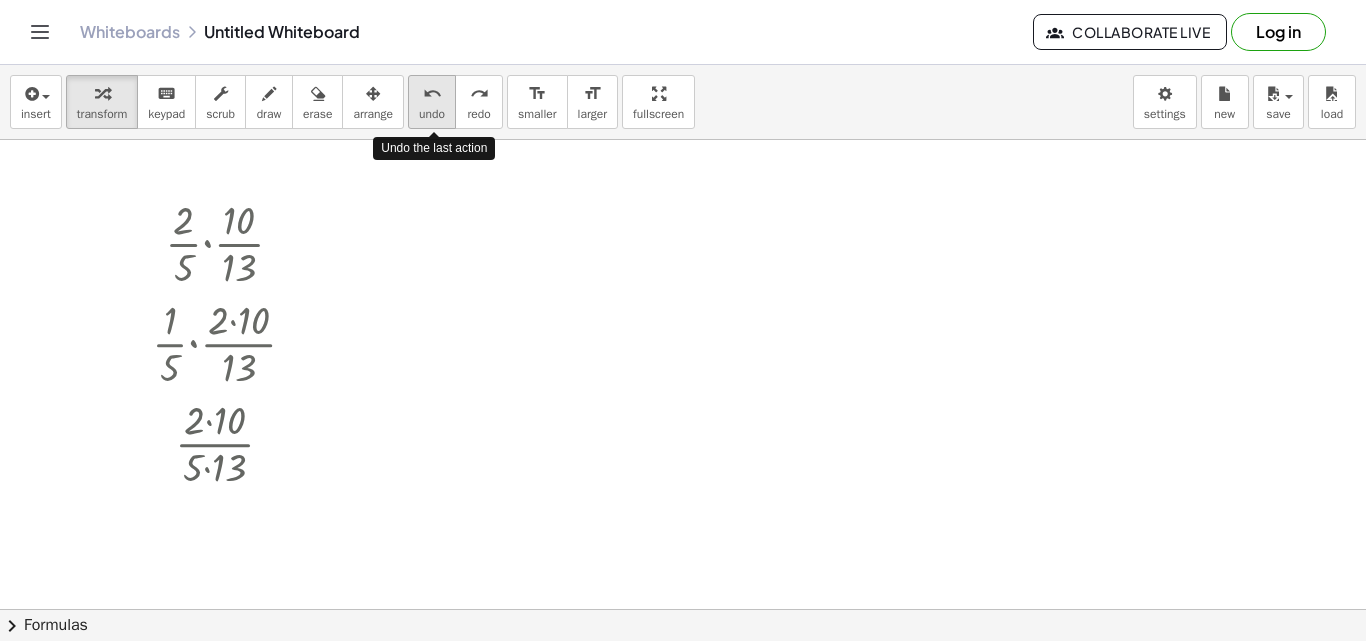 click on "undo undo" at bounding box center (432, 102) 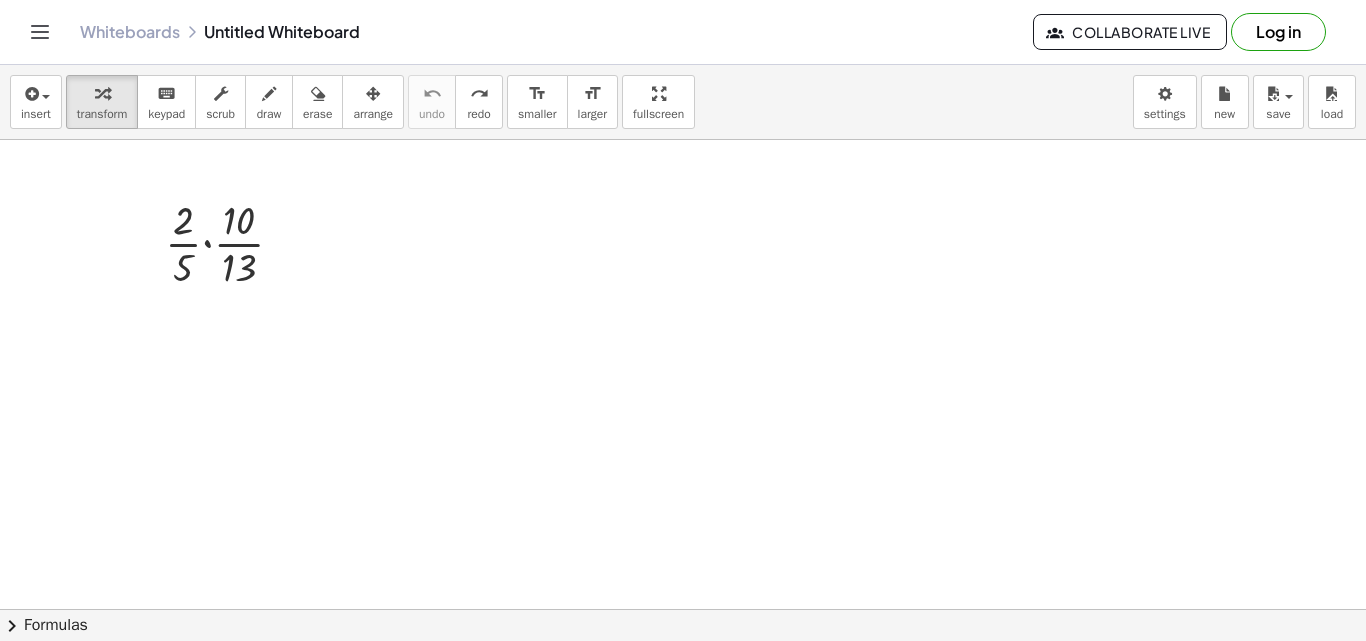 click at bounding box center [683, 609] 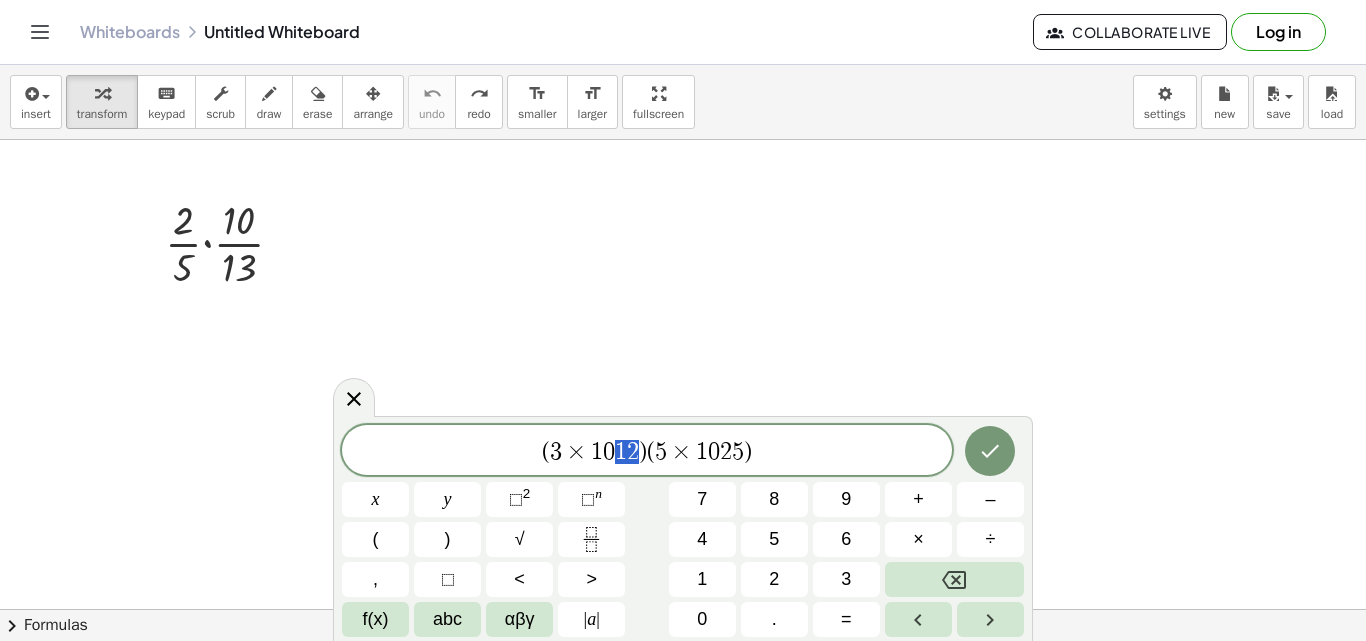 drag, startPoint x: 634, startPoint y: 452, endPoint x: 619, endPoint y: 452, distance: 15 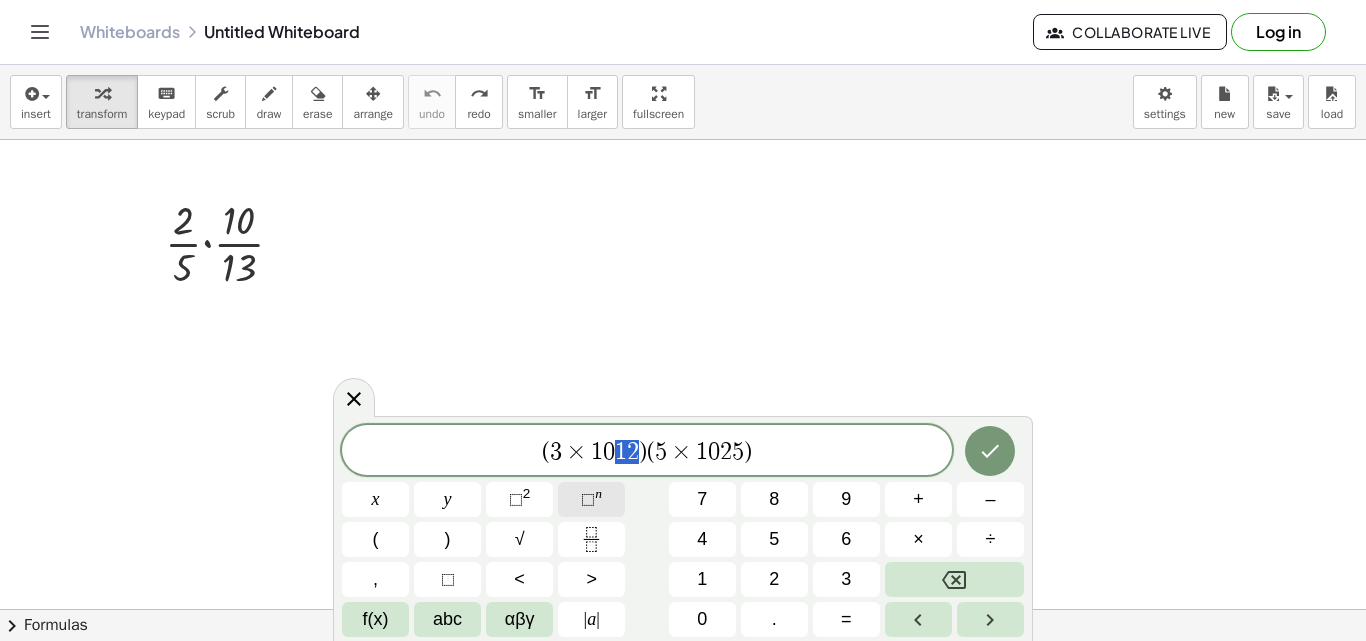click on "⬚ n" at bounding box center (591, 499) 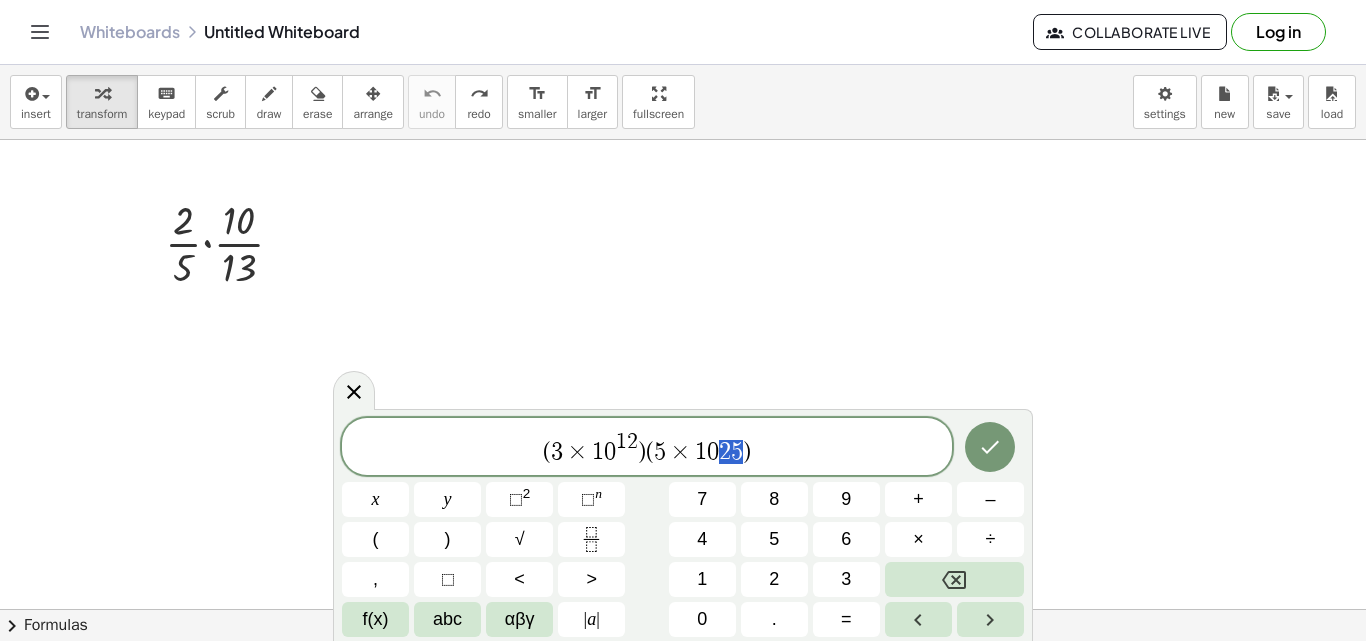 drag, startPoint x: 740, startPoint y: 463, endPoint x: 722, endPoint y: 456, distance: 19.313208 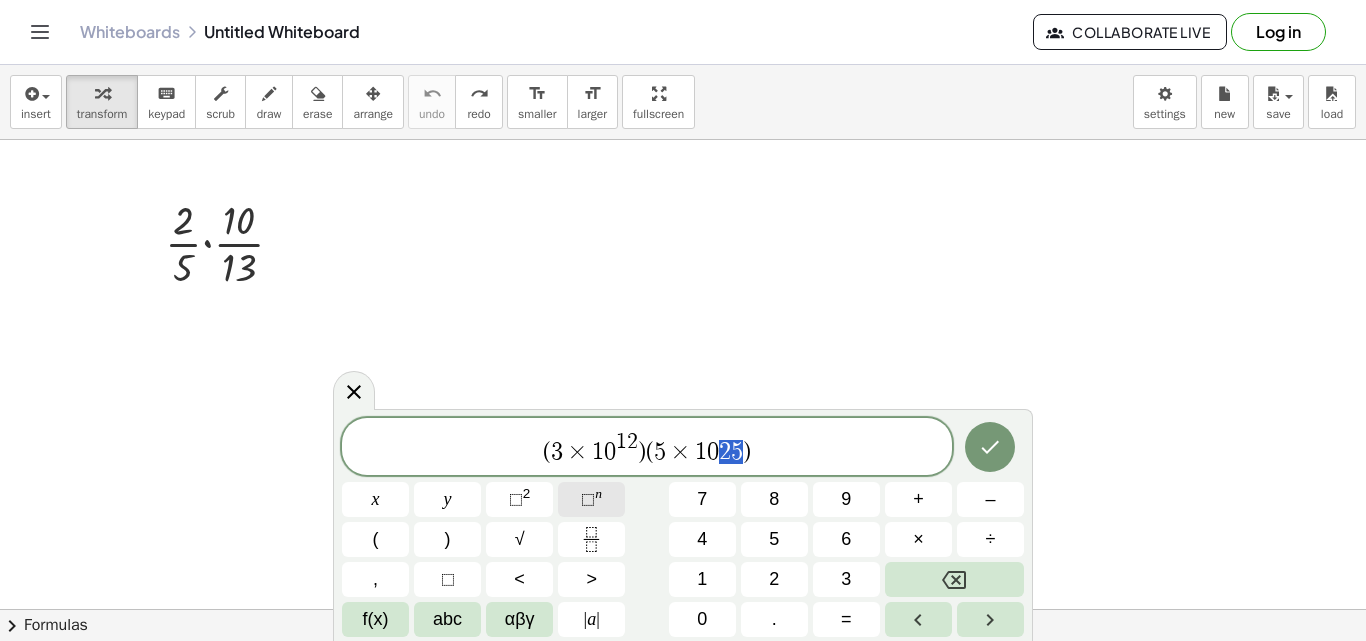 click on "⬚" at bounding box center (588, 499) 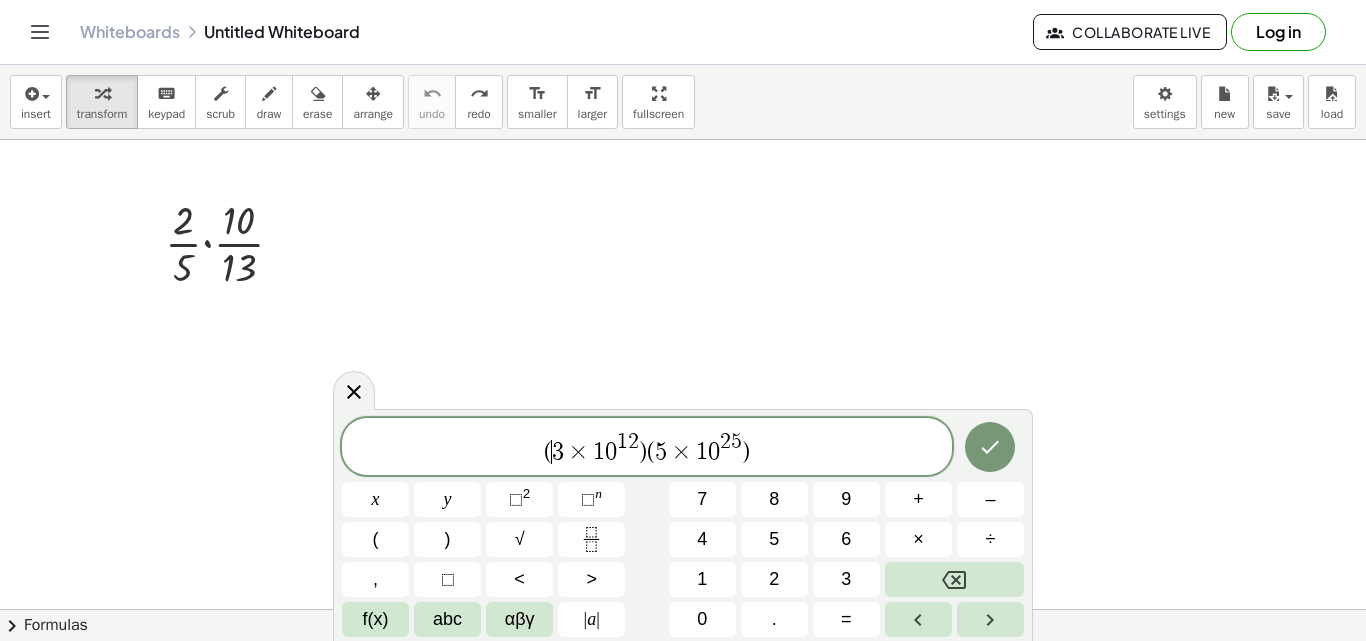 click on "3" at bounding box center (558, 452) 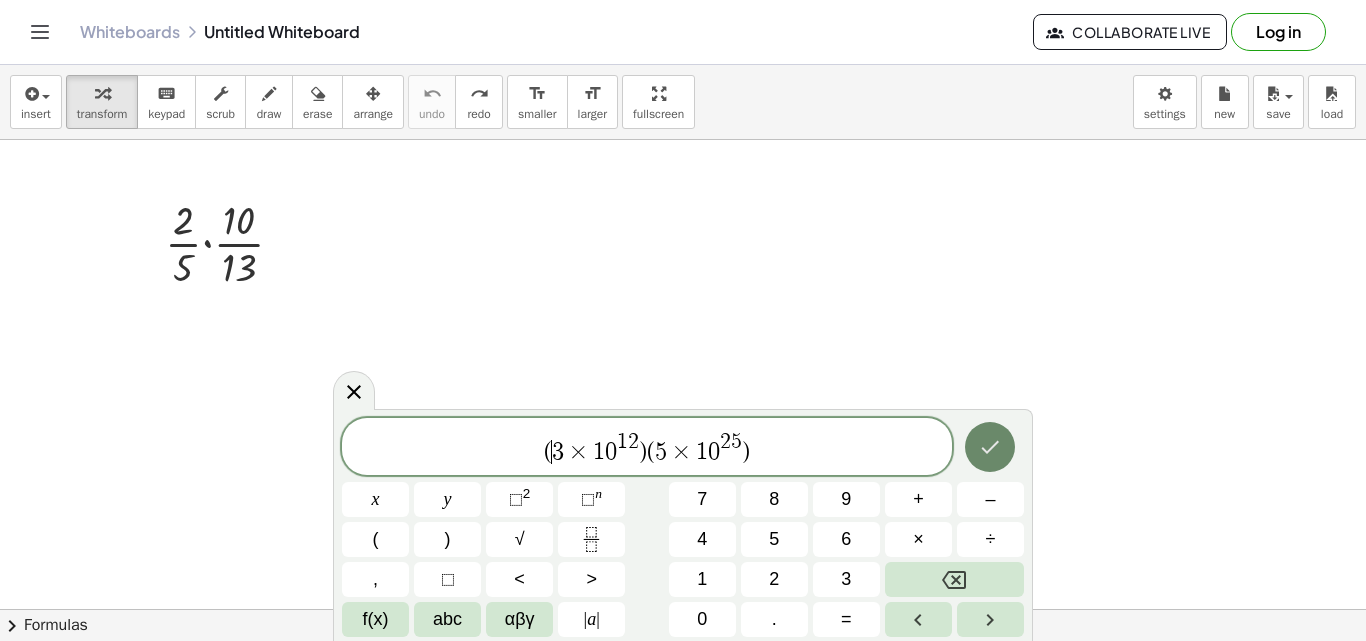 click 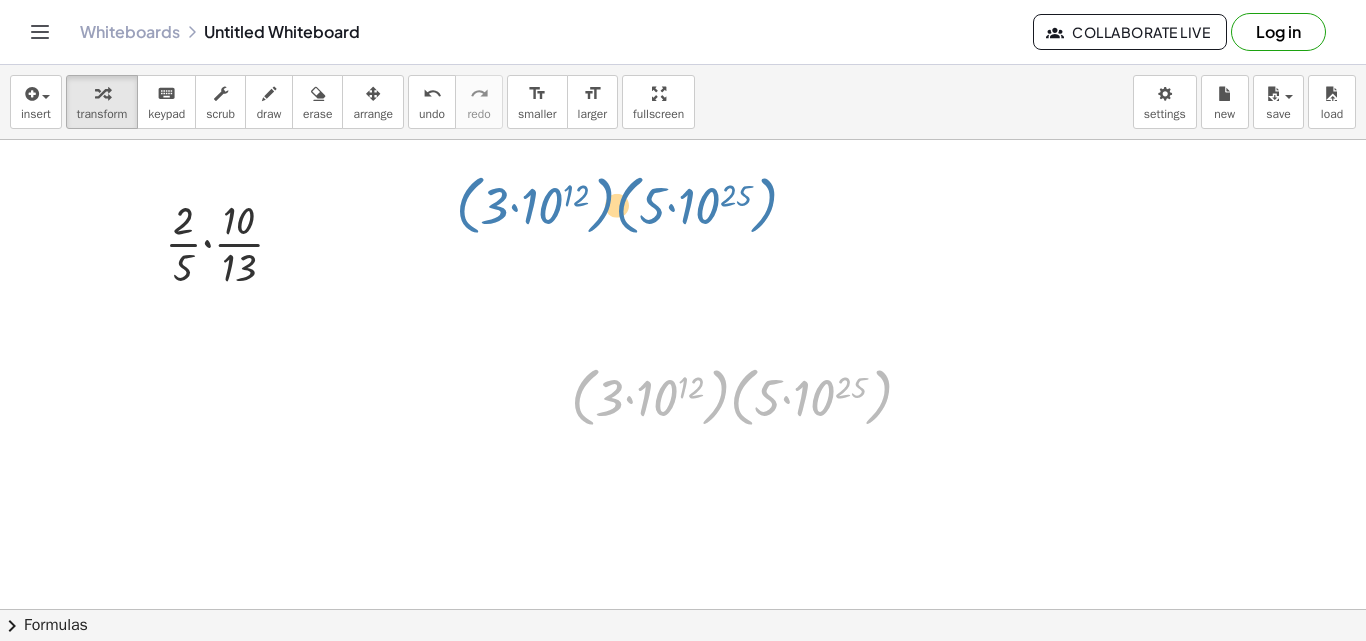 drag, startPoint x: 722, startPoint y: 401, endPoint x: 607, endPoint y: 209, distance: 223.80573 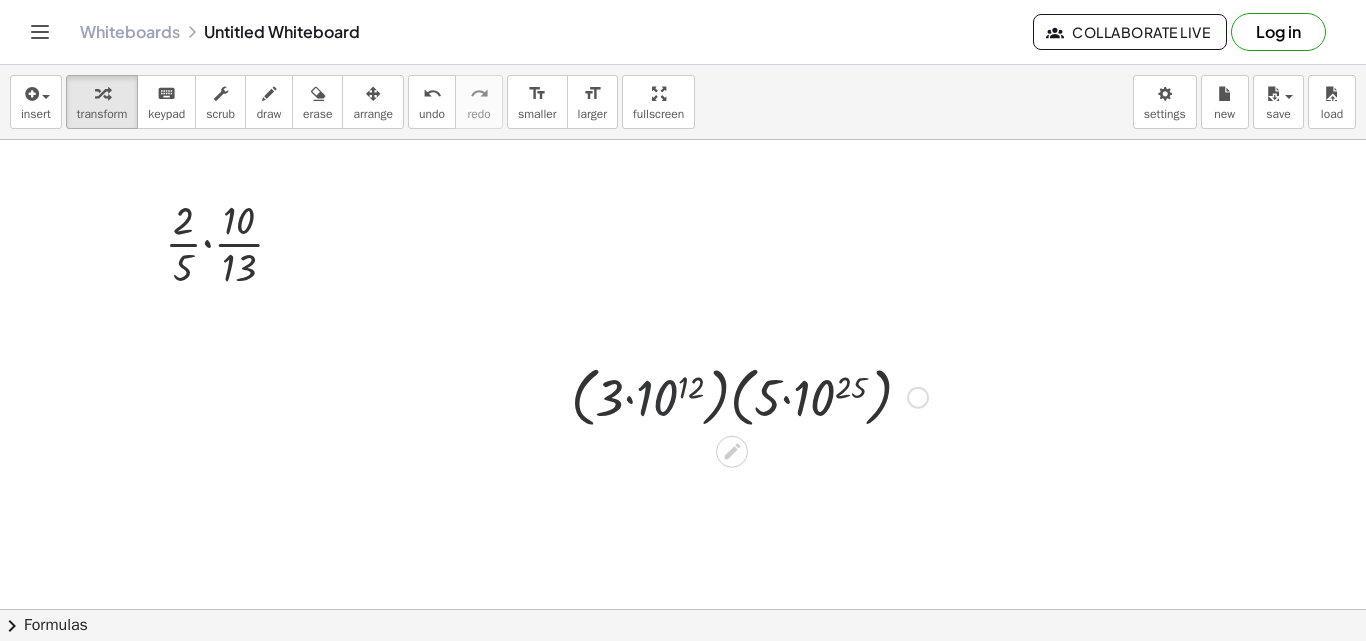 click at bounding box center (749, 396) 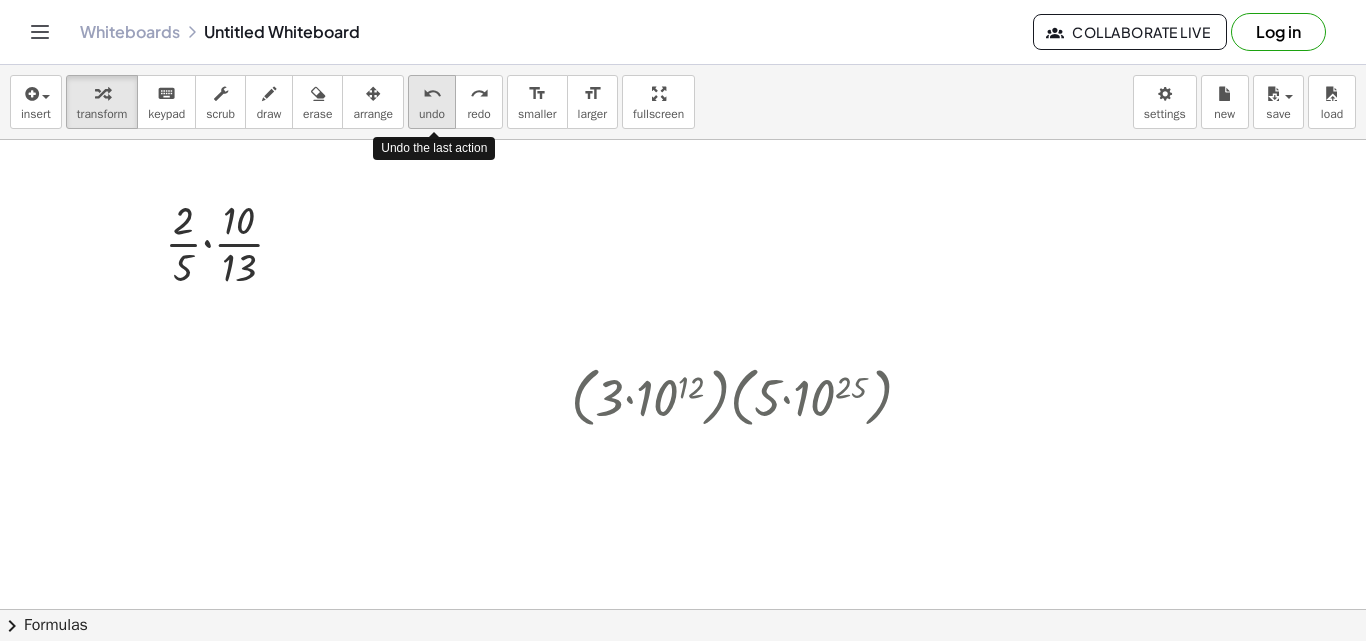click on "undo" at bounding box center (432, 94) 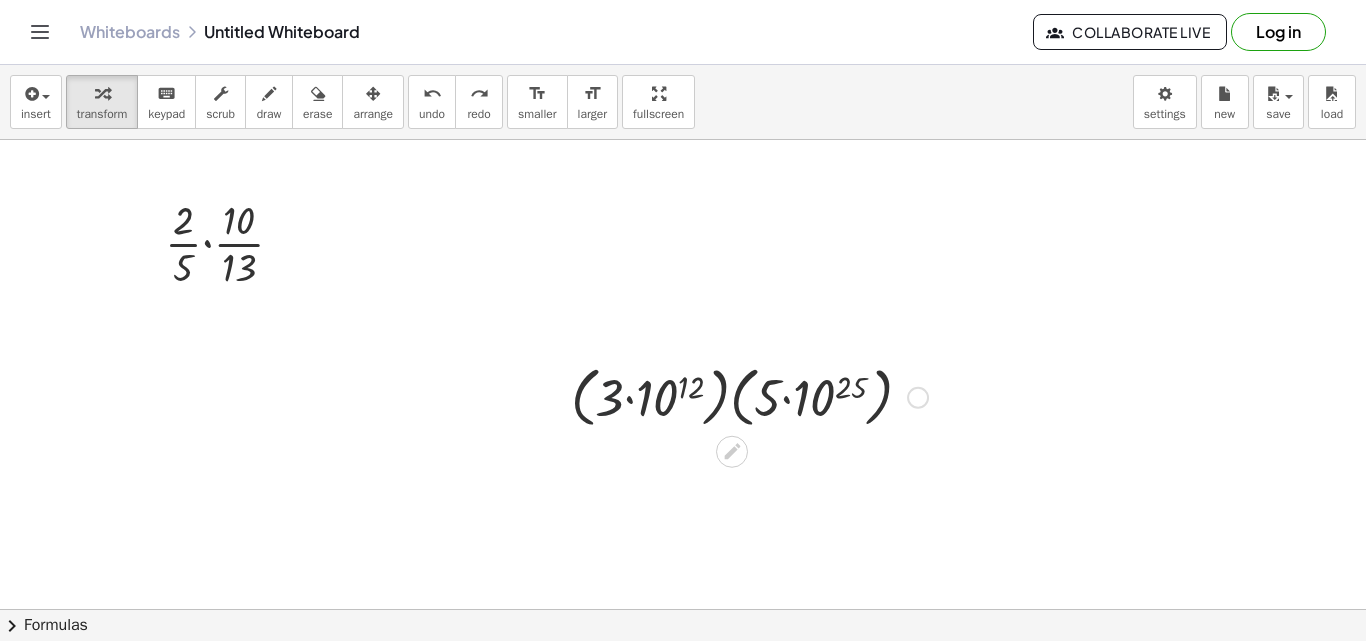 click at bounding box center (749, 396) 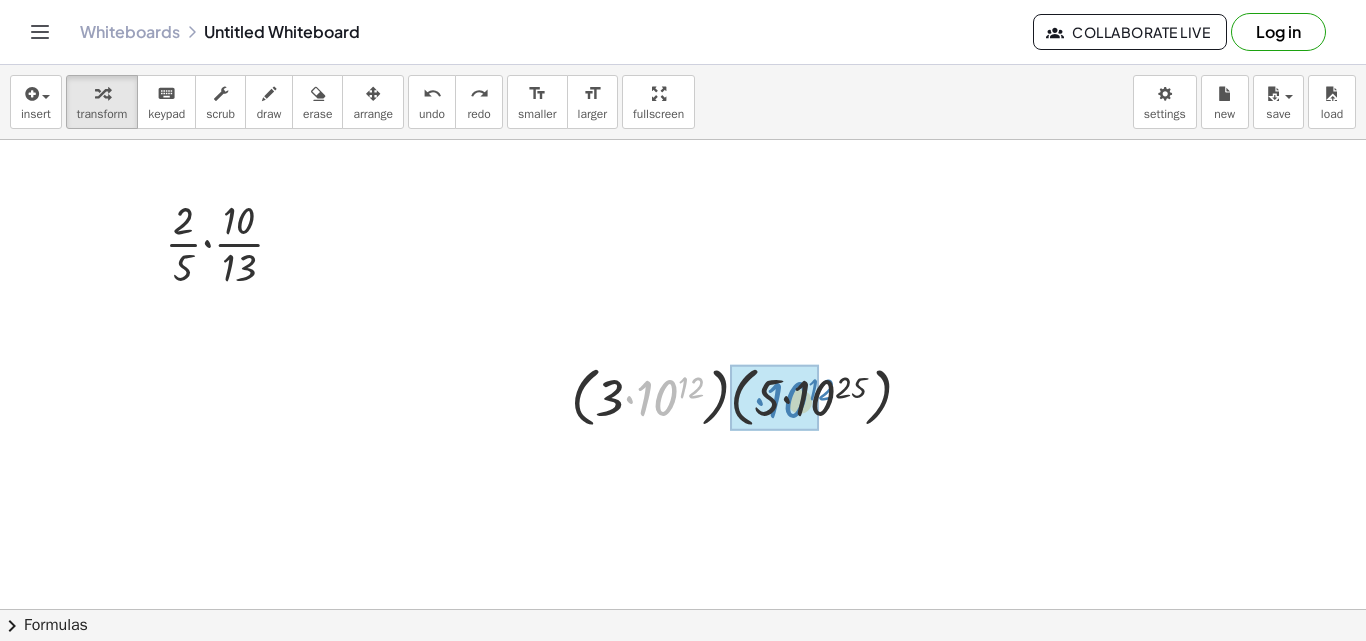 drag, startPoint x: 661, startPoint y: 405, endPoint x: 791, endPoint y: 407, distance: 130.01538 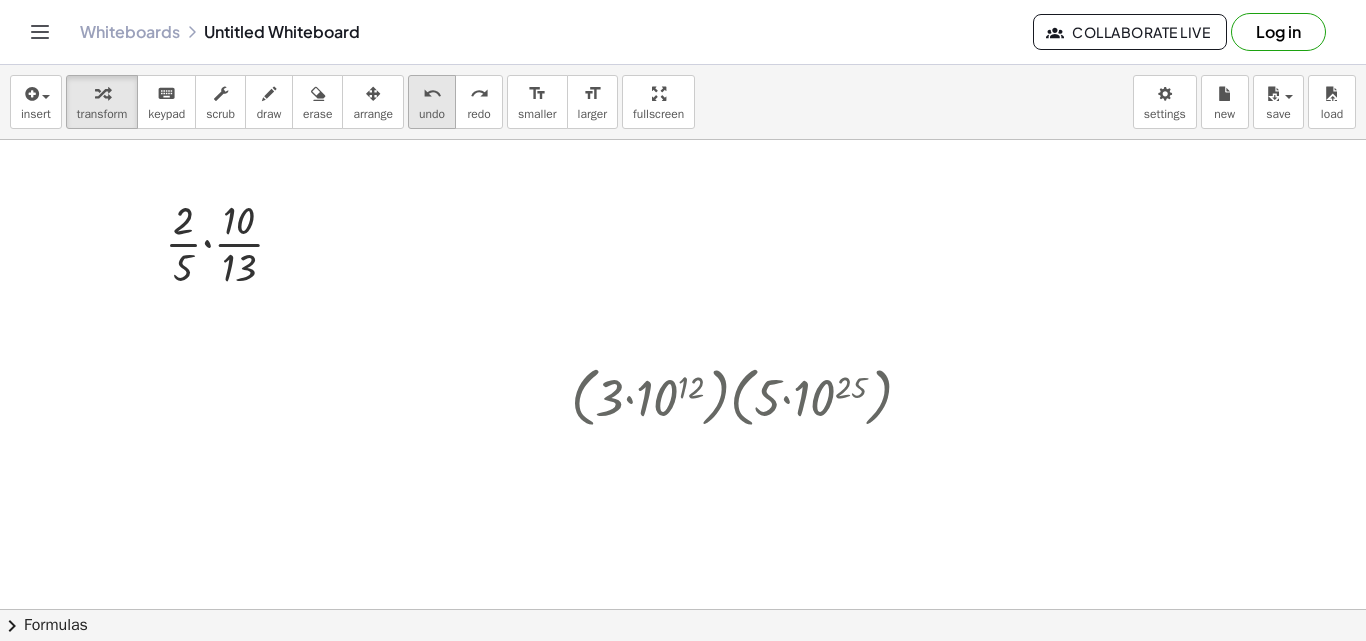 click on "undo" at bounding box center (432, 114) 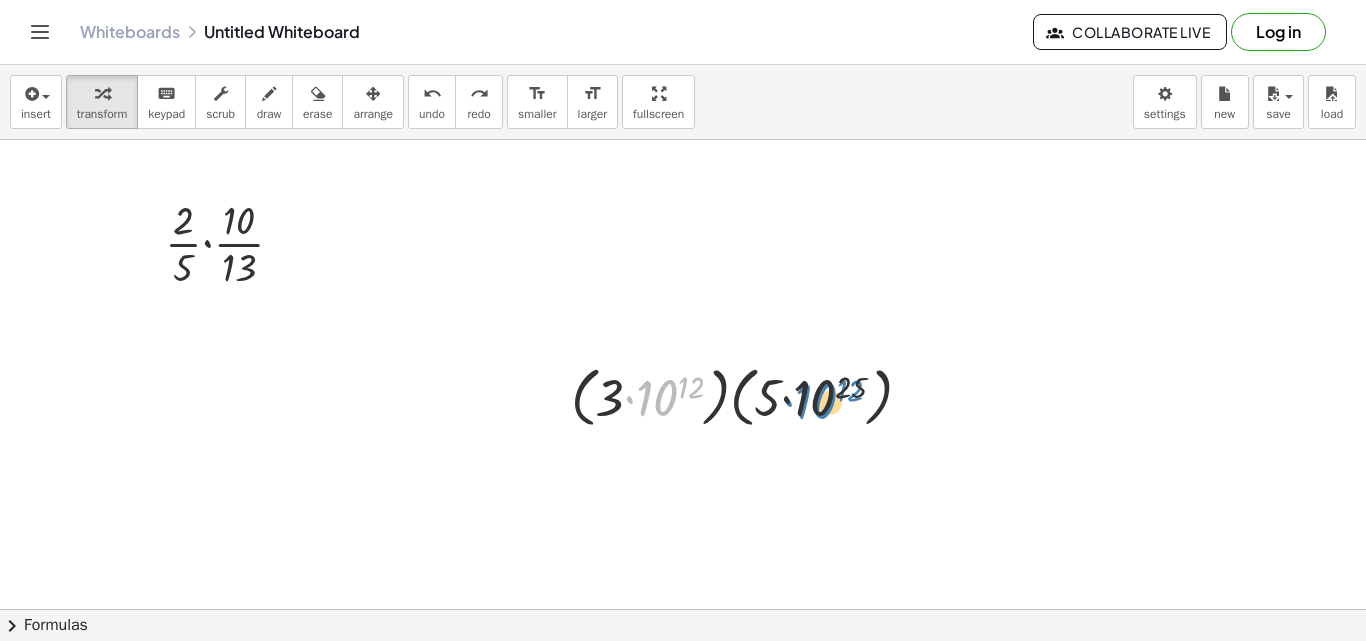 drag, startPoint x: 667, startPoint y: 408, endPoint x: 828, endPoint y: 412, distance: 161.04968 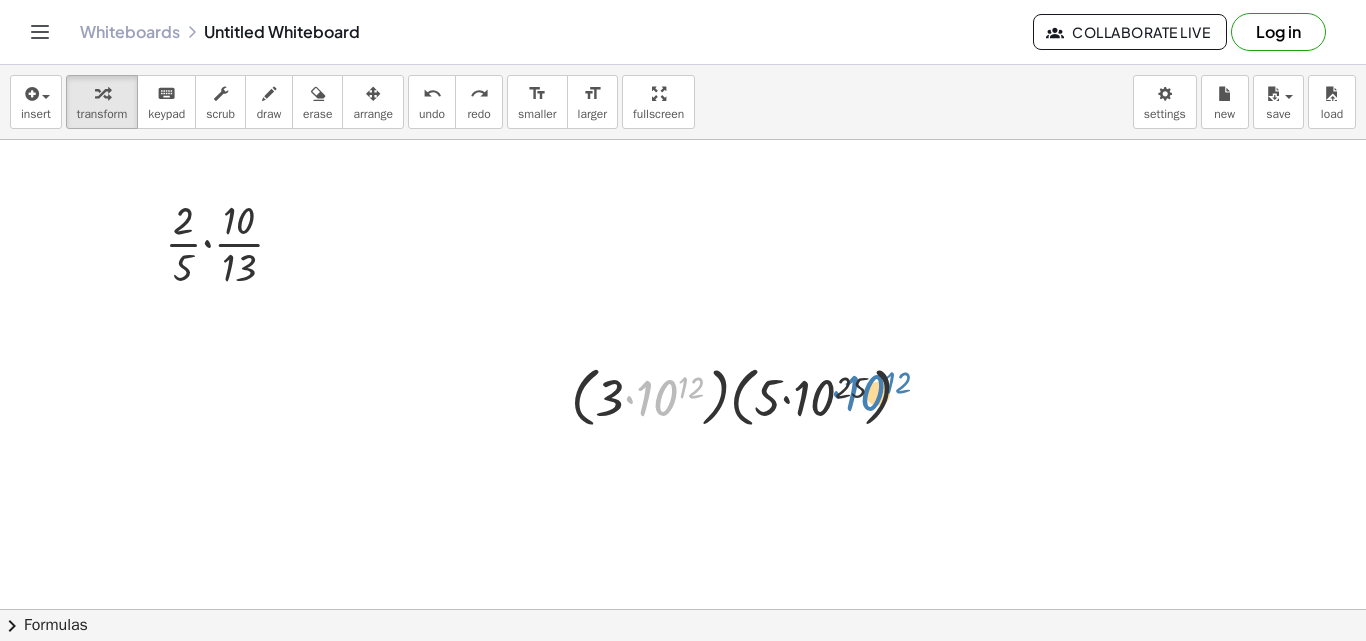drag, startPoint x: 660, startPoint y: 399, endPoint x: 868, endPoint y: 394, distance: 208.06009 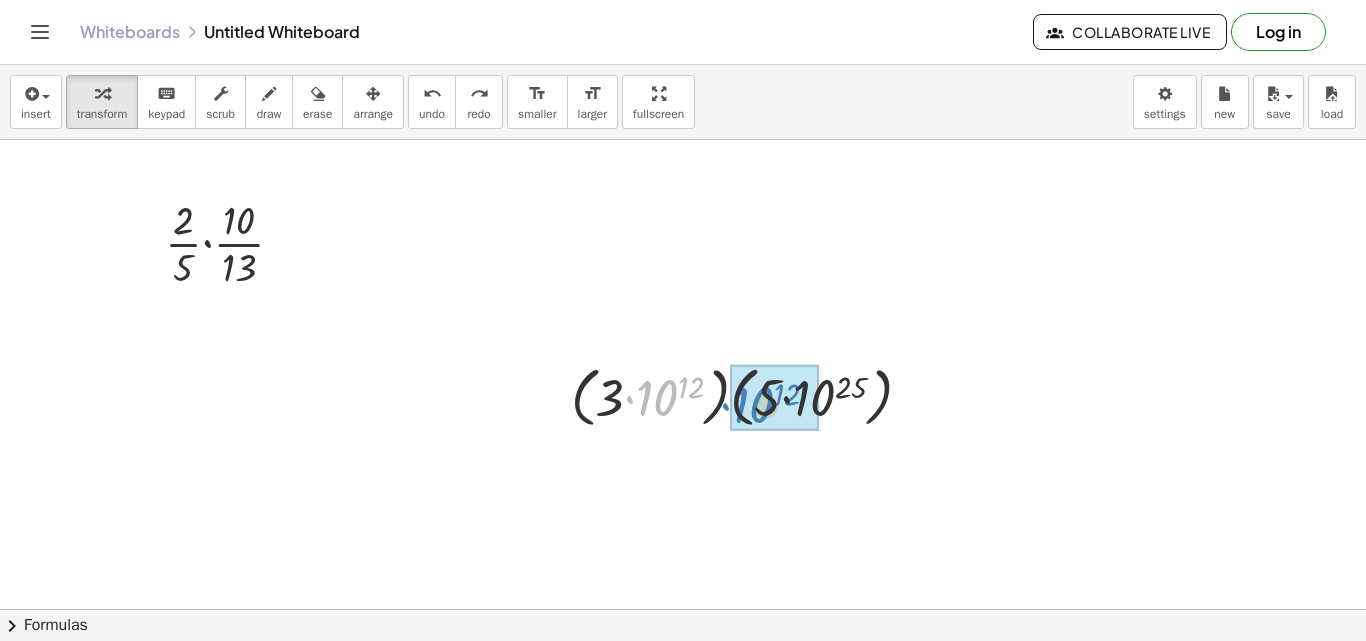 drag, startPoint x: 668, startPoint y: 422, endPoint x: 764, endPoint y: 429, distance: 96.25487 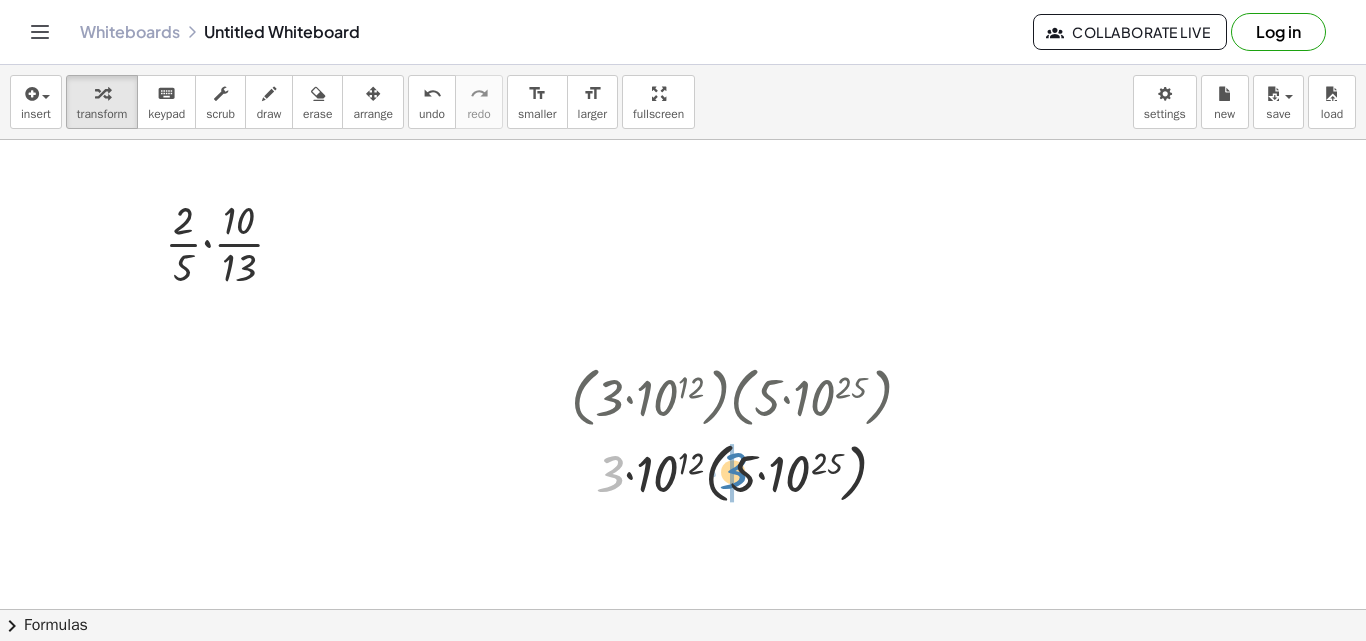 drag, startPoint x: 618, startPoint y: 482, endPoint x: 742, endPoint y: 479, distance: 124.036285 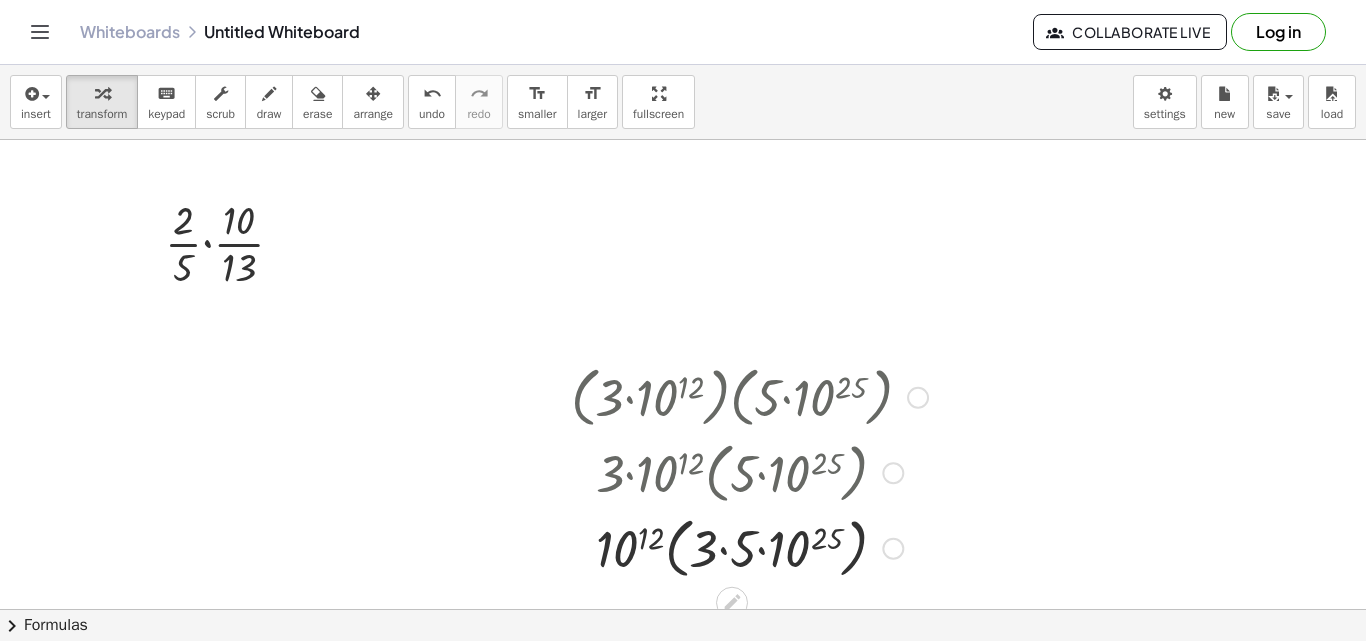 click at bounding box center [749, 547] 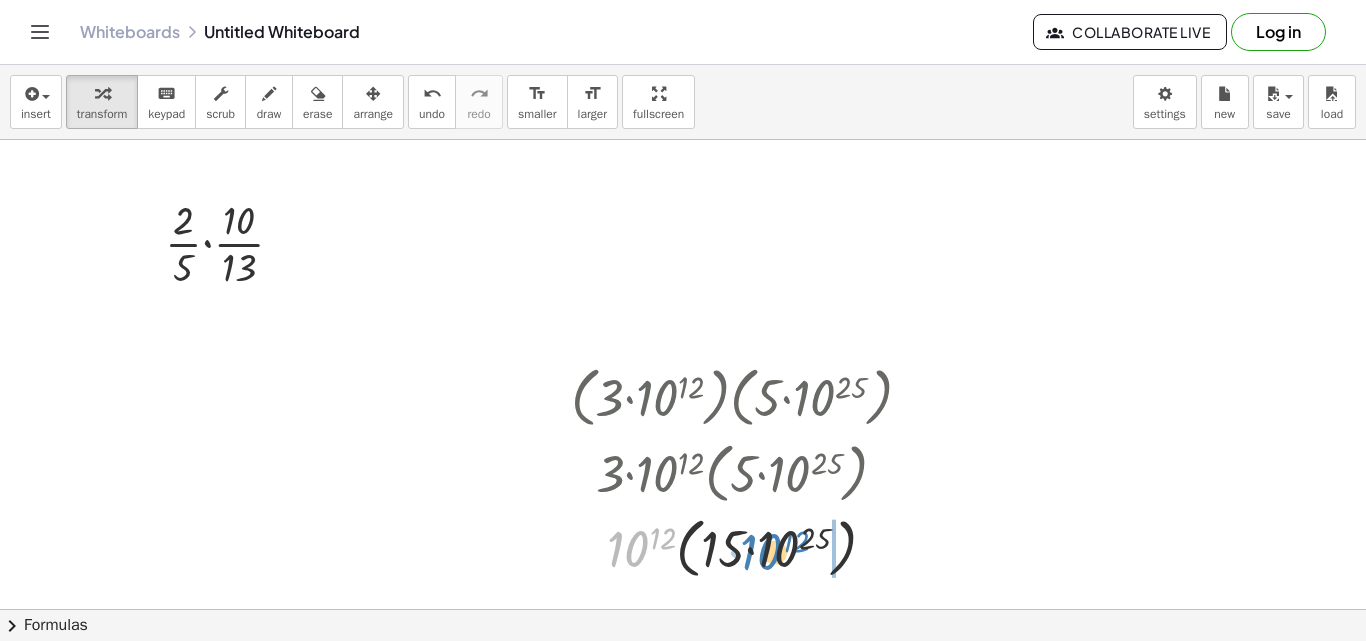 drag, startPoint x: 625, startPoint y: 551, endPoint x: 759, endPoint y: 554, distance: 134.03358 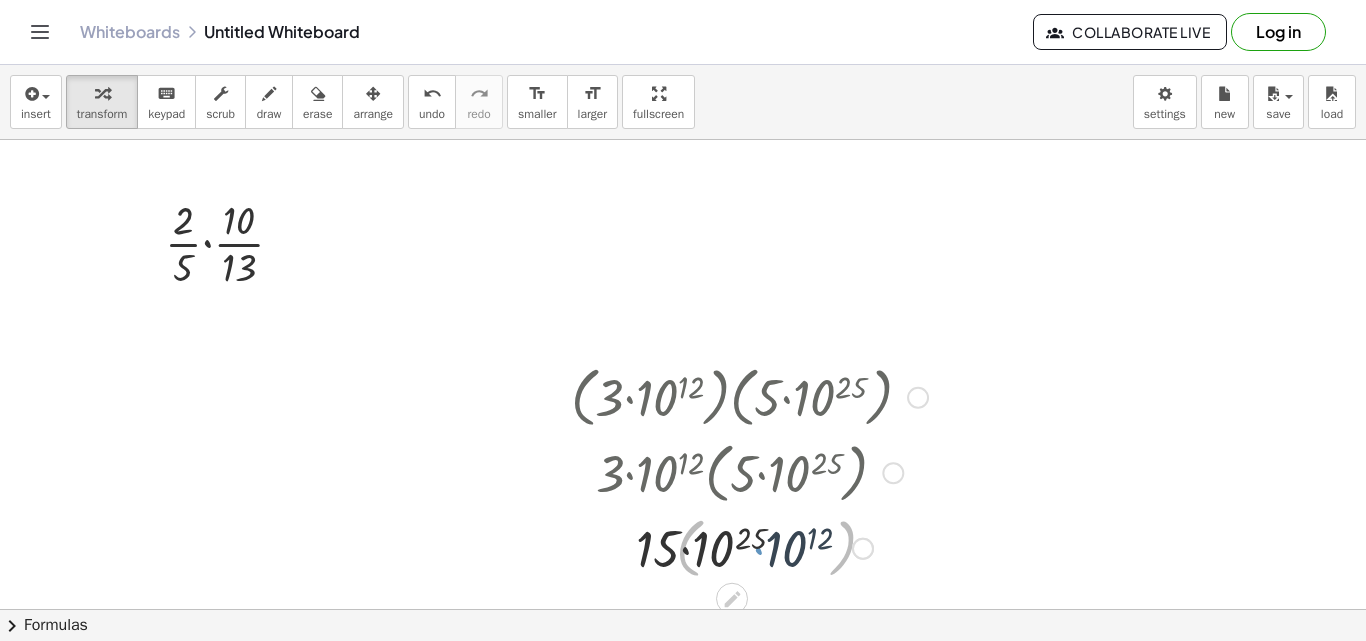 click at bounding box center (749, 547) 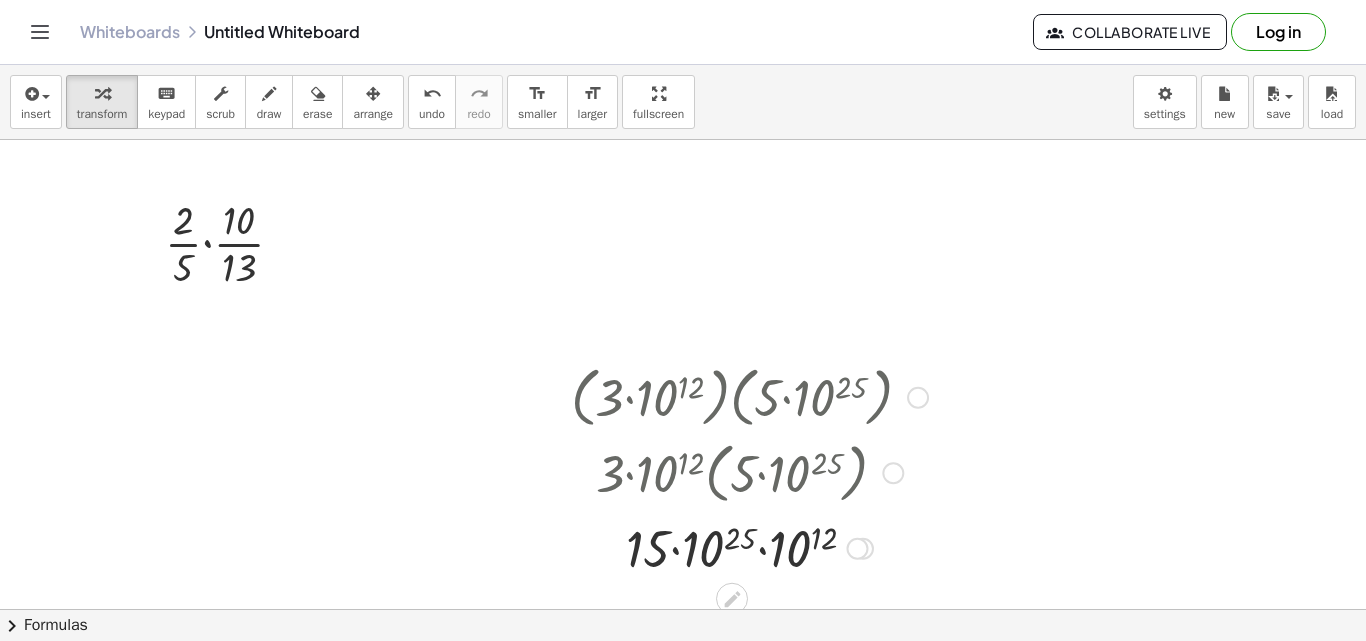 click at bounding box center [749, 547] 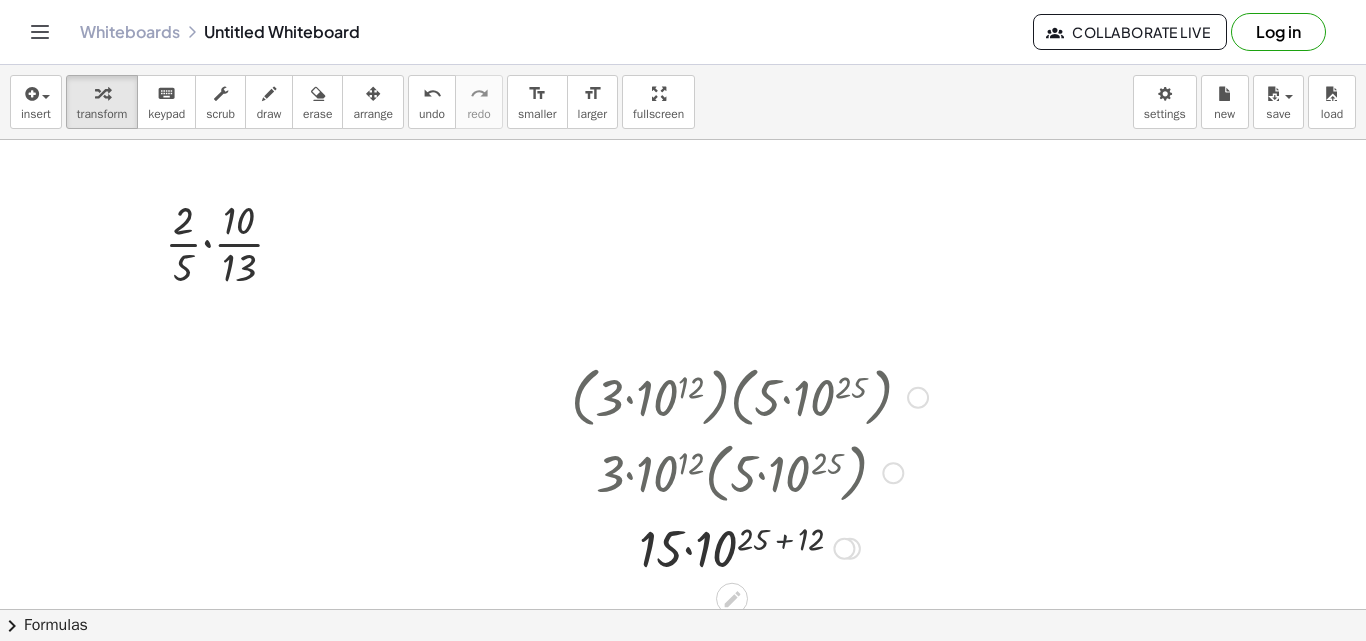click at bounding box center [749, 547] 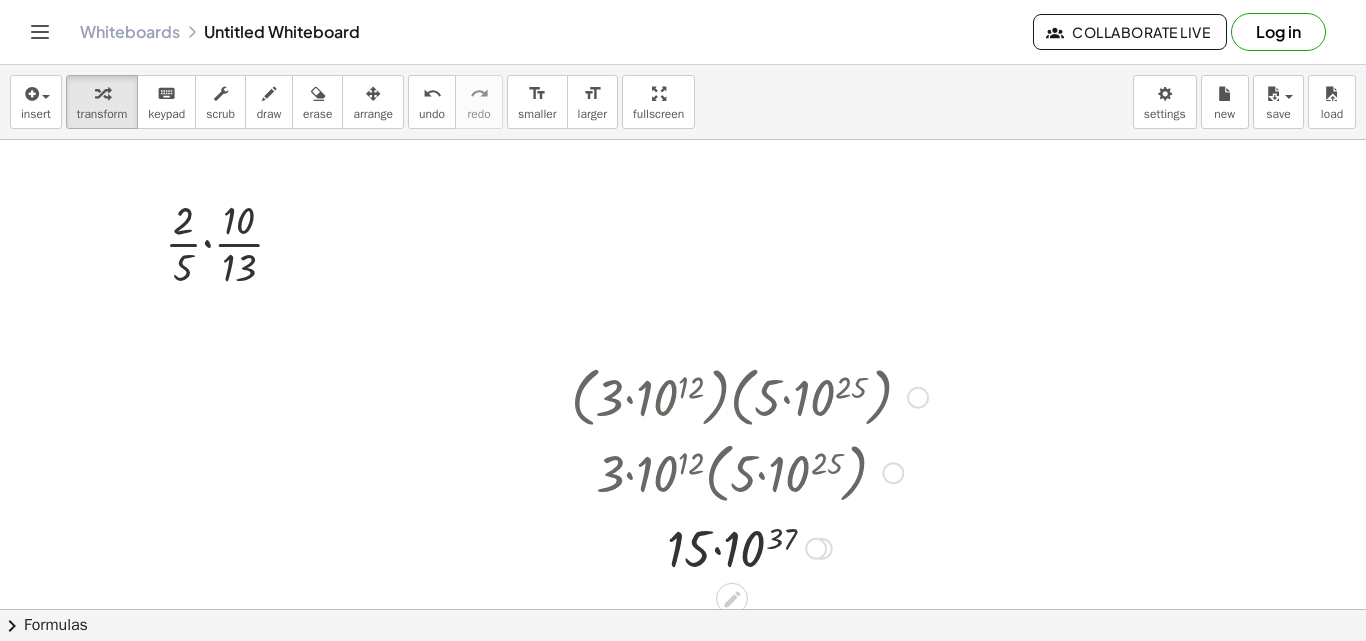 click at bounding box center [749, 547] 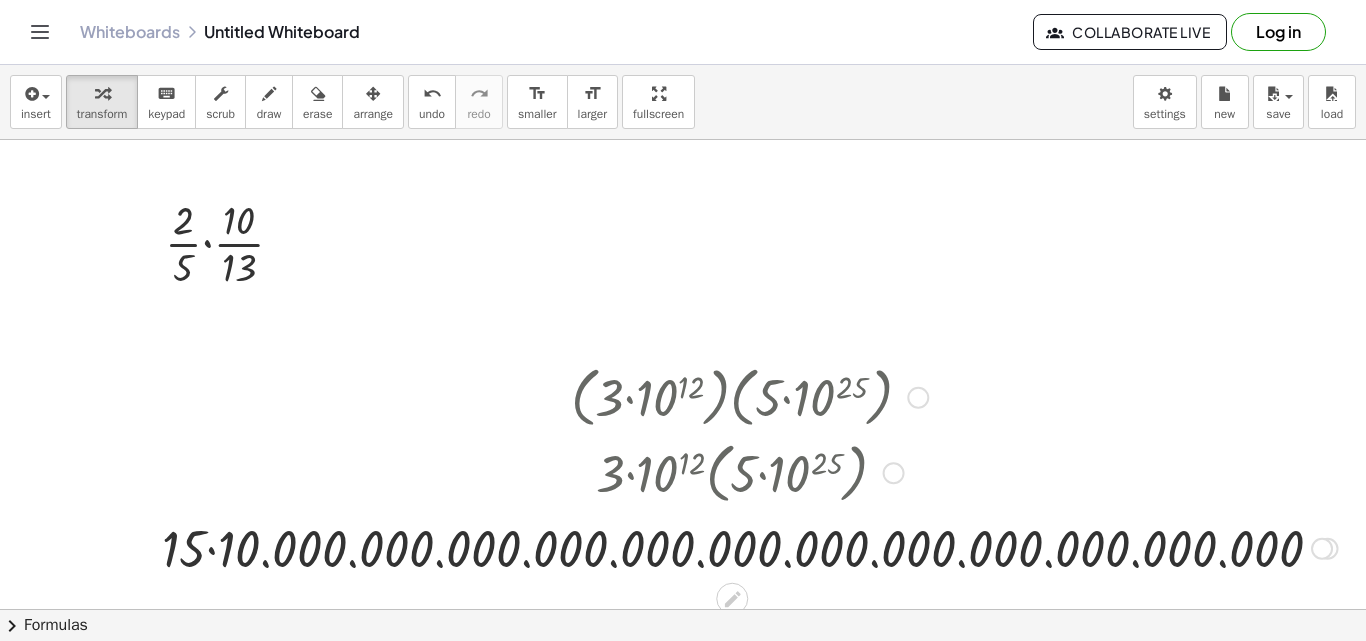 click at bounding box center [750, 547] 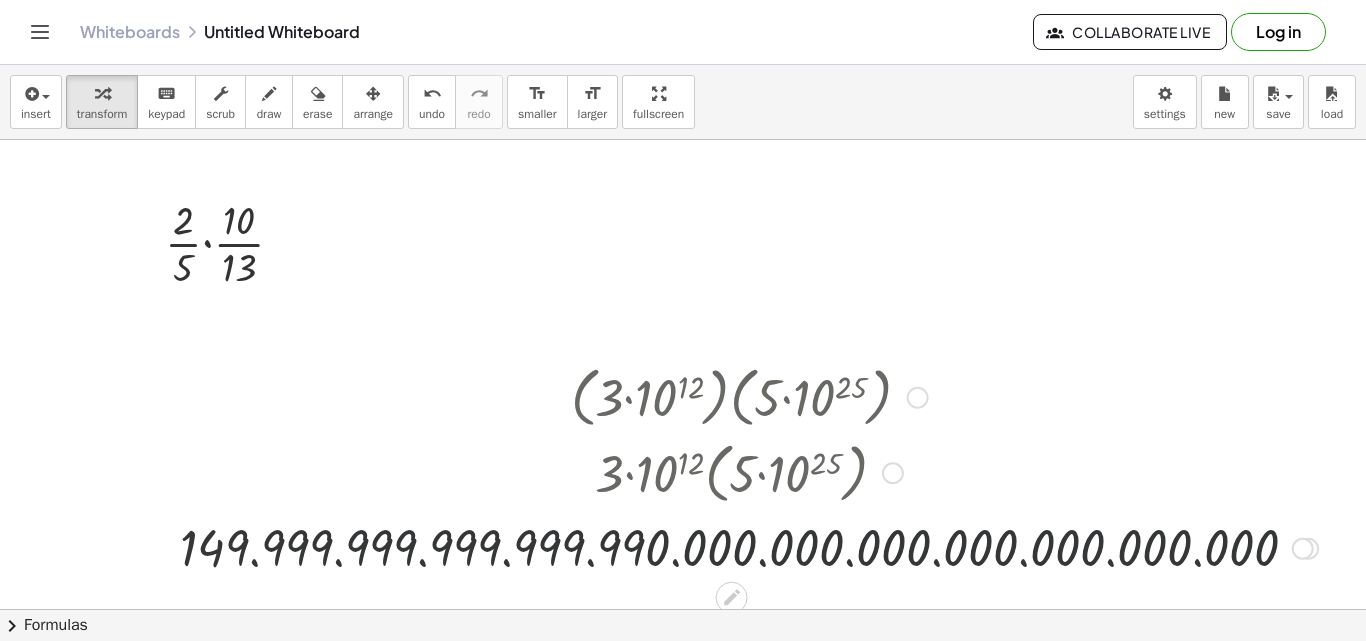 click at bounding box center (749, 547) 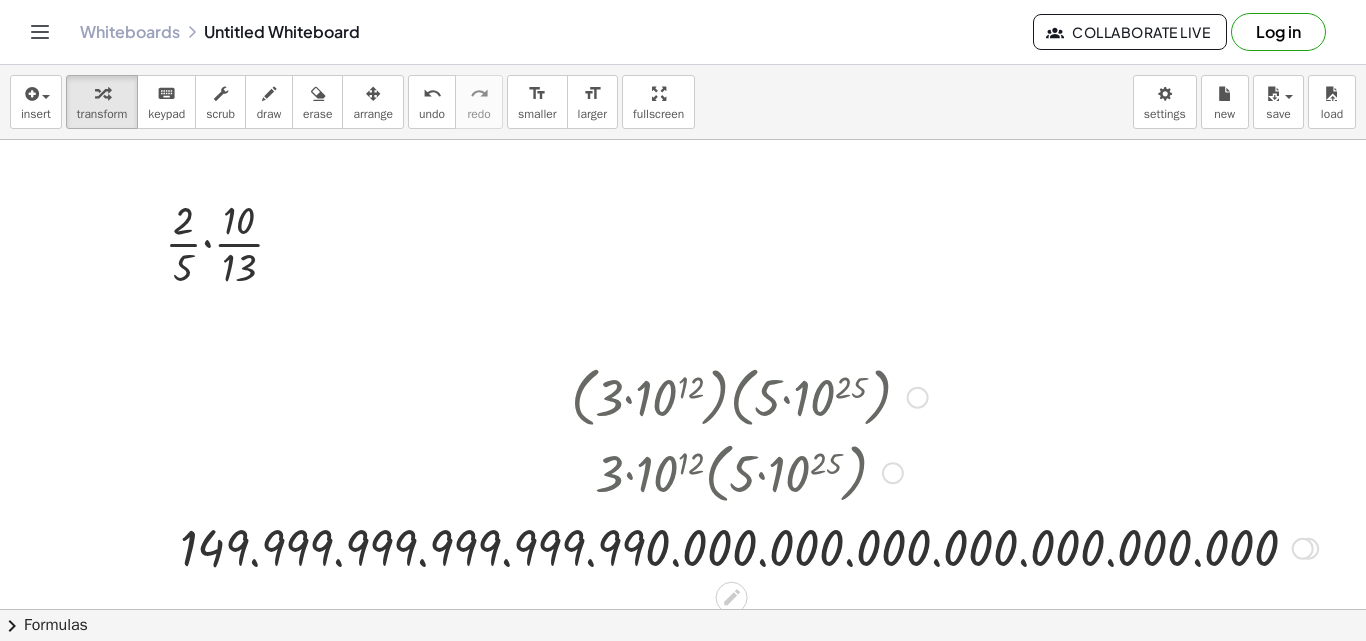 click at bounding box center [749, 547] 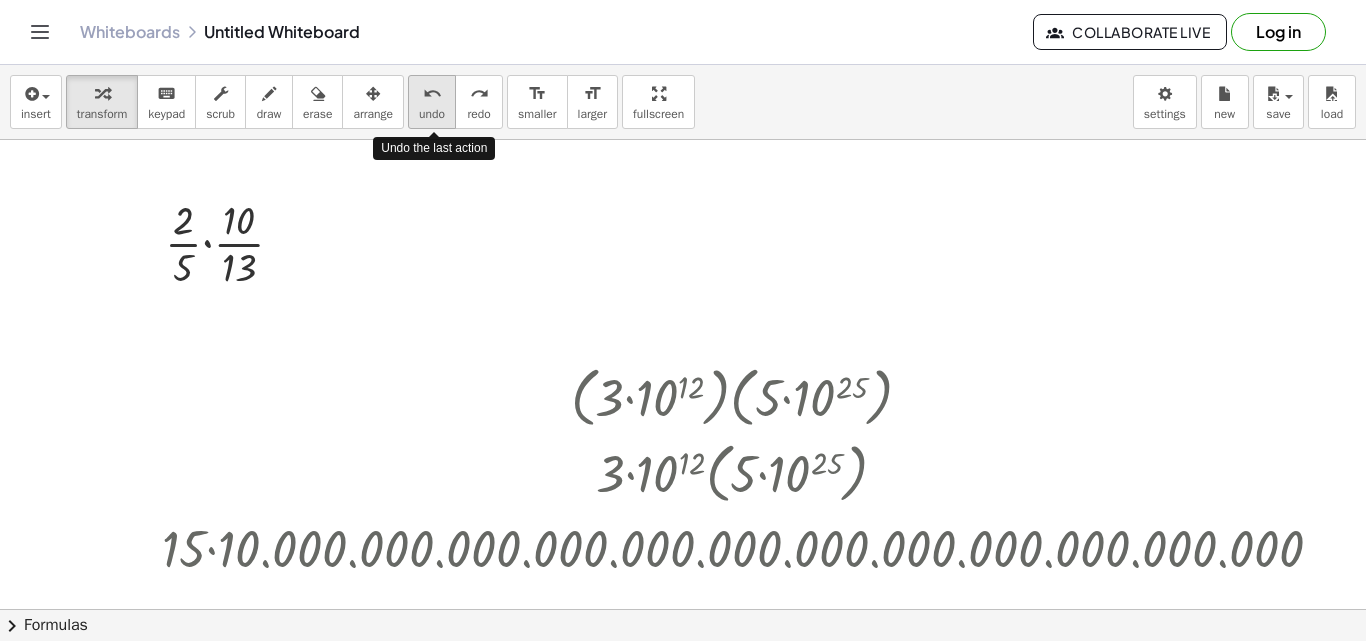 click on "undo" at bounding box center (432, 94) 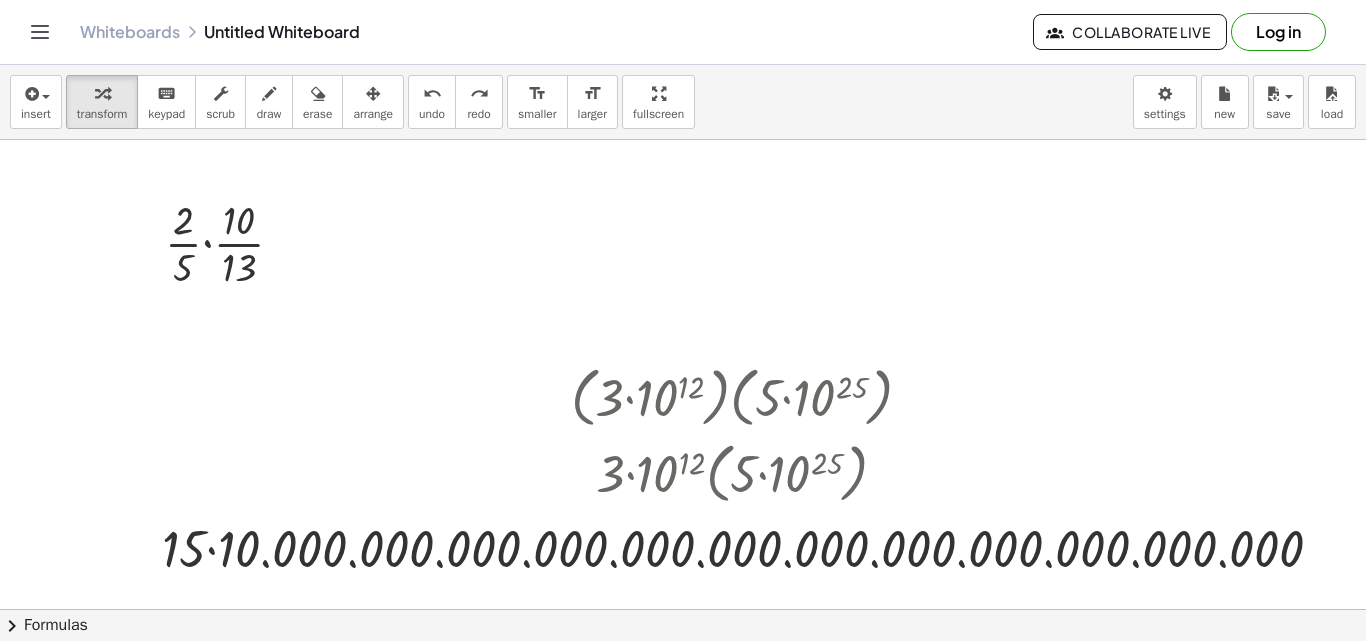 click on "insert select one: Math Expression Function Text Youtube Video Graphing Geometry Geometry 3D transform keyboard keypad scrub draw erase arrange undo undo redo redo format_size smaller format_size larger fullscreen load   save new settings" at bounding box center [683, 102] 